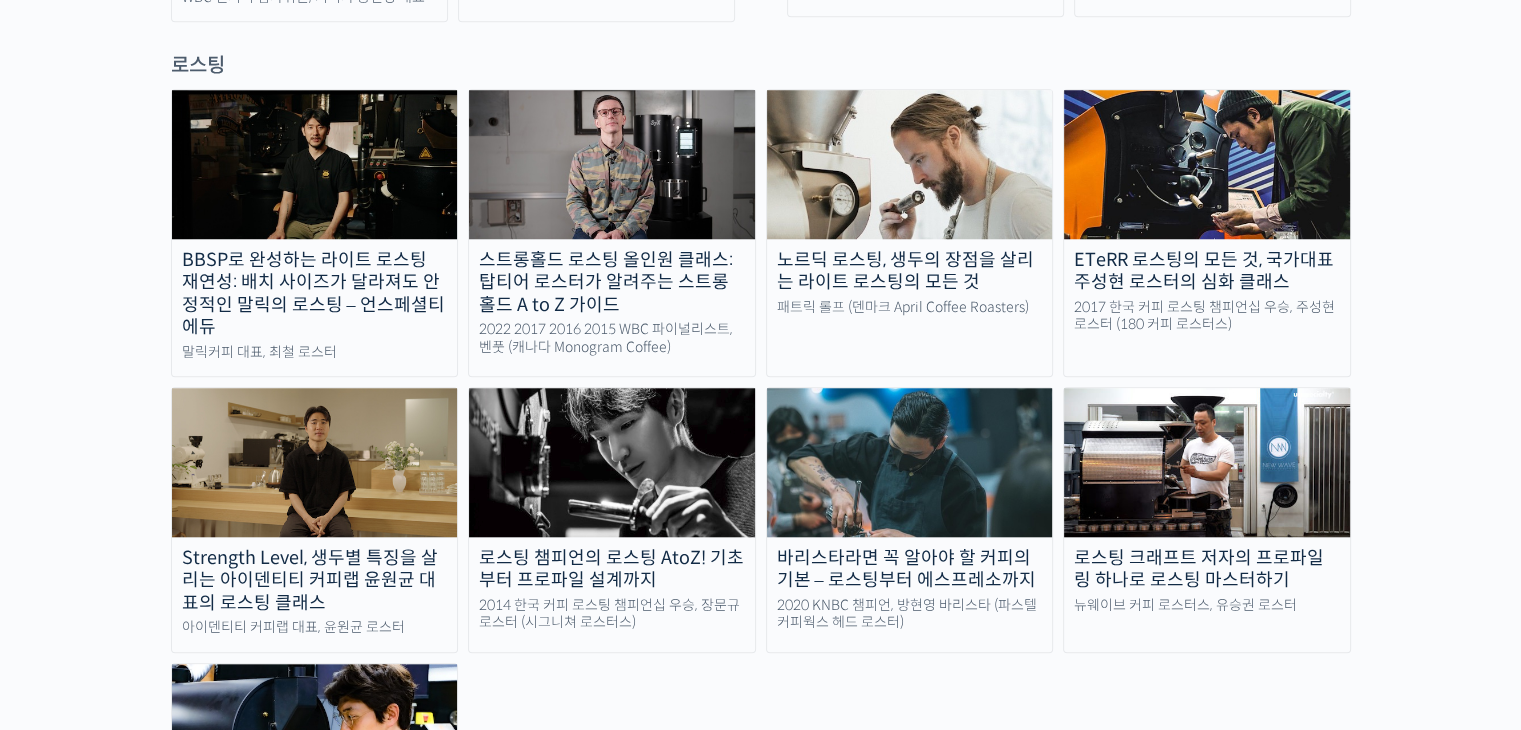 scroll, scrollTop: 1600, scrollLeft: 0, axis: vertical 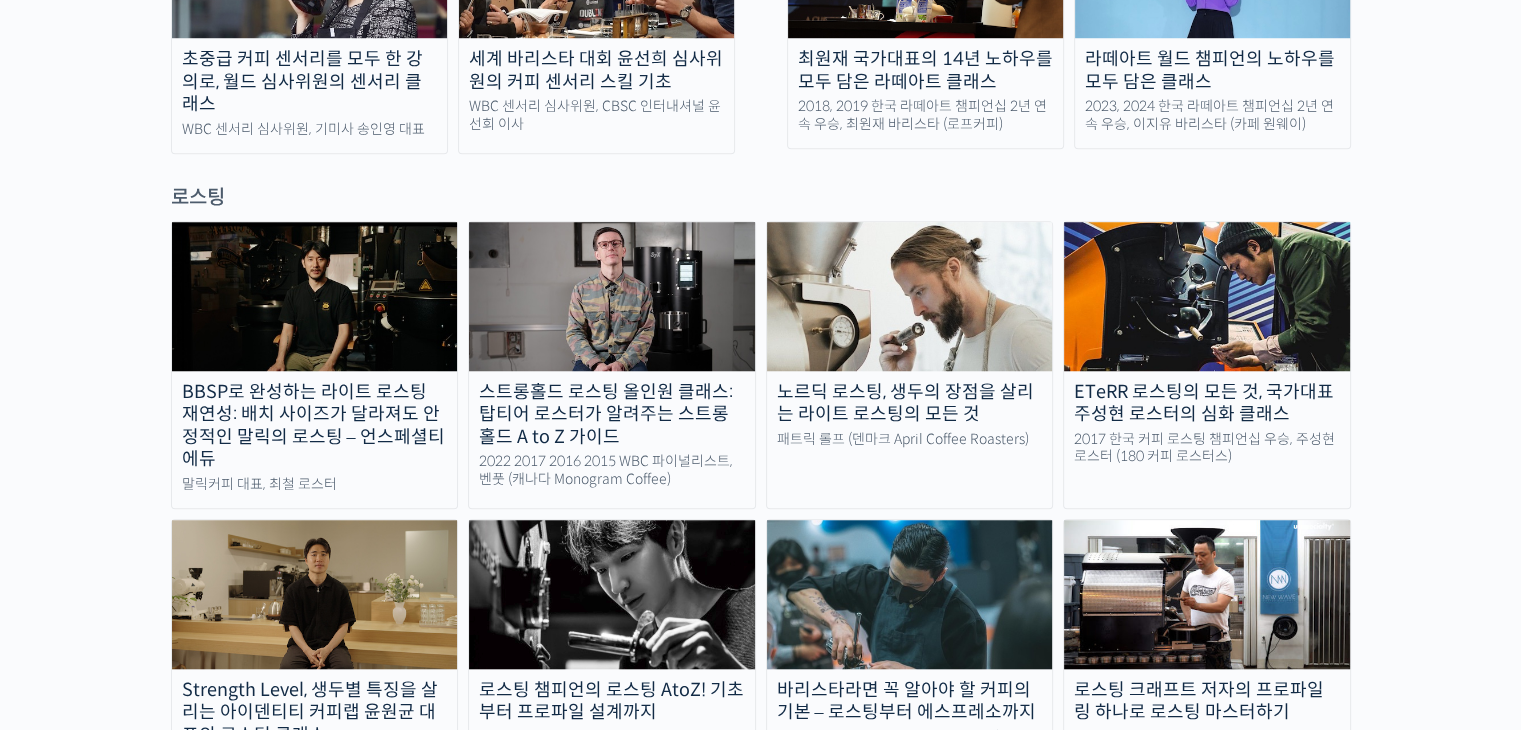 click on "ETeRR 로스팅의 모든 것, 국가대표 주성현 로스터의 심화 클래스" at bounding box center (1207, 403) 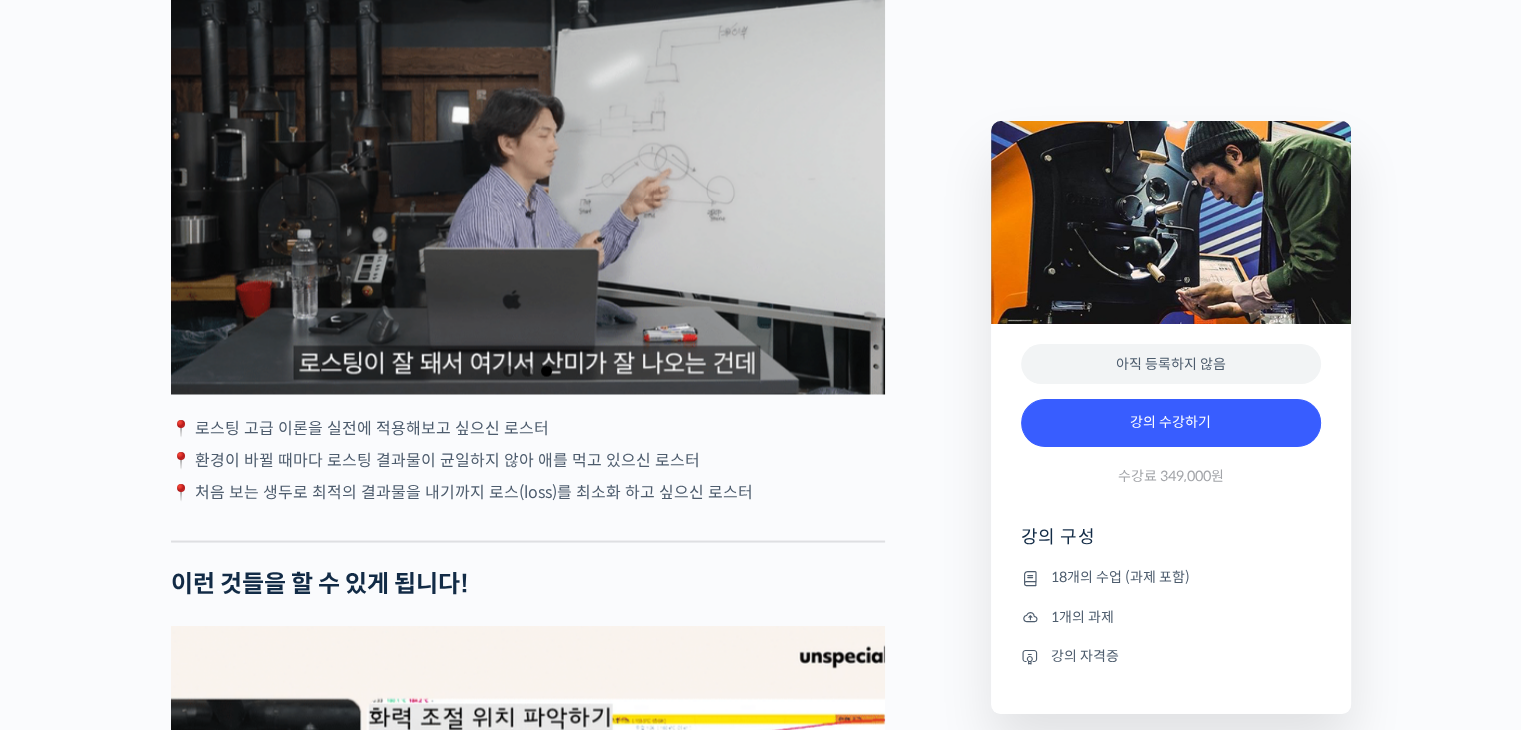 scroll, scrollTop: 3600, scrollLeft: 0, axis: vertical 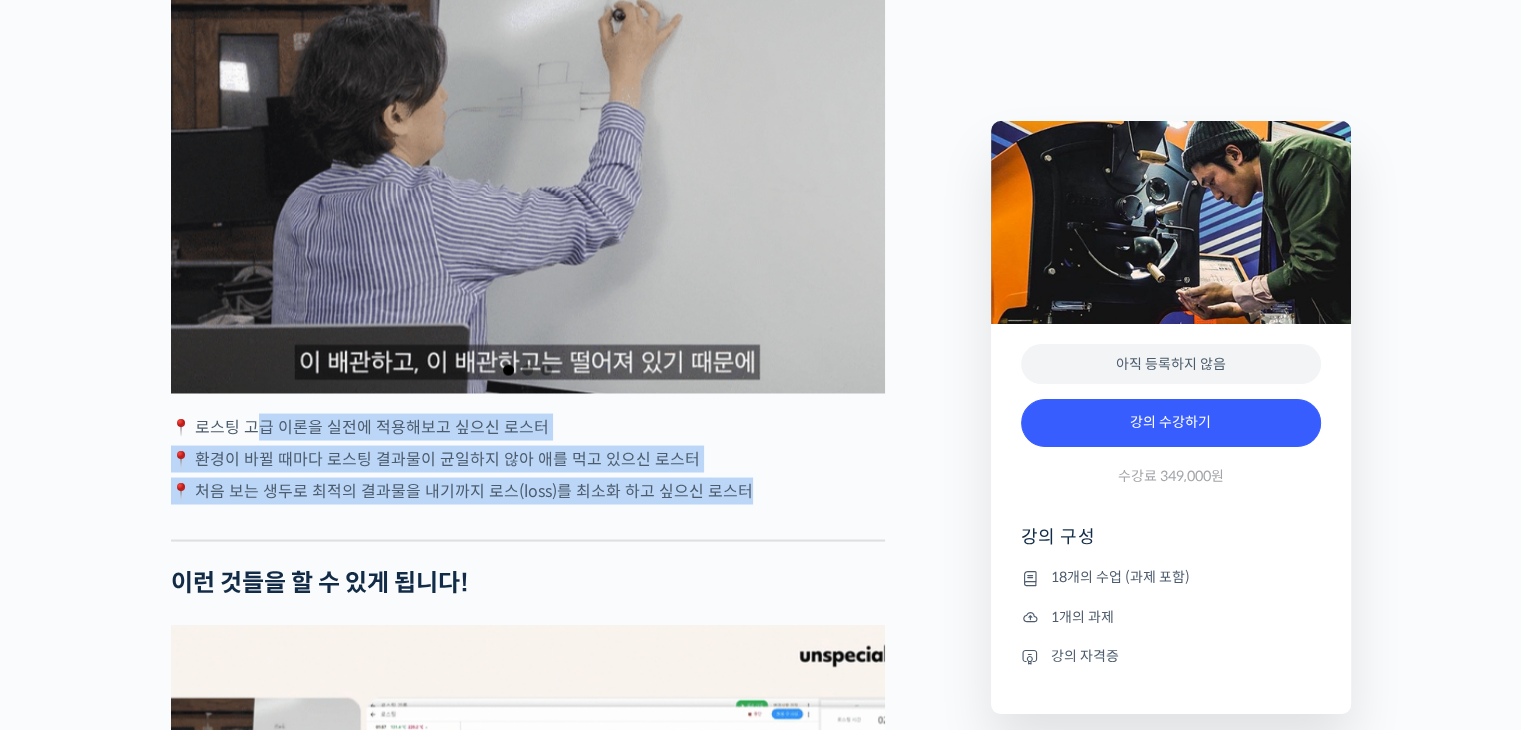 drag, startPoint x: 263, startPoint y: 501, endPoint x: 784, endPoint y: 550, distance: 523.29913 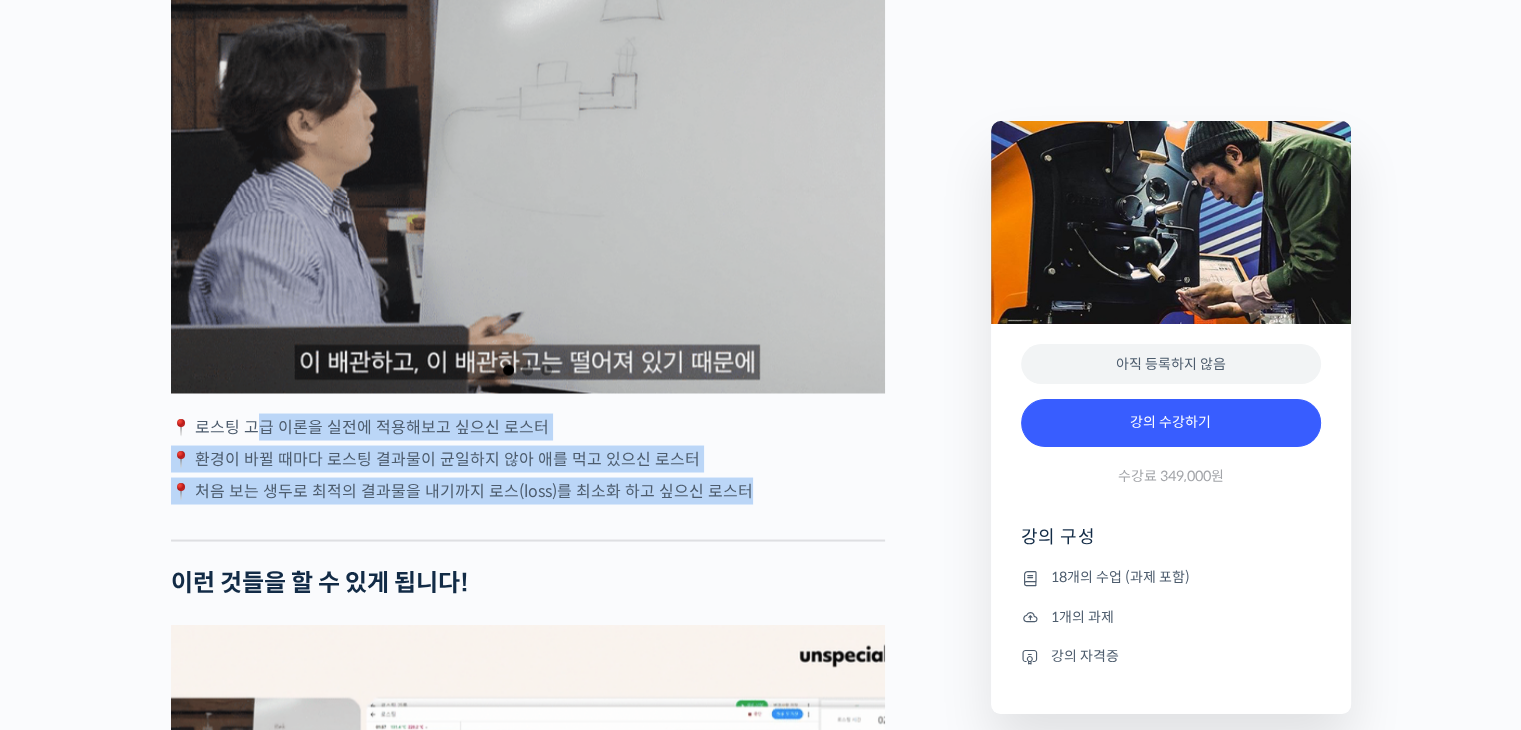 click on "주성현 로스터를 소개합니다!
<180 커피 로스터스> 본부장
2017 Korea Roasting Championship 우승 🏆
2018 Tisca International Roast Cup 우승 🏆
국가대표 로스터의 실전 로스팅 노하우를 배워보세요
YouTube <안스타> 채널 출연 영상
맛보기 수업을 확인해보세요
맛보기 수업 “6-1강. 코스타리카 후안니요 내추럴 로스팅”
심화 클래스 소개
지난 클래스  오픈 이후, “심화 클래스도 꼭 열렸으면 좋겠다”, “후속 강의 언제 열리나요”와 같은 문의들이 그동안 꾸준히 많이 있었습니다. 이렇게 많은 분들이 기다리셨던 주성현 로스터의 심화 클래스가 드디어 오픈됐습니다!
이런 분들이 들으시면 좋습니다
." at bounding box center (528, 2271) 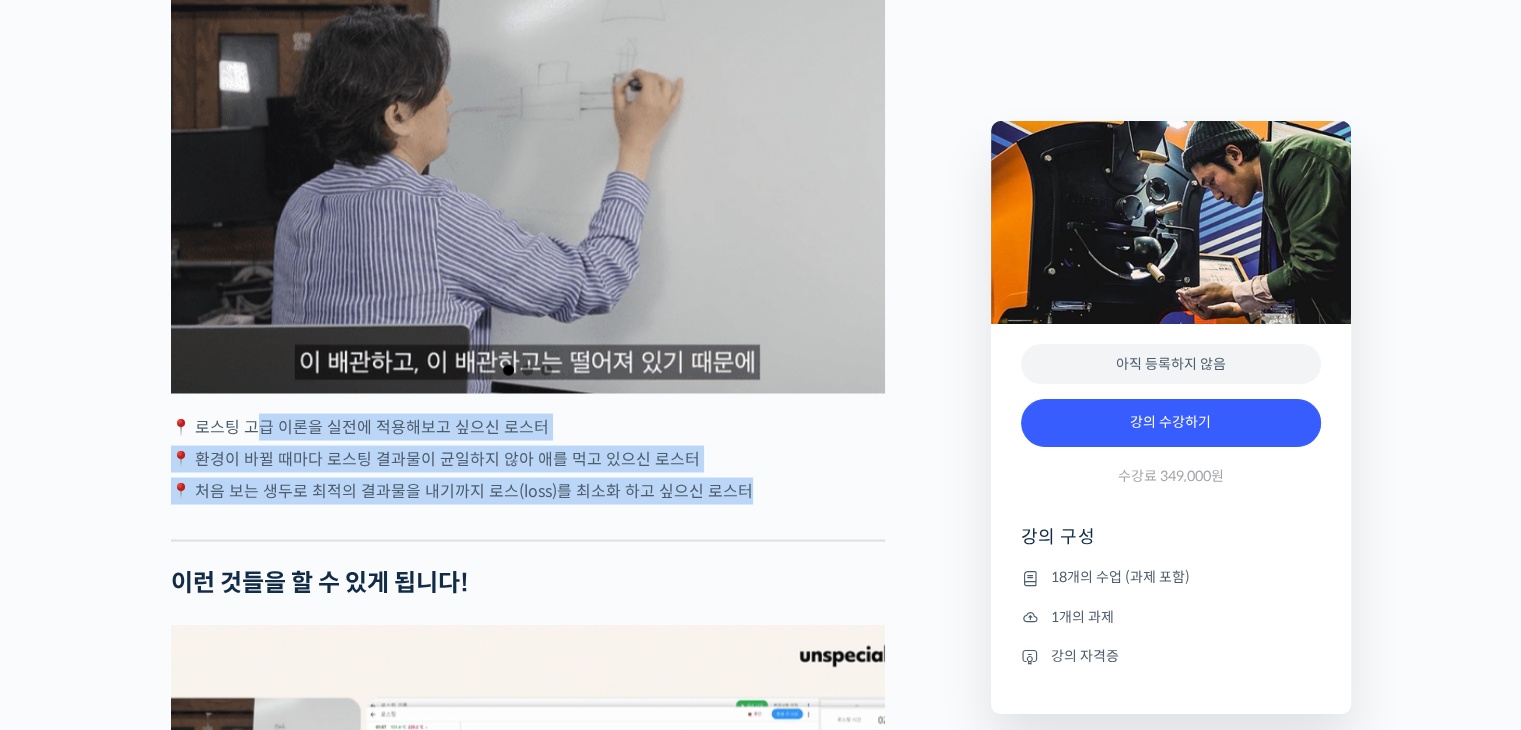 click on "📍 처음 보는 생두로 최적의 결과물을 내기까지 로스(loss)를 최소화 하고 싶으신 로스터" at bounding box center (528, 490) 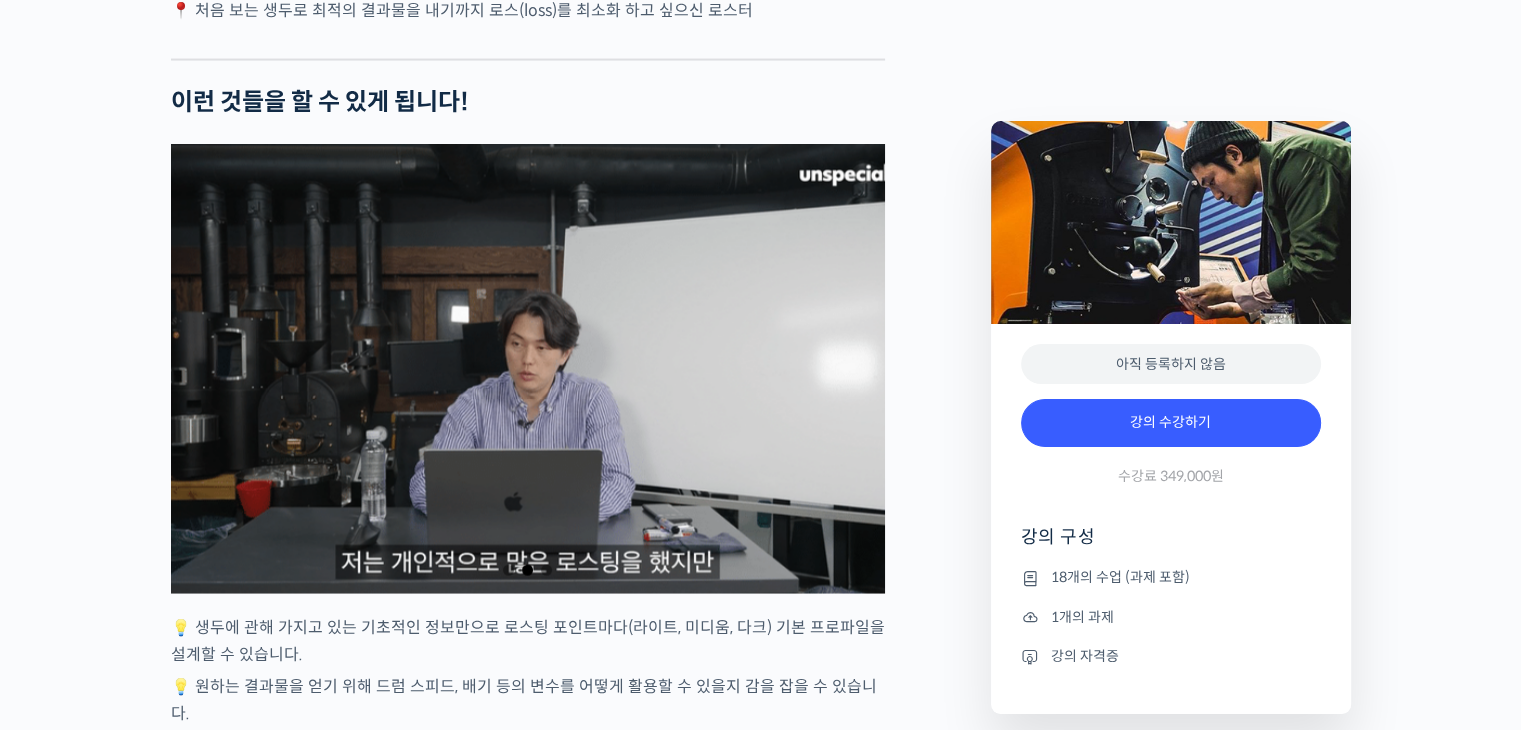 scroll, scrollTop: 4100, scrollLeft: 0, axis: vertical 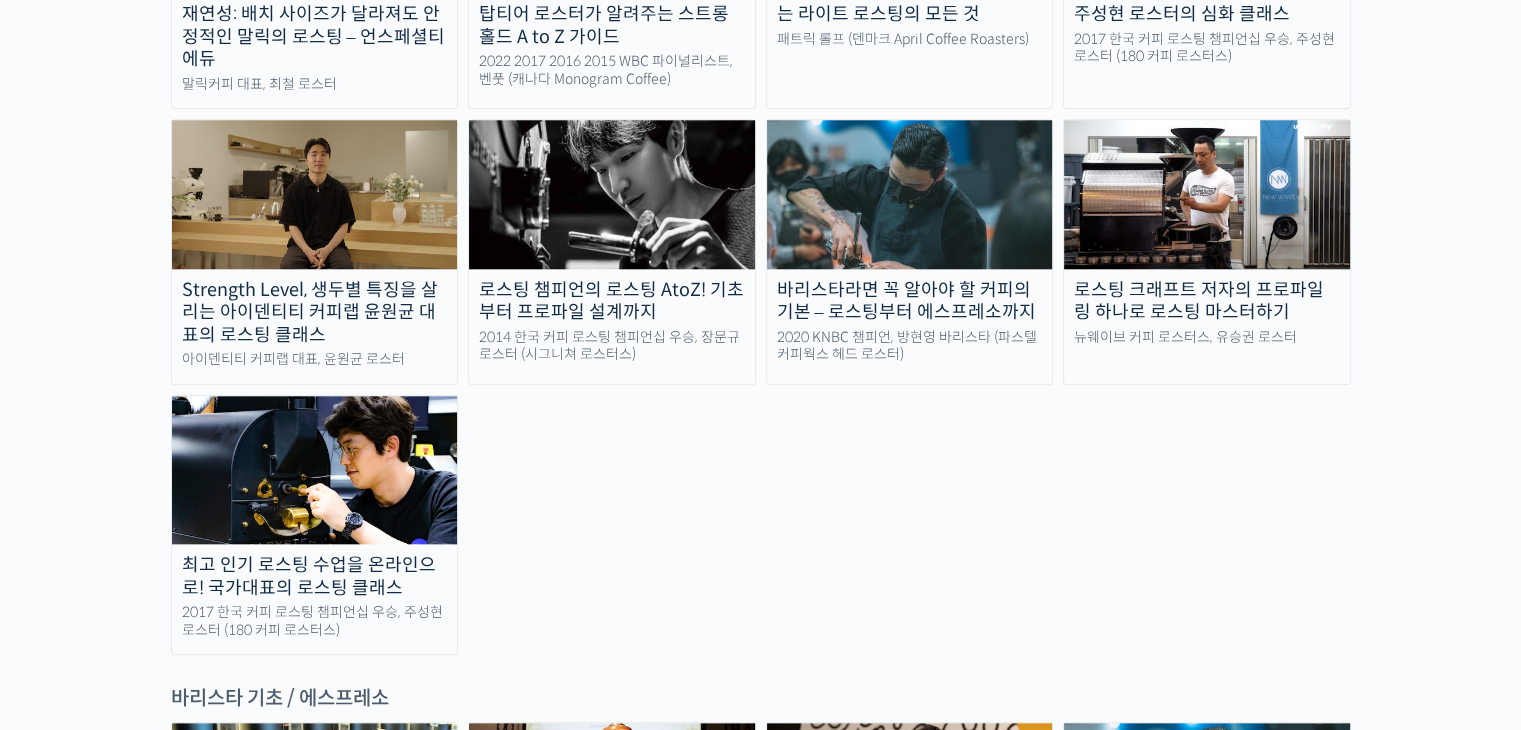click at bounding box center [315, 470] 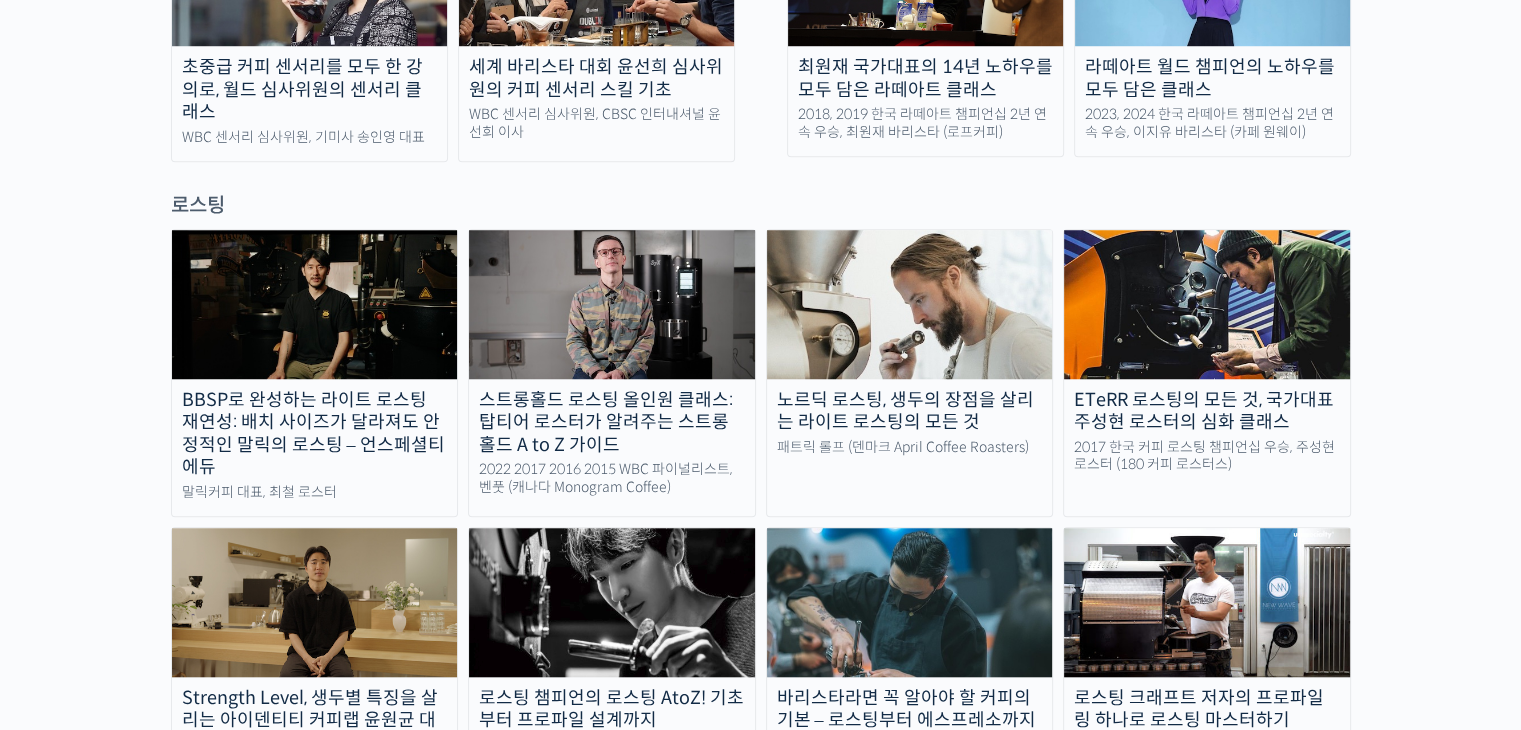 scroll, scrollTop: 1600, scrollLeft: 0, axis: vertical 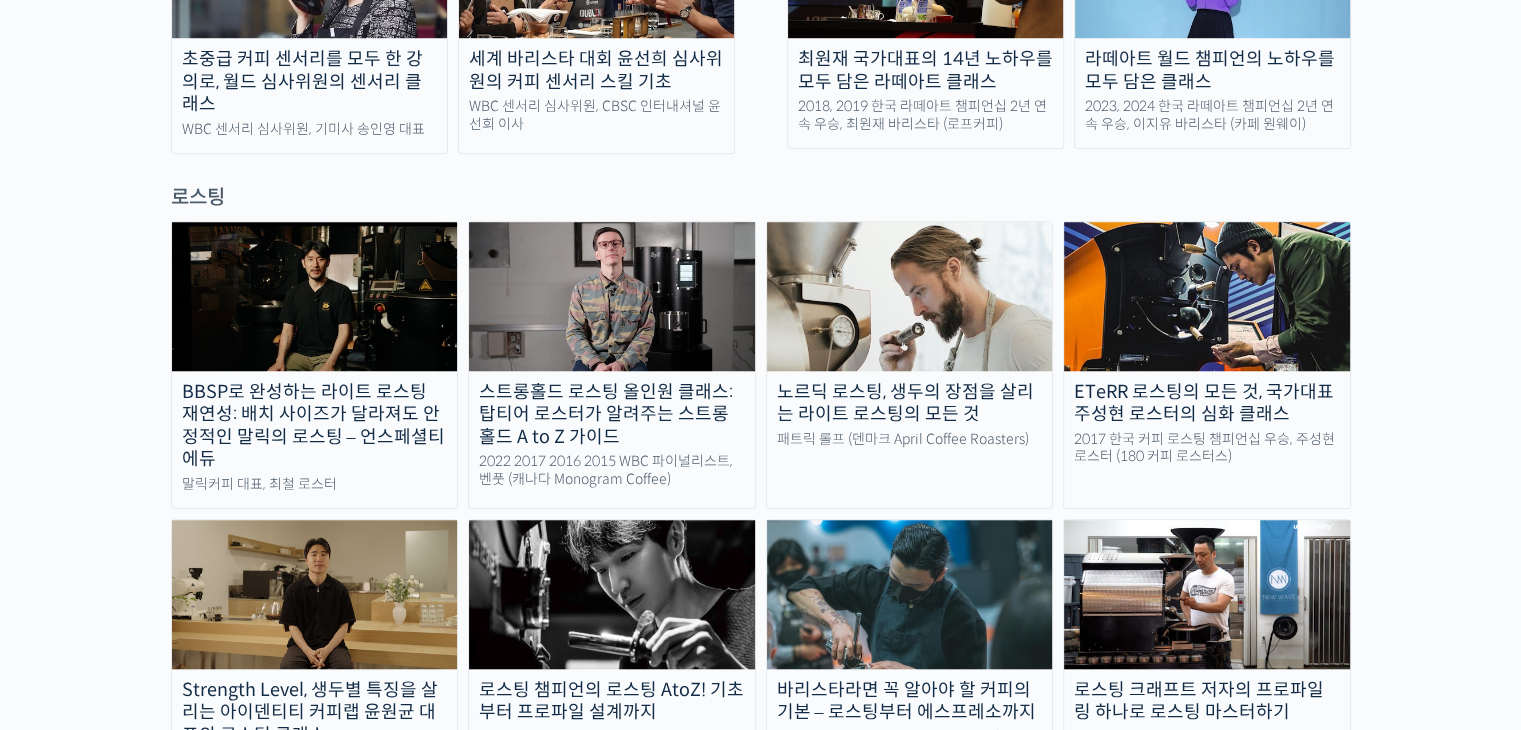click at bounding box center [1207, 296] 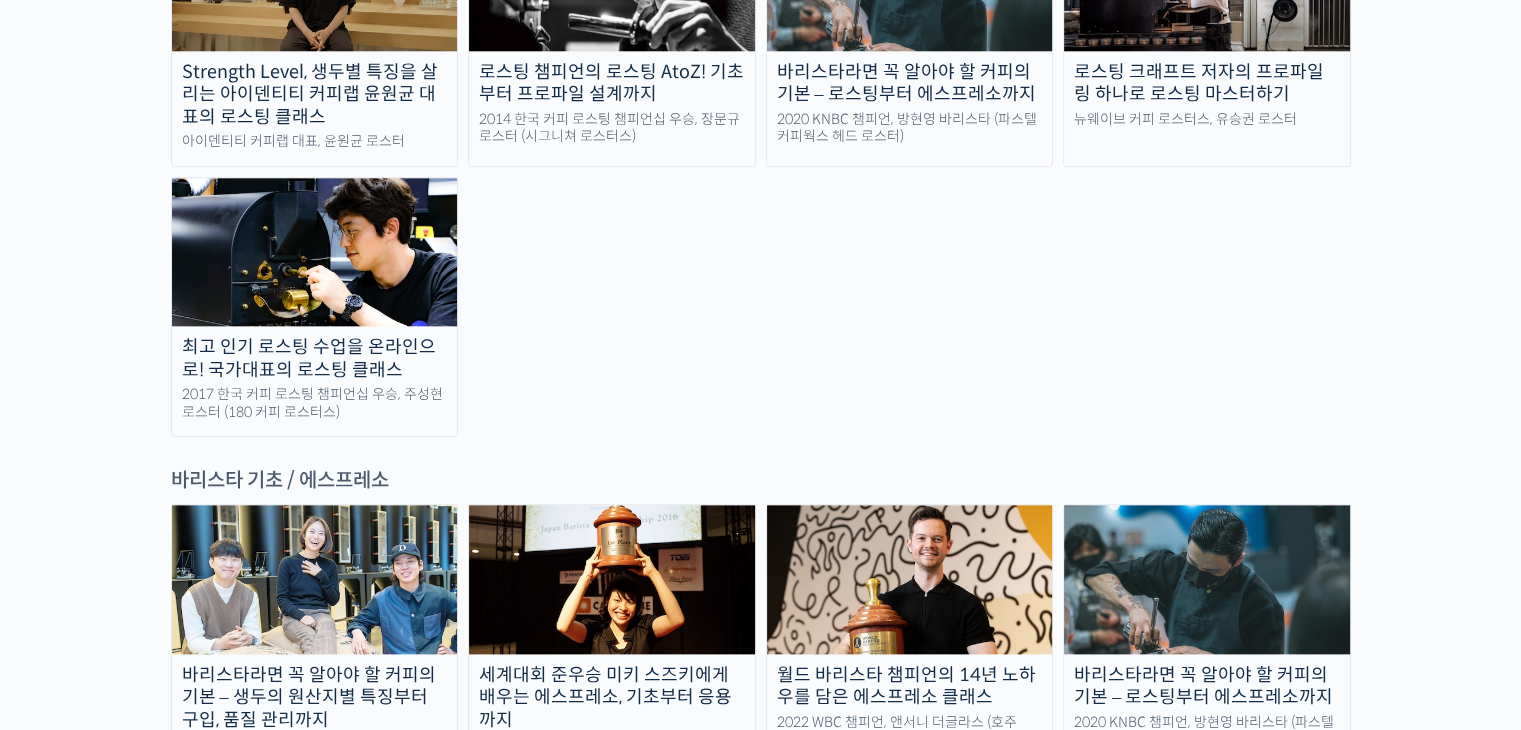 scroll, scrollTop: 2200, scrollLeft: 0, axis: vertical 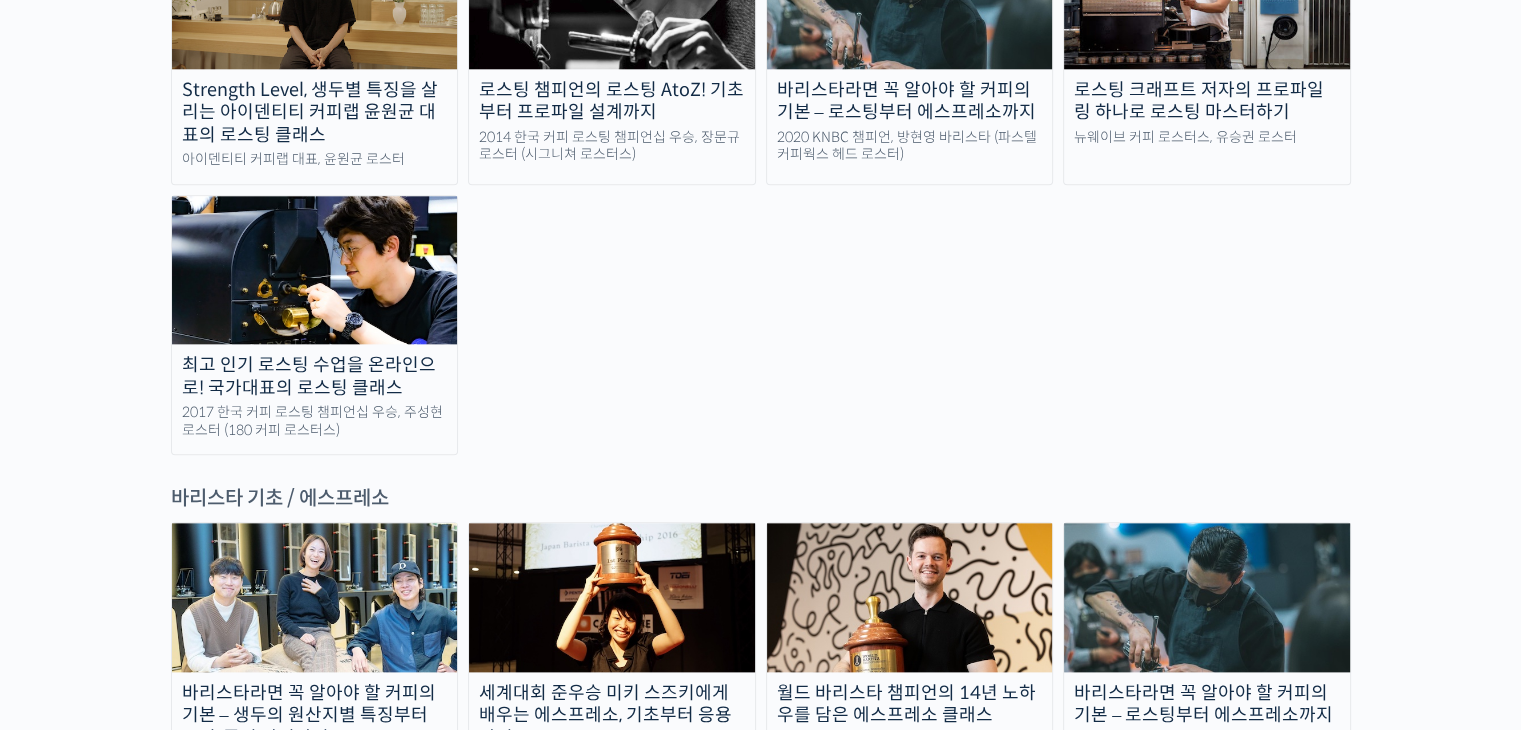 click at bounding box center [315, 270] 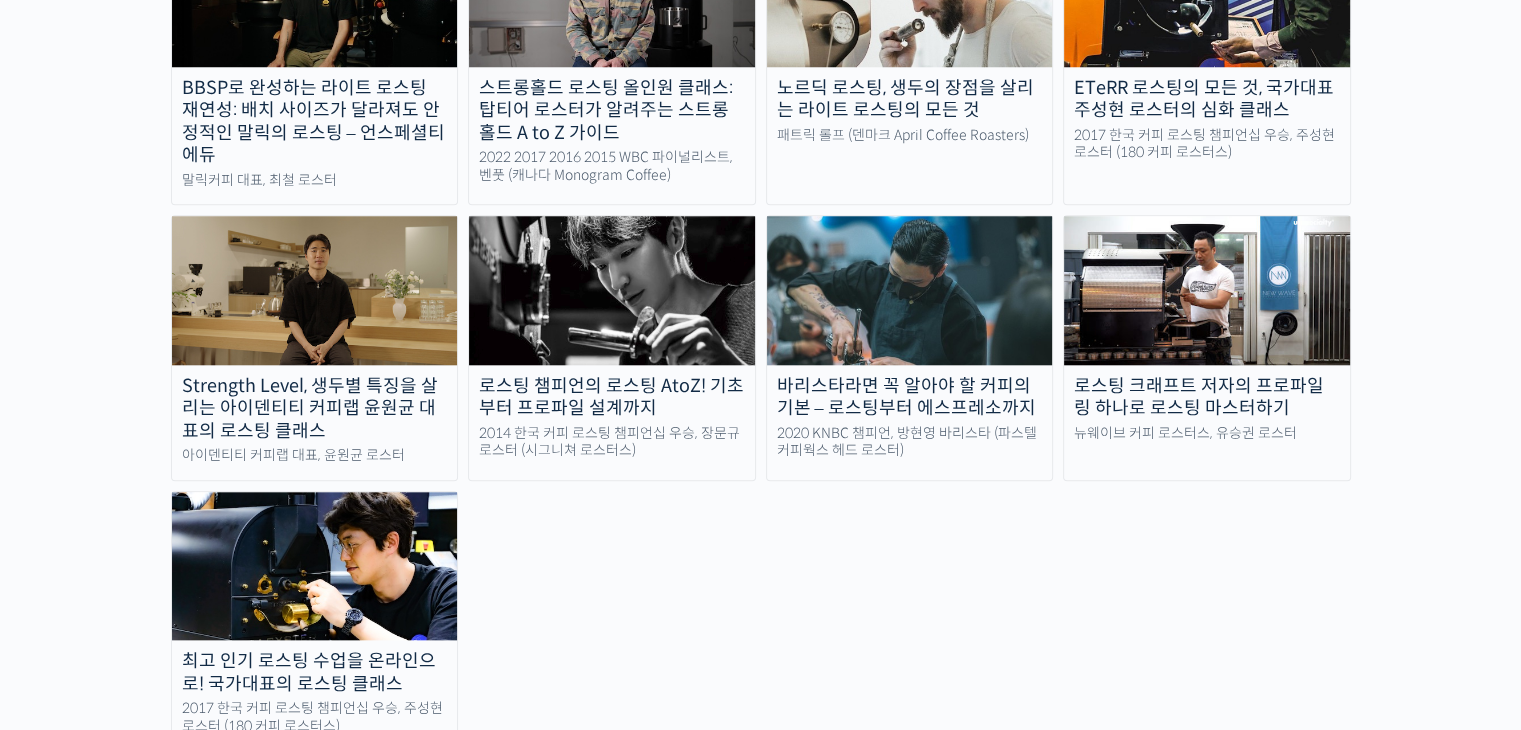 scroll, scrollTop: 1800, scrollLeft: 0, axis: vertical 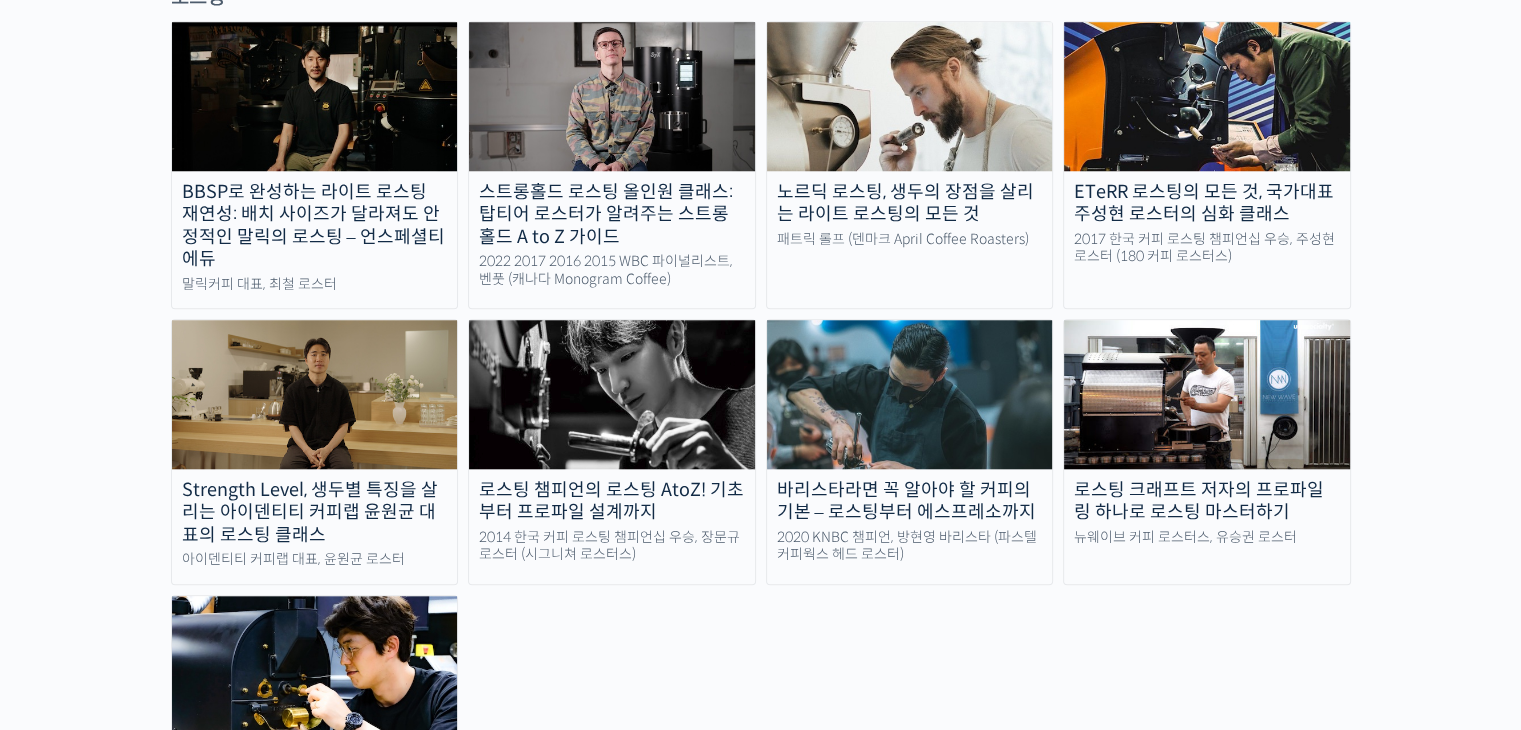 click at bounding box center (612, 394) 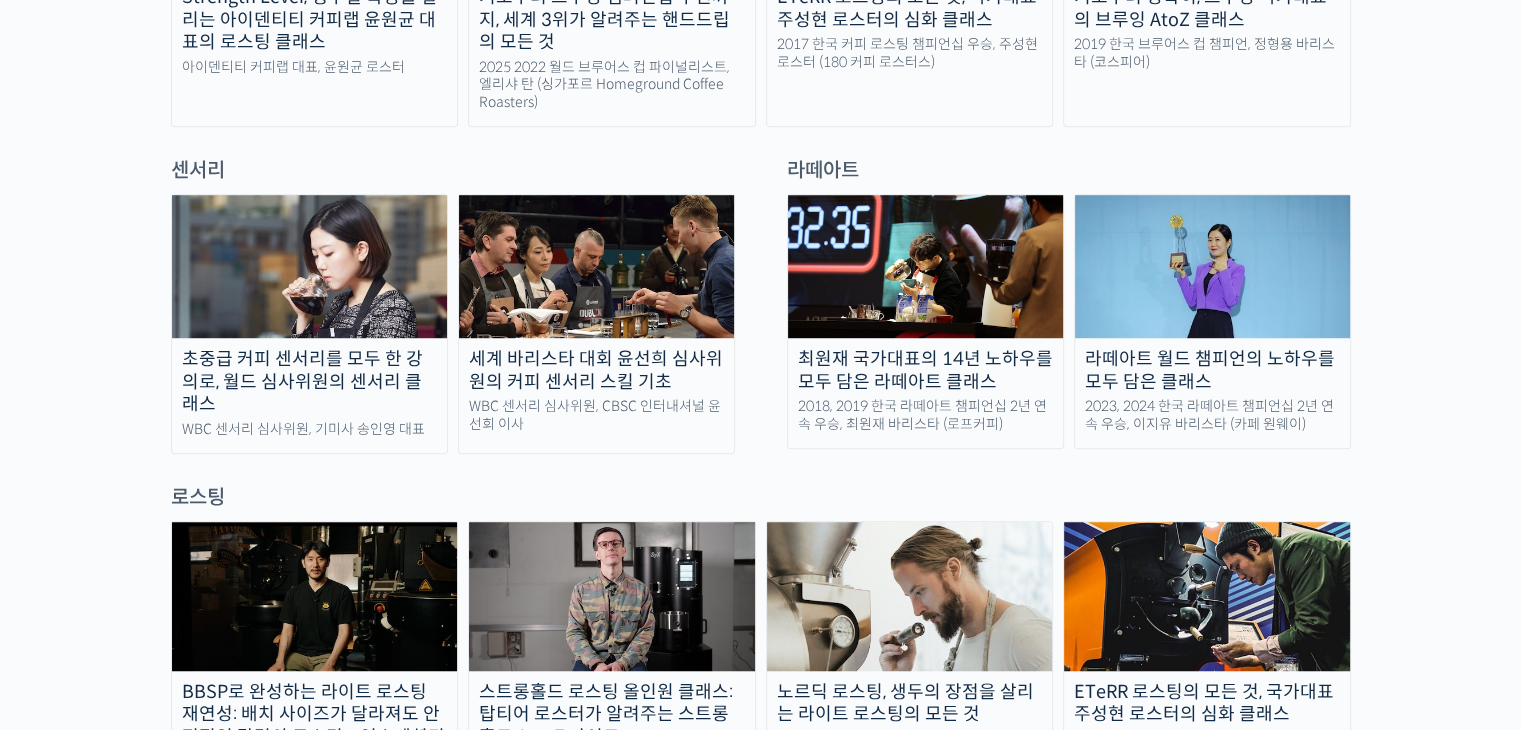 click at bounding box center [309, 266] 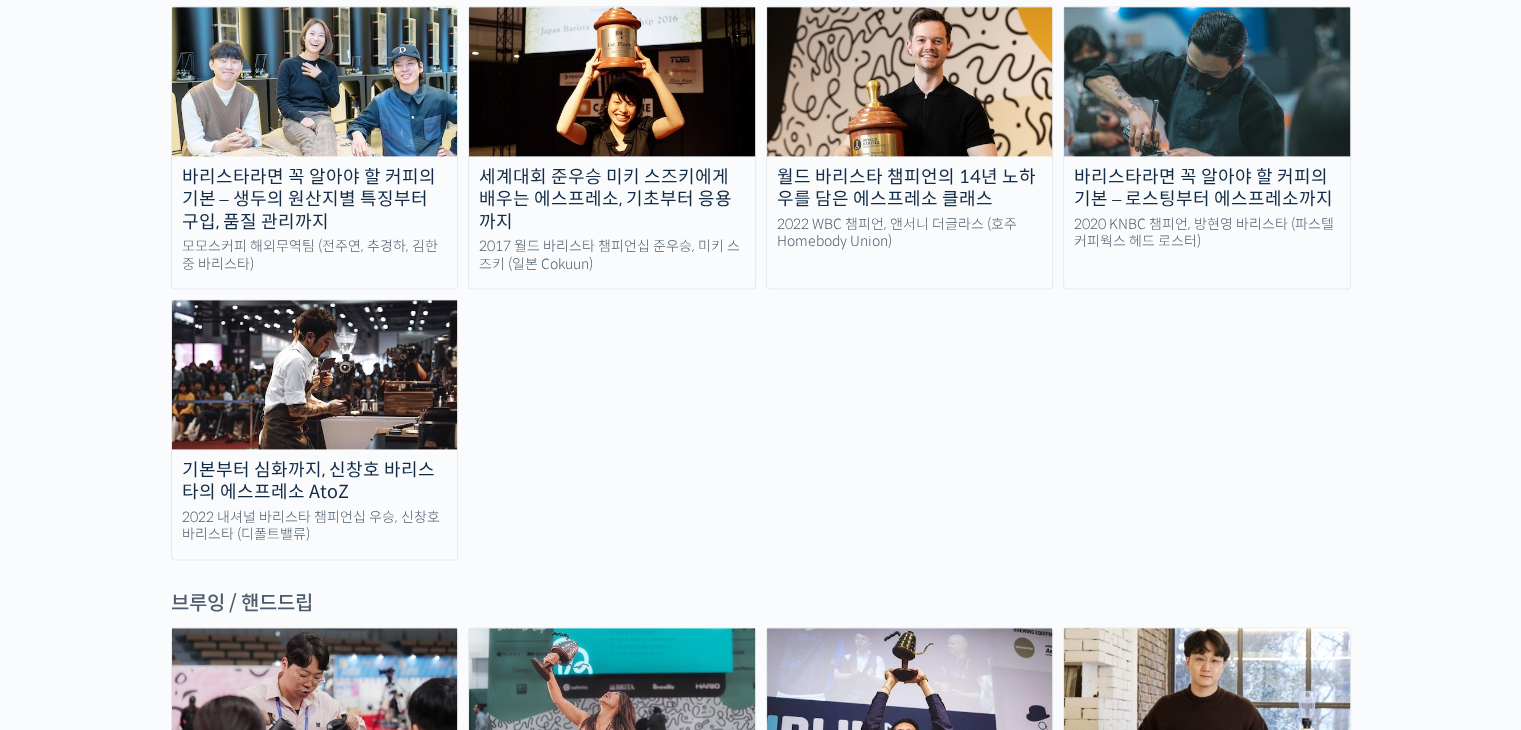 scroll, scrollTop: 2500, scrollLeft: 0, axis: vertical 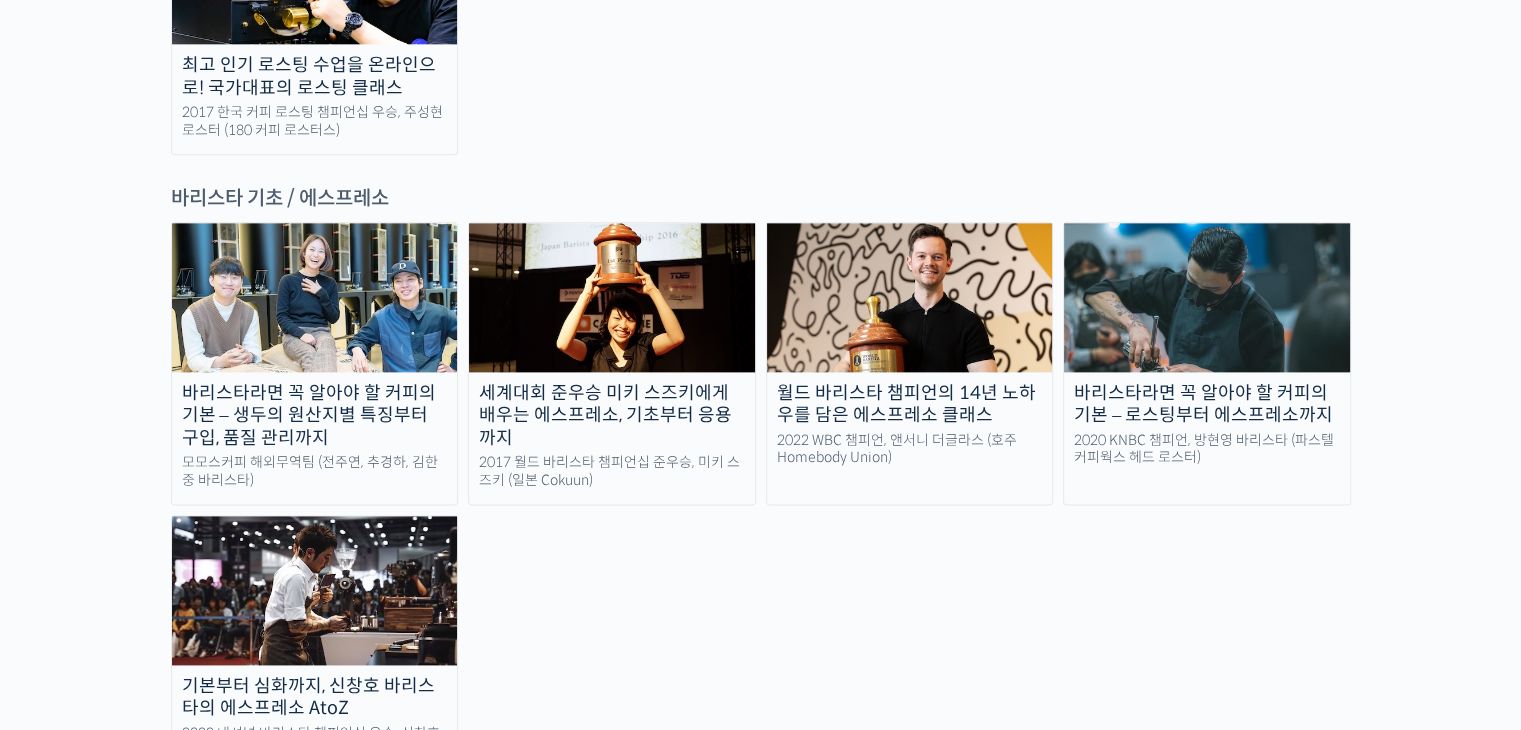 click at bounding box center (315, 297) 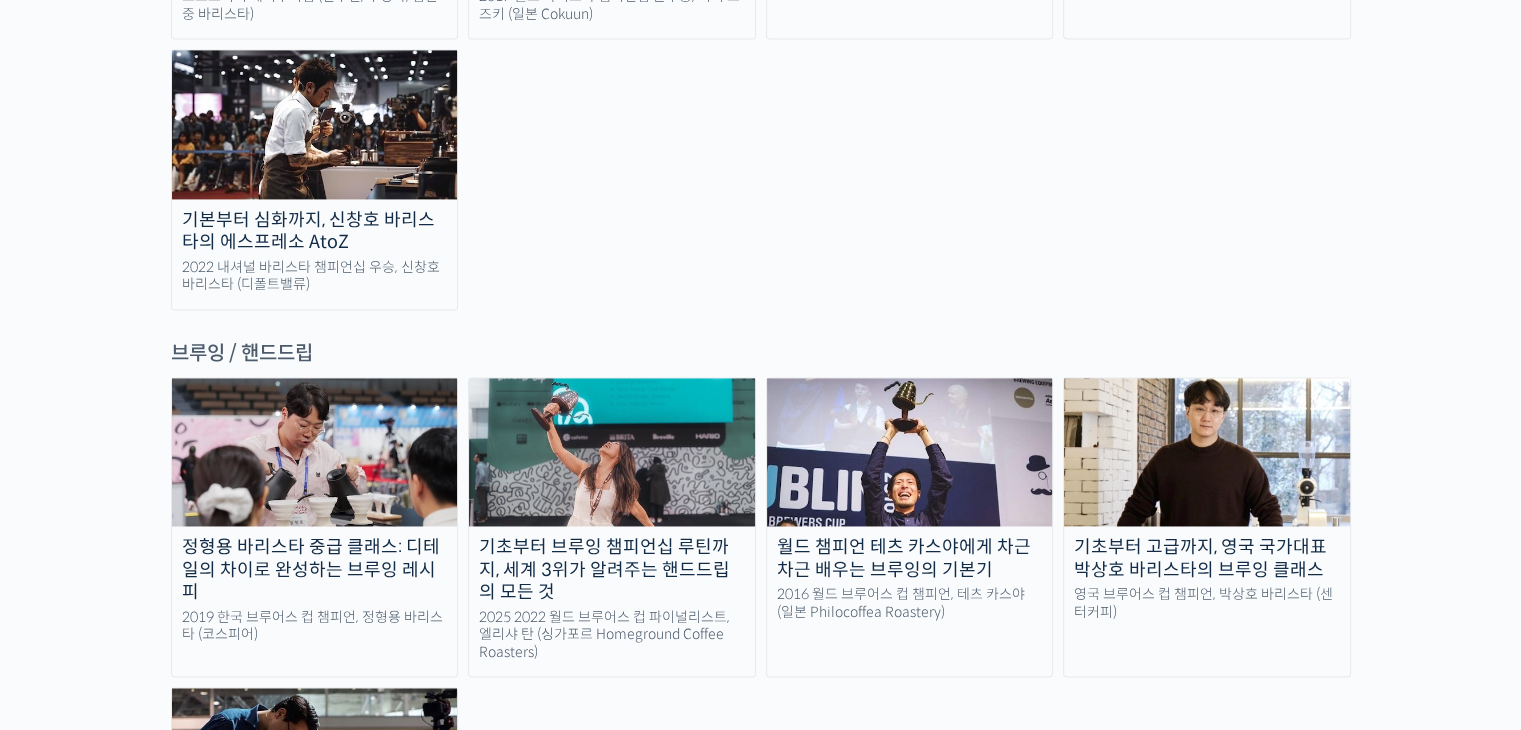 scroll, scrollTop: 3000, scrollLeft: 0, axis: vertical 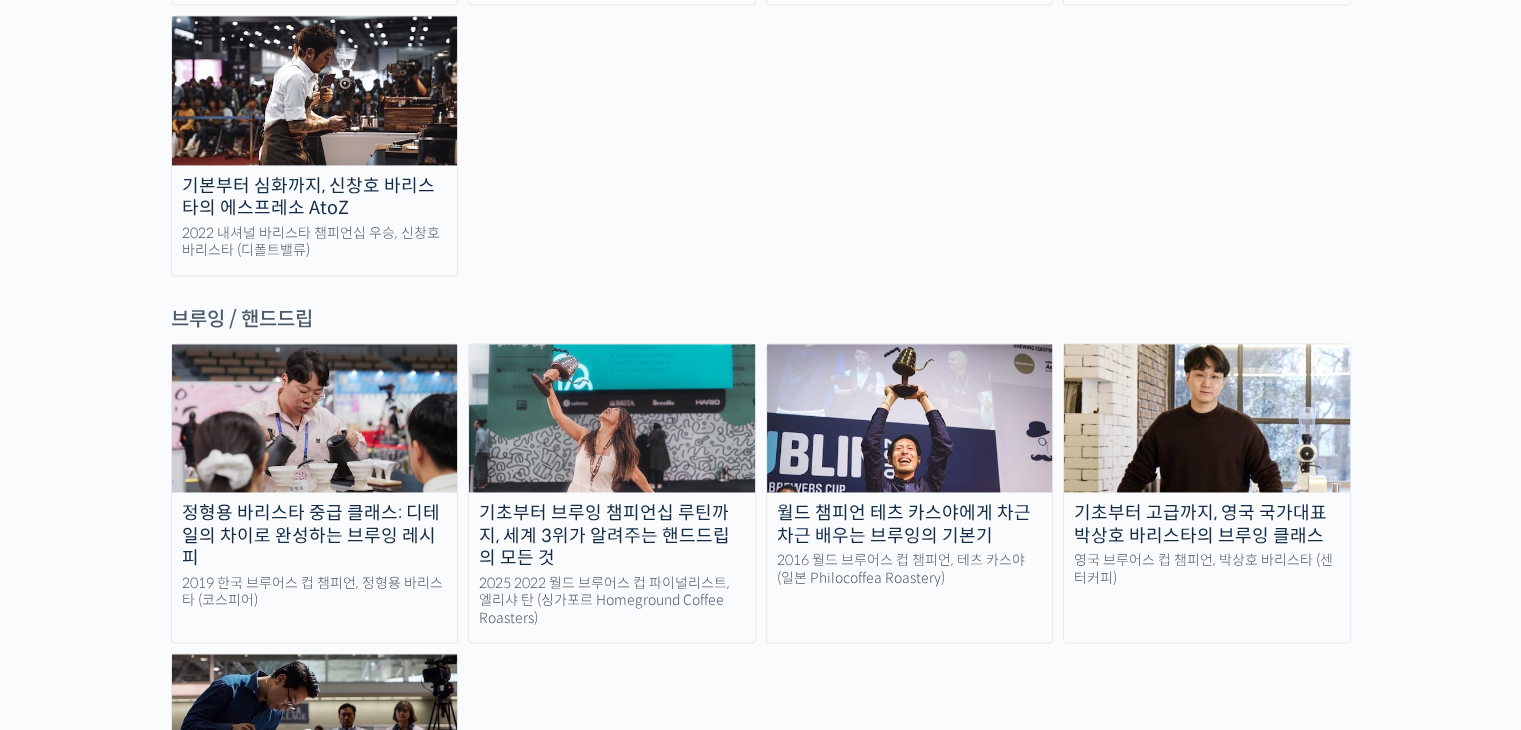click on "랜딩 페이지
최선을 다하는 당신을 위해,
최고와 함께 만든 커피 클래스
시간과 장소에 구애받지 않고, 검증된 커리큘럼으로
주성현 로스터님 Benjamin Put 전주연 바리스타님 최철 로스터님 윤선희 심사위원님 방현영 로스터님 Patrik Rolf 박상호 바리스타님 윤원균 로스터님 추경하 바리스타님 Anthony Douglas 정형용 바리스타님 윤서영 팀장님 강민서 바리스타님 이지유 바리스타님 Tetsu Kasuya 신창호 바리스타님 Miki Suzuki 유승권 로스터님 최원재 바리스타님 Elysia Tan 진경도 대표님 김한준 바리스타님 장문규 로스터님 안태환 대표님 송인영 심사위원님 강호동 대표님 김의성 매니저님 김지웅 엔지니어님" at bounding box center (760, 669) 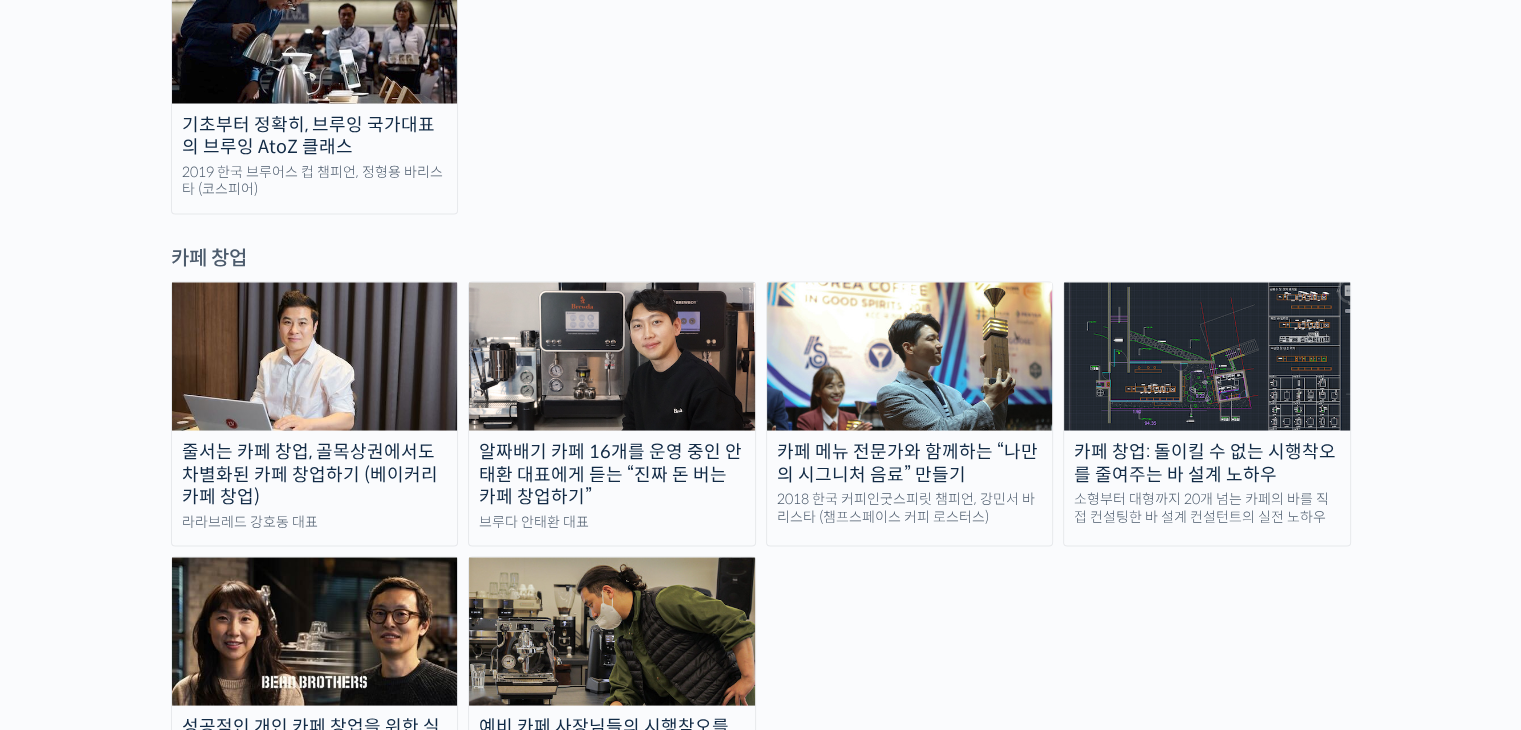 scroll, scrollTop: 3800, scrollLeft: 0, axis: vertical 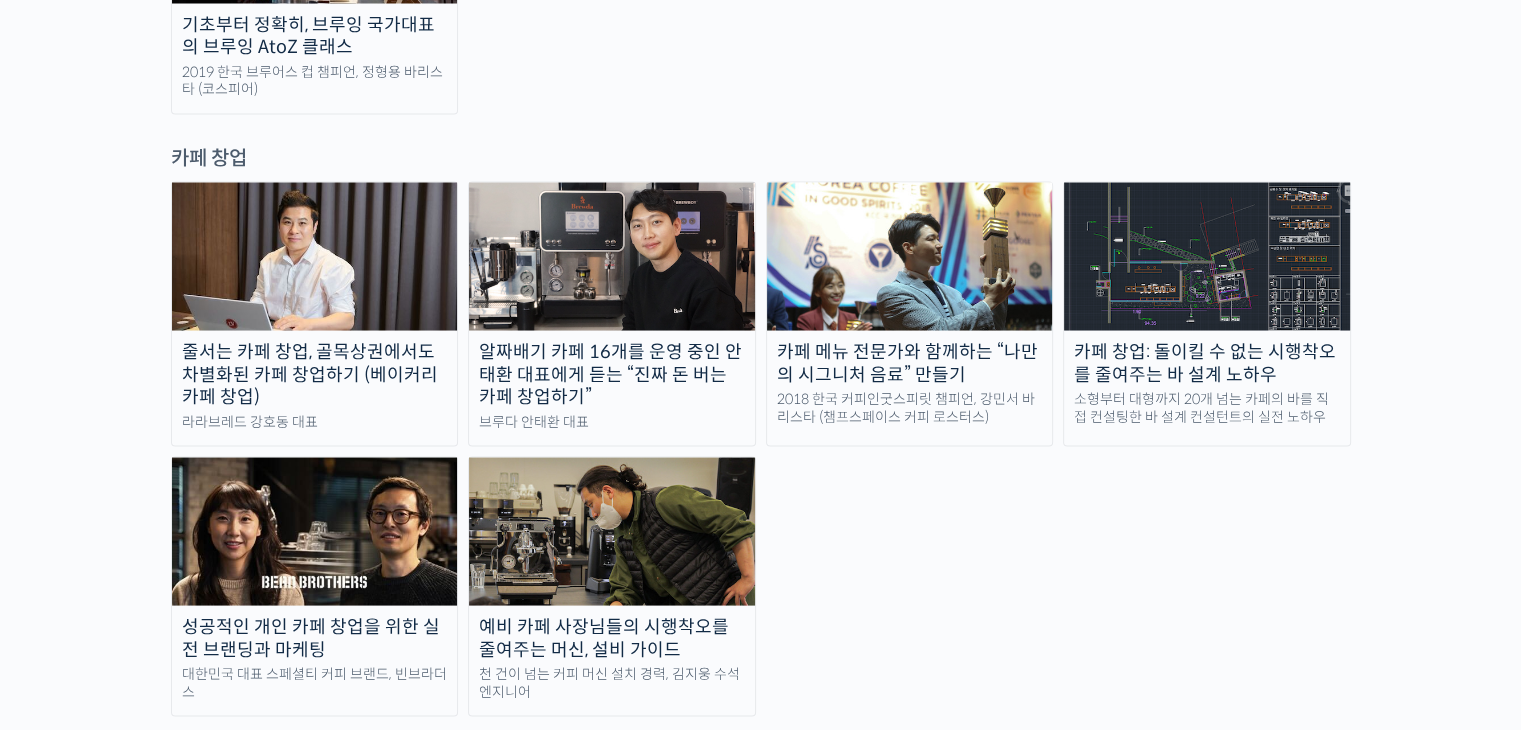 click on "줄서는 카페 창업, 골목상권에서도 차별화된 카페 창업하기 (베이커리 카페 창업)
라라브레드 강호동 대표" at bounding box center [315, 313] 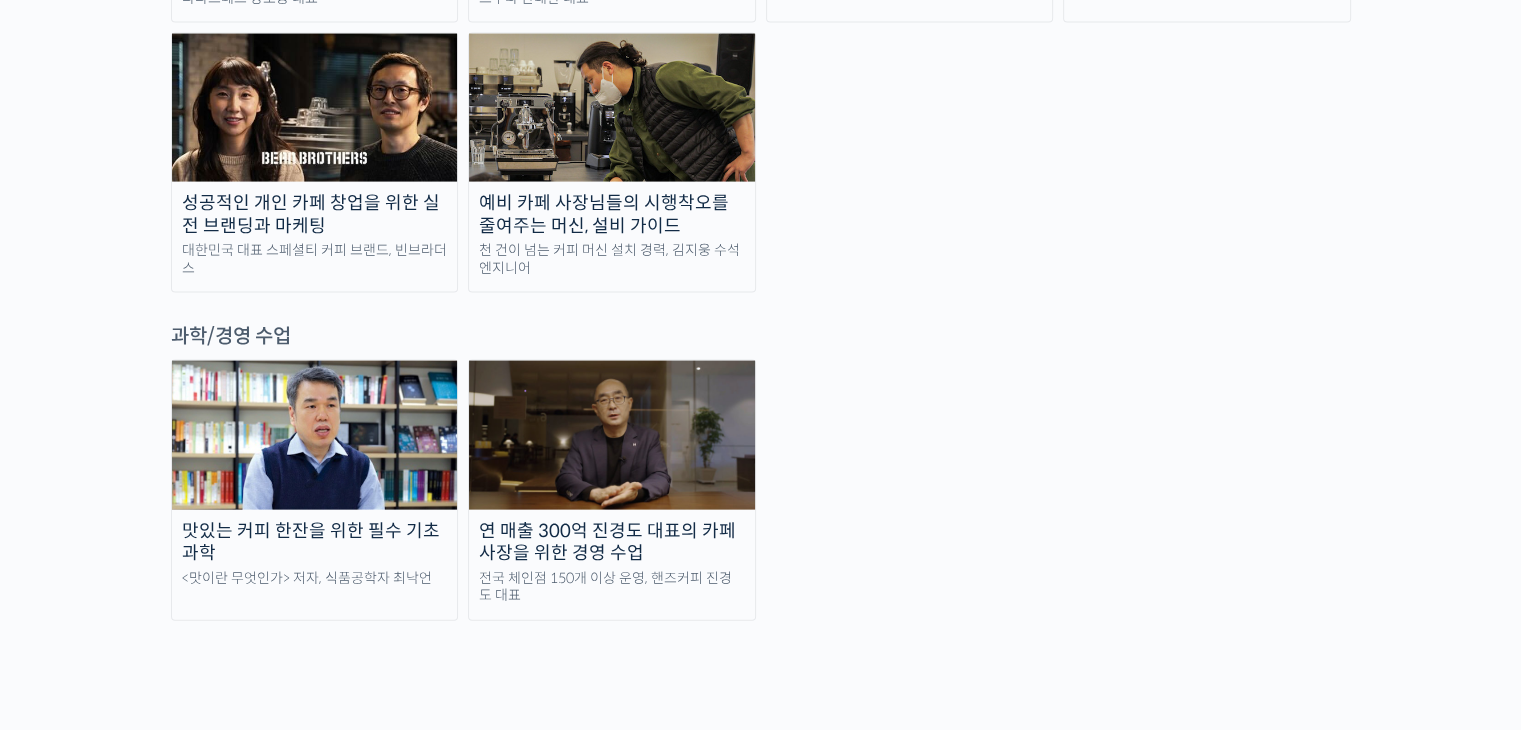 scroll, scrollTop: 4200, scrollLeft: 0, axis: vertical 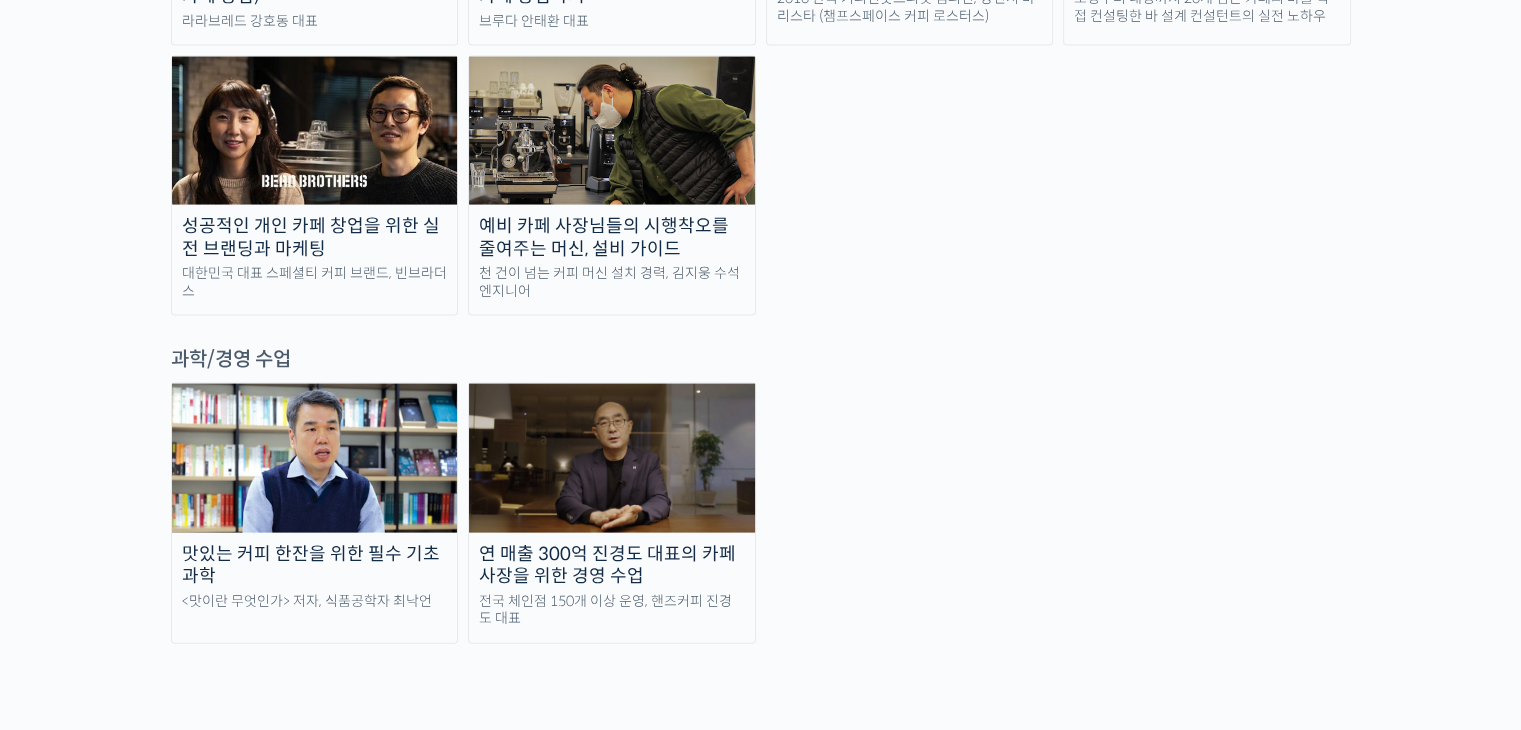 click on "맛있는 커피 한잔을 위한 필수 기초 과학" at bounding box center (315, 565) 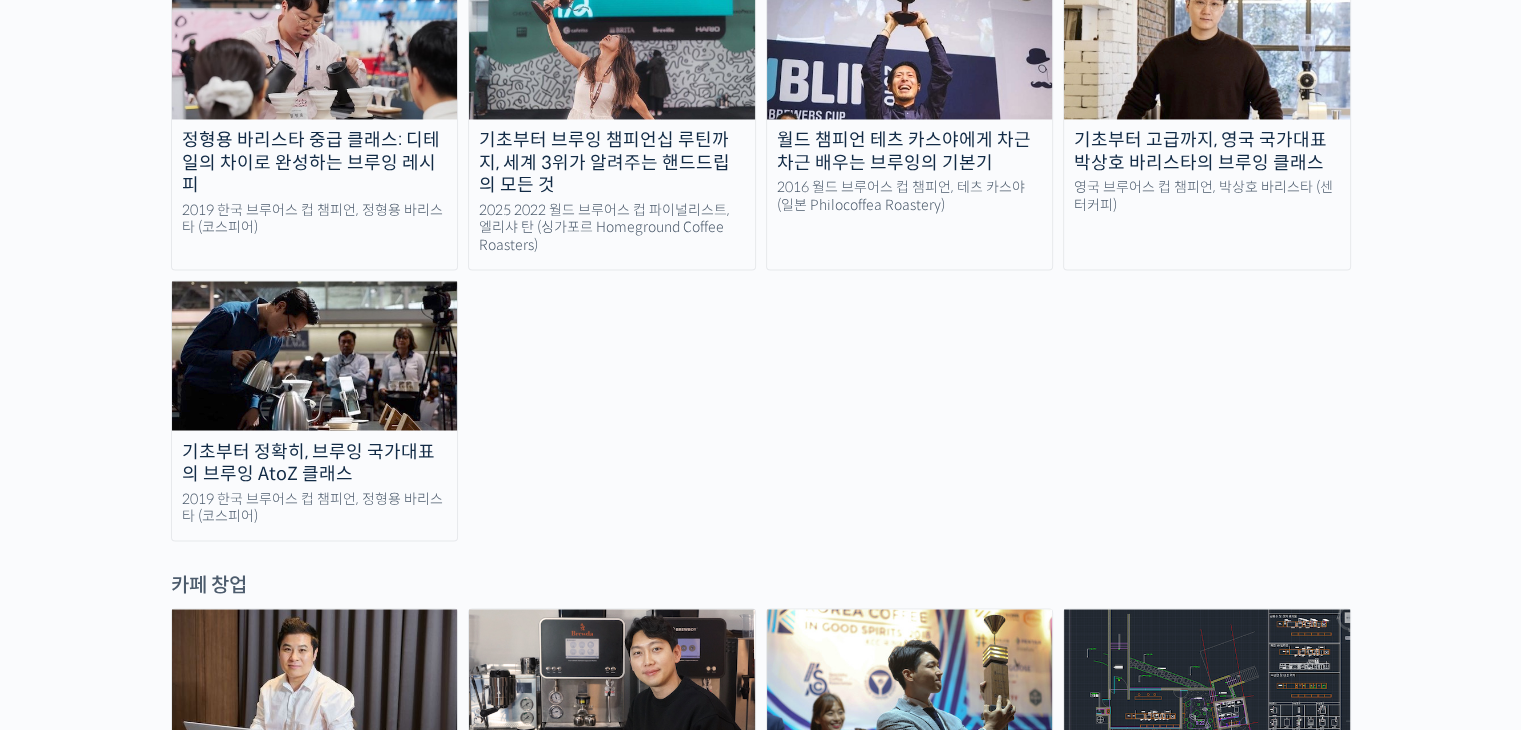 scroll, scrollTop: 3200, scrollLeft: 0, axis: vertical 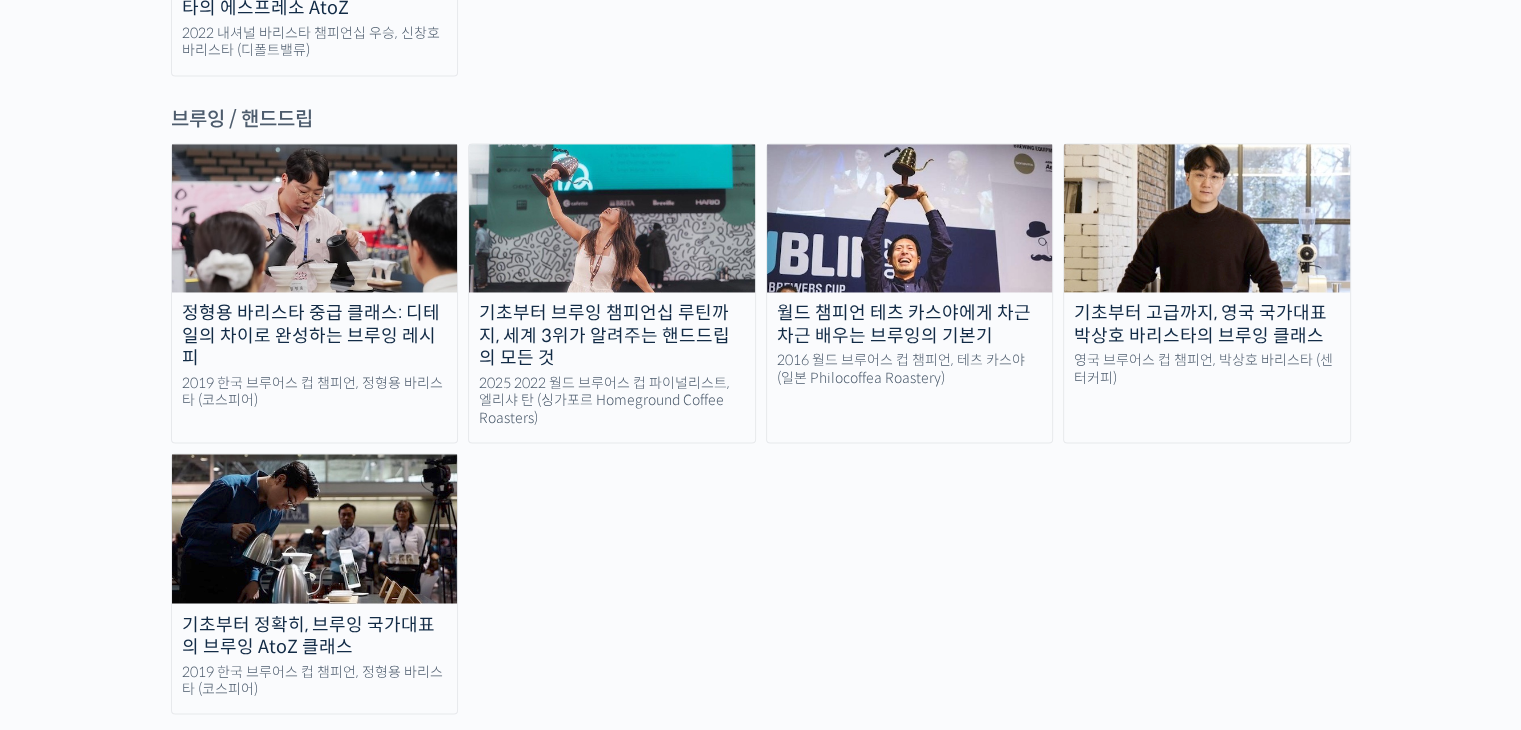 click on "랜딩 페이지
최선을 다하는 당신을 위해,
최고와 함께 만든 커피 클래스
시간과 장소에 구애받지 않고, 검증된 커리큘럼으로
주성현 로스터님 Benjamin Put 전주연 바리스타님 최철 로스터님 윤선희 심사위원님 방현영 로스터님 Patrik Rolf 박상호 바리스타님 윤원균 로스터님 추경하 바리스타님 Anthony Douglas 정형용 바리스타님 윤서영 팀장님 강민서 바리스타님 이지유 바리스타님 Tetsu Kasuya 신창호 바리스타님 Miki Suzuki 유승권 로스터님 최원재 바리스타님 Elysia Tan 진경도 대표님 김한준 바리스타님 장문규 로스터님 안태환 대표님 송인영 심사위원님 강호동 대표님 김의성 매니저님 김지웅 엔지니어님" at bounding box center (760, 469) 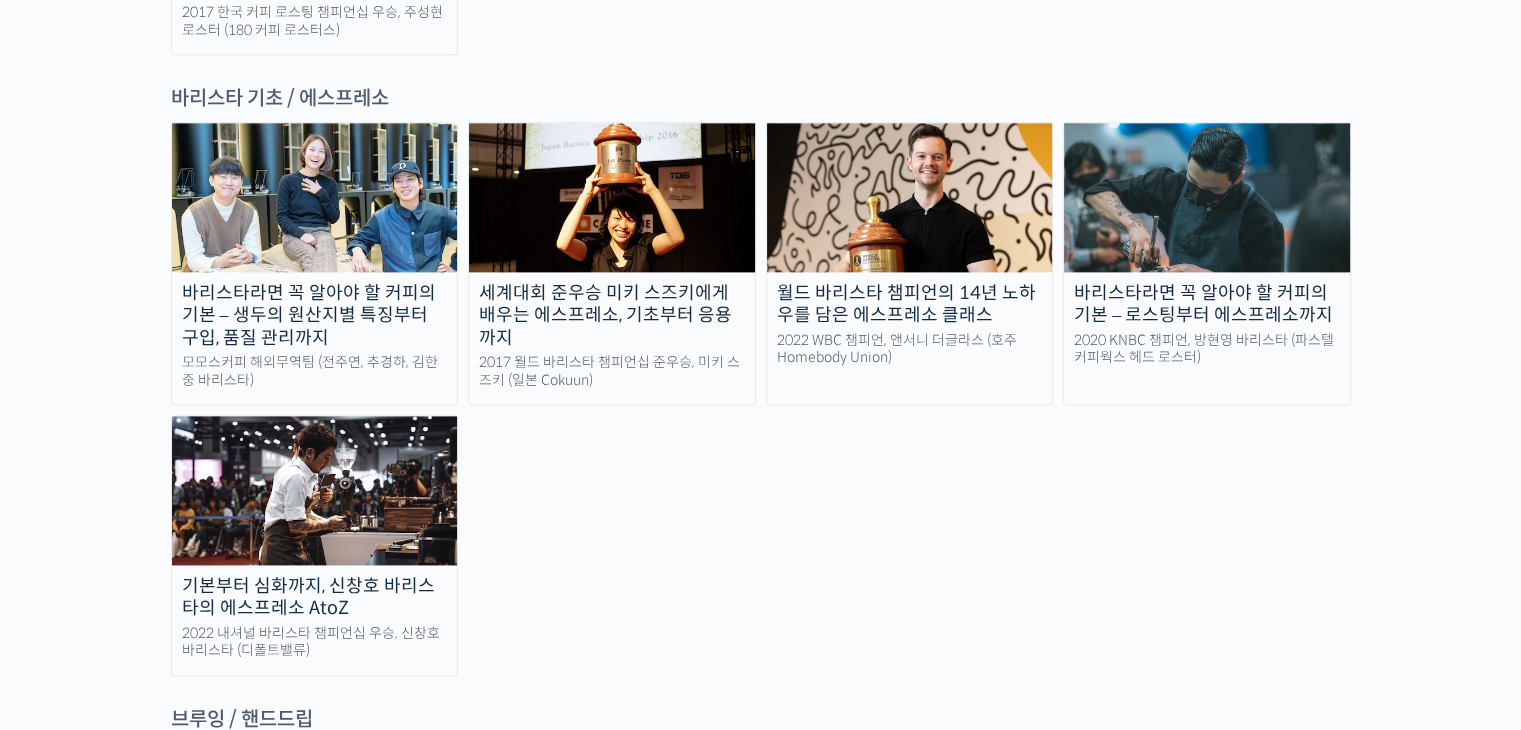 drag, startPoint x: 876, startPoint y: 572, endPoint x: 861, endPoint y: 572, distance: 15 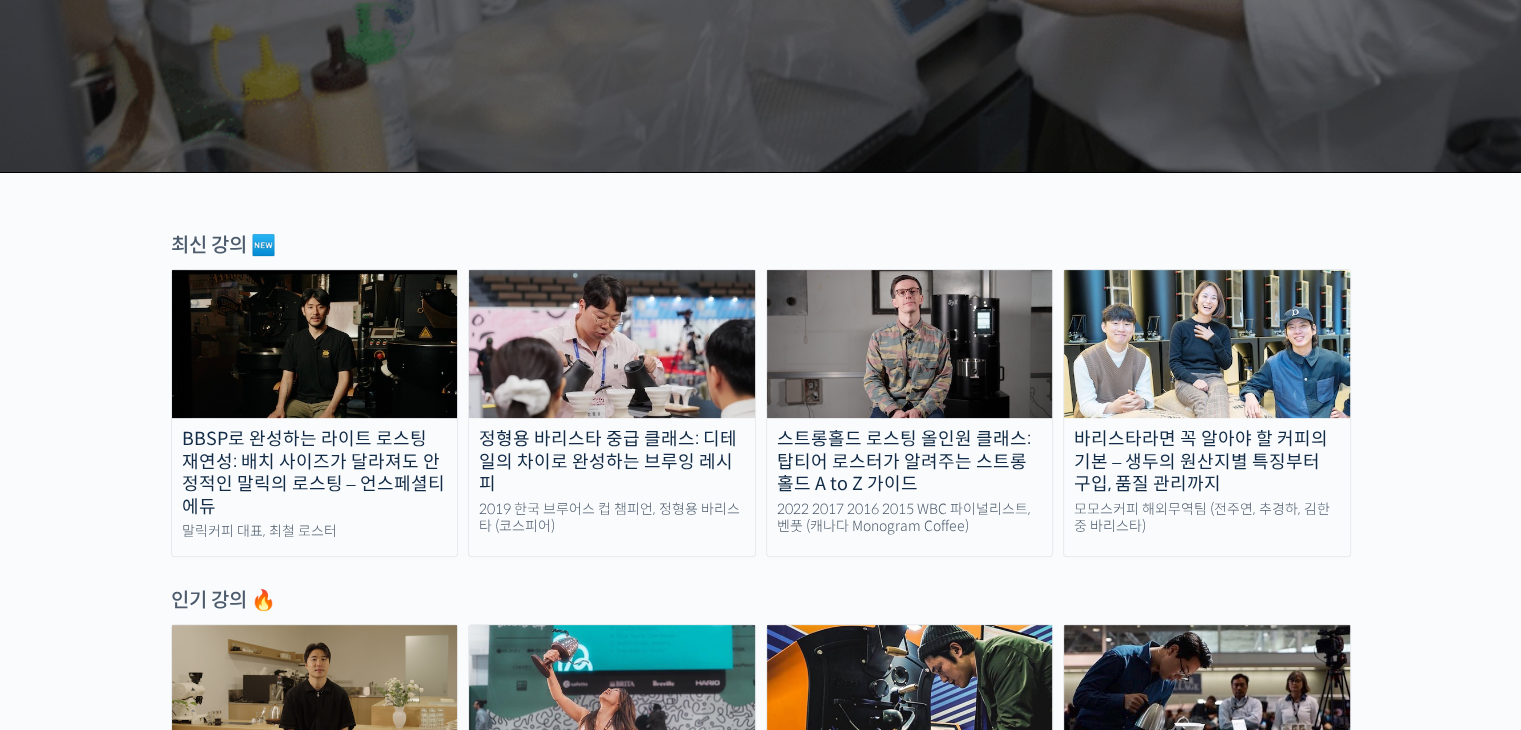 scroll, scrollTop: 500, scrollLeft: 0, axis: vertical 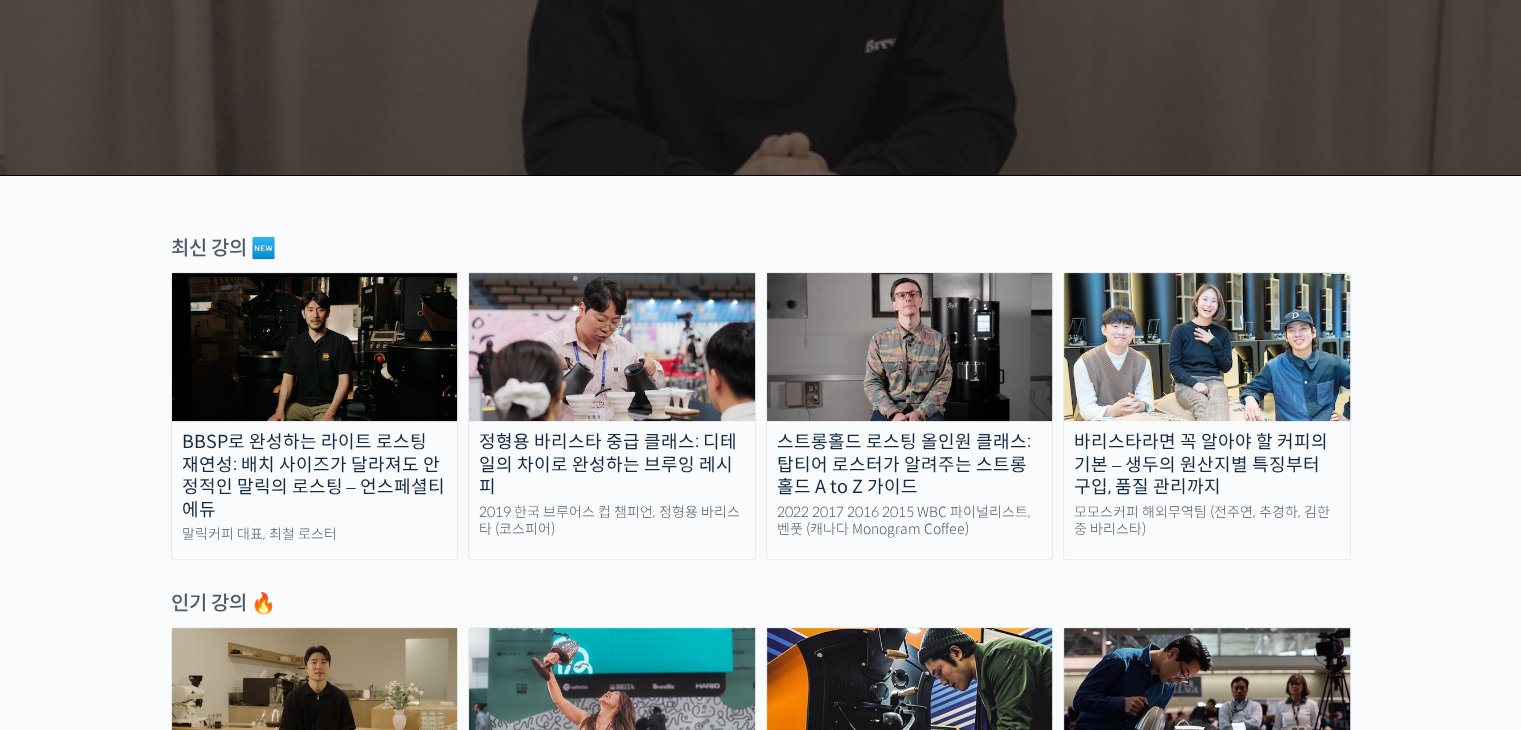 click on "랜딩 페이지
최선을 다하는 당신을 위해,
최고와 함께 만든 커피 클래스
시간과 장소에 구애받지 않고, 검증된 커리큘럼으로
주성현 로스터님 Benjamin Put 전주연 바리스타님 최철 로스터님 윤선희 심사위원님 방현영 로스터님 Patrik Rolf 박상호 바리스타님 윤원균 로스터님 추경하 바리스타님 Anthony Douglas 정형용 바리스타님 윤서영 팀장님 강민서 바리스타님 이지유 바리스타님 Tetsu Kasuya 신창호 바리스타님 Miki Suzuki 유승권 로스터님 최원재 바리스타님 Elysia Tan 진경도 대표님 김한준 바리스타님 장문규 로스터님 안태환 대표님 송인영 심사위원님 강호동 대표님 김의성 매니저님 김지웅 엔지니어님" at bounding box center (760, 3169) 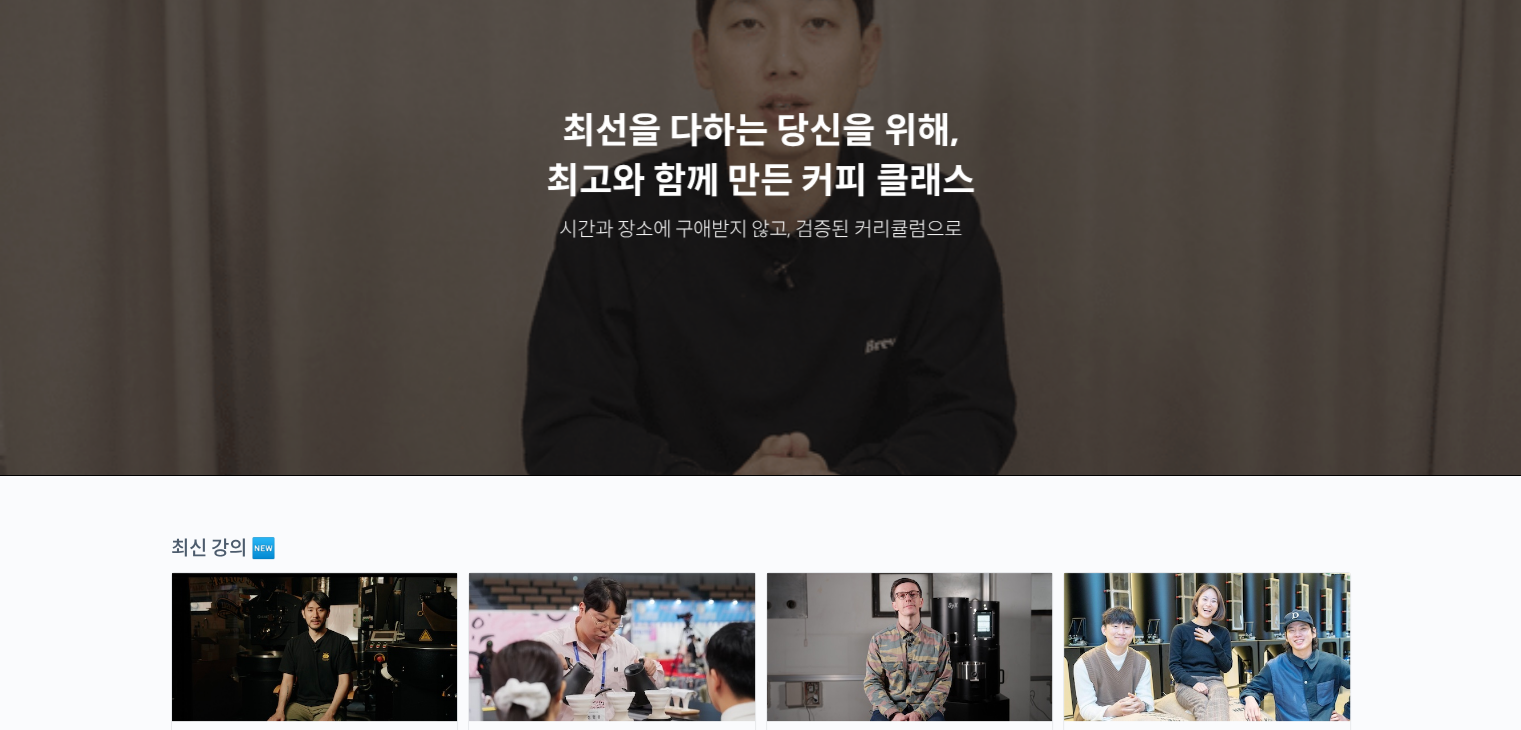 scroll, scrollTop: 0, scrollLeft: 0, axis: both 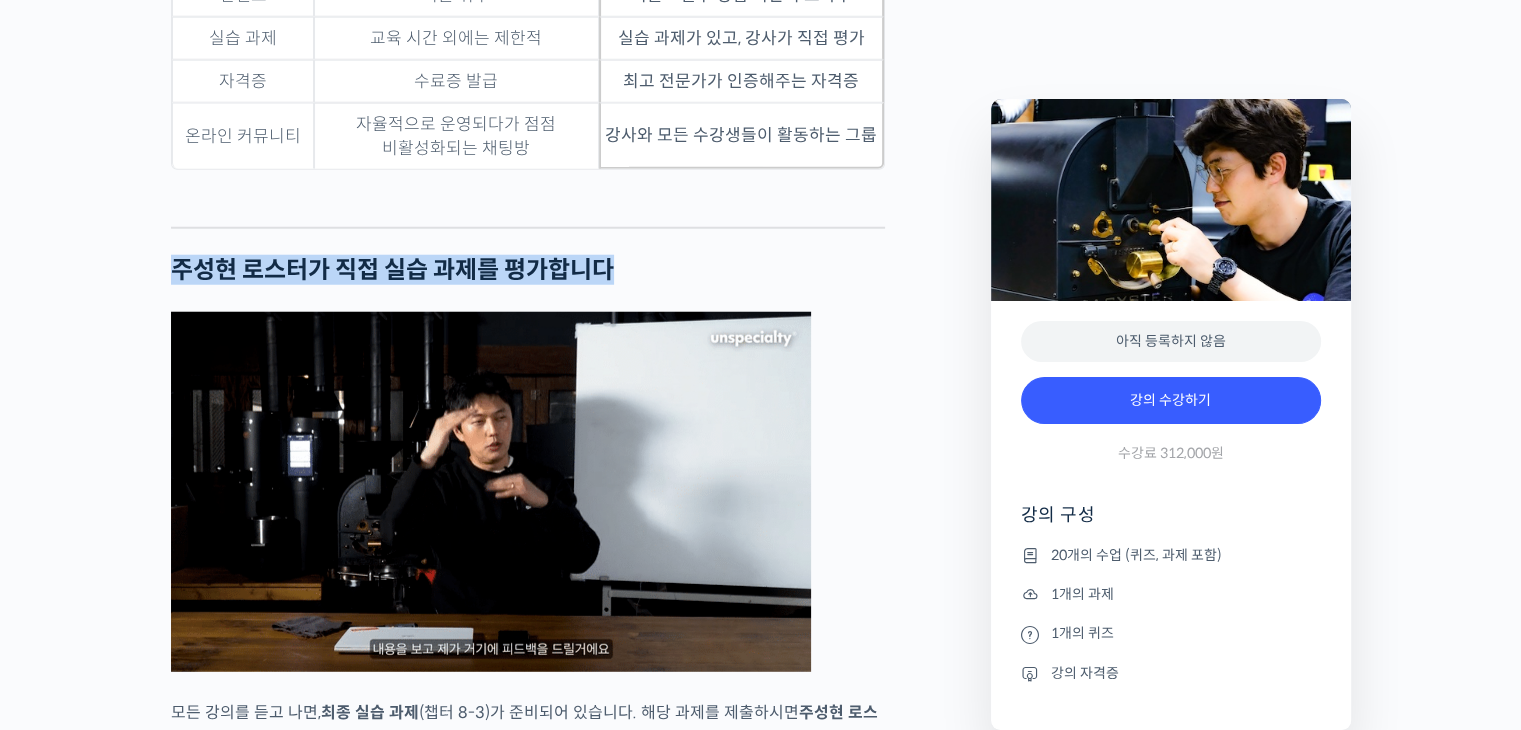 drag, startPoint x: 158, startPoint y: 331, endPoint x: 644, endPoint y: 326, distance: 486.02573 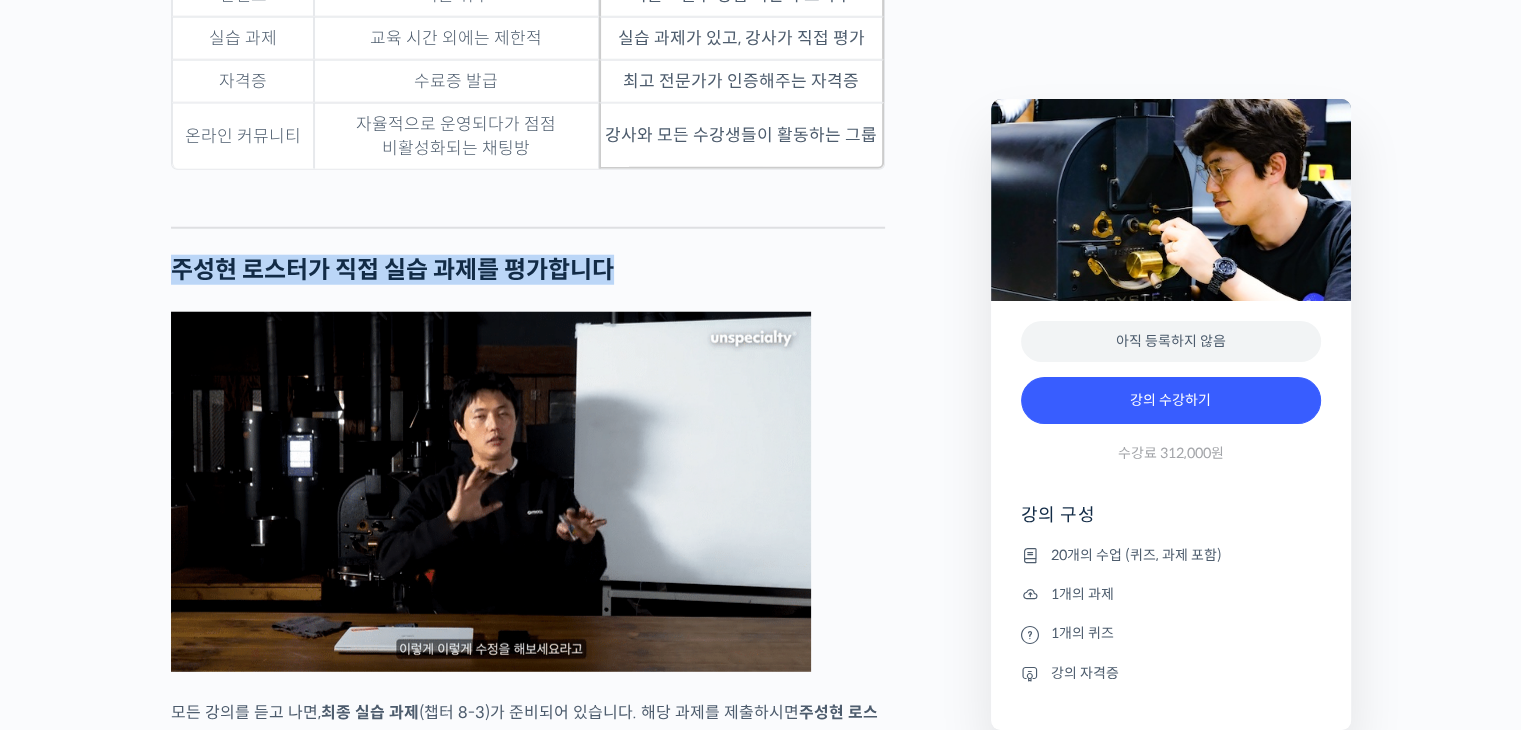 click on "최고 인기 로스팅 수업을 온라인으로! 국가대표의 로스팅 클래스
강의 상세 내용 확인하기
주성현 로스터를 소개합니다!
<180 커피 로스터스> 본부장
2017 Korea Roasting Championship 우승 🏆
2018 Tisca International Roast Cup 우승 🏆
챔피언의 노하우로 로스팅 실력을 성장시켜보세요
YouTube <안스타> 채널 출연 영상
맛보기 수업을 확인해보세요
맛보기 수업 “챕터 3-1. 좋은 로스팅과 나쁜 로스팅”
검증된 로스팅 클래스를 온라인으로 옮겨왔습니다
국내 최고 인기 로스팅 교육 180 커피 로스터스의 로스팅 클래스가 드디어 오픈했습니다!
.
." at bounding box center (760, 909) 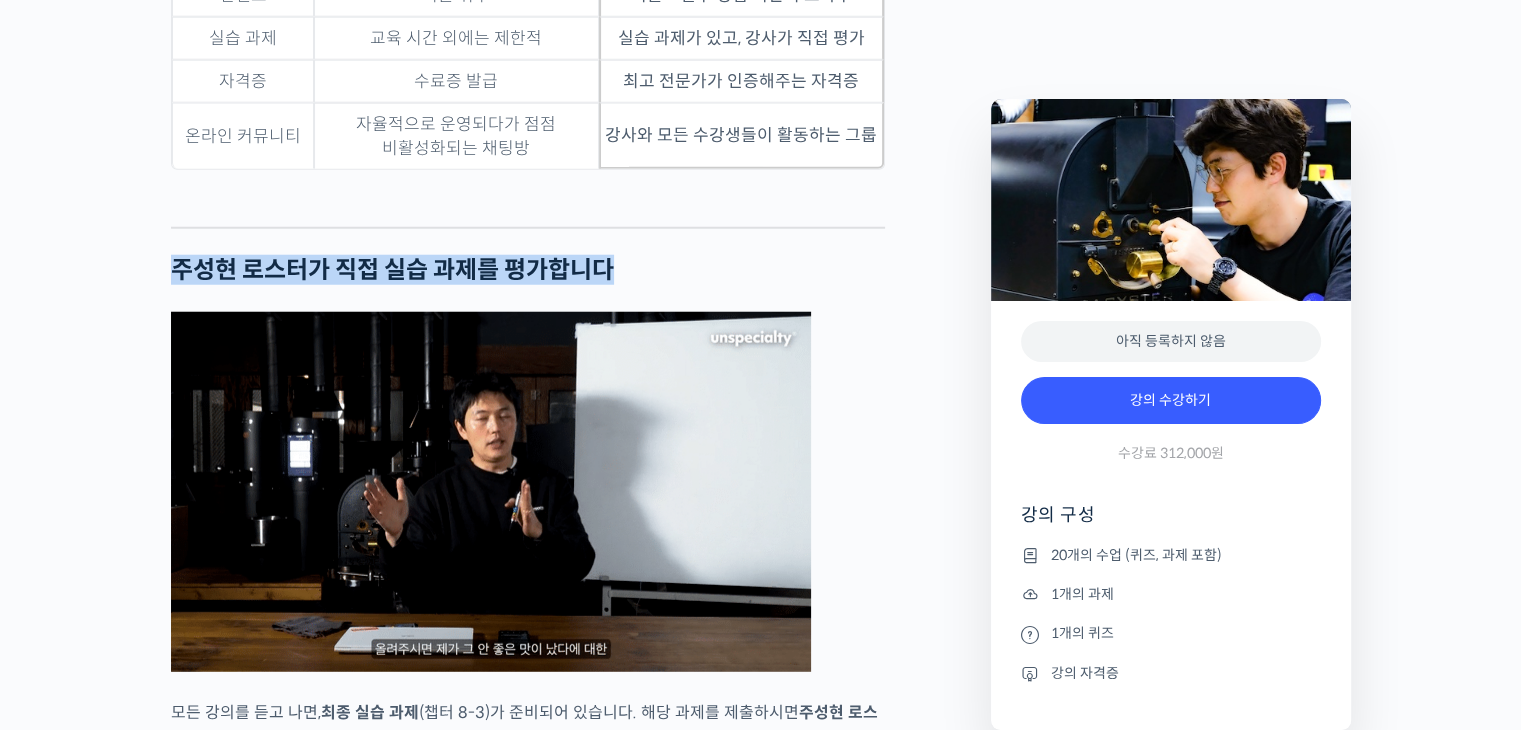click on "주성현 로스터가 직접 실습 과제를 평가합니다" at bounding box center [528, 270] 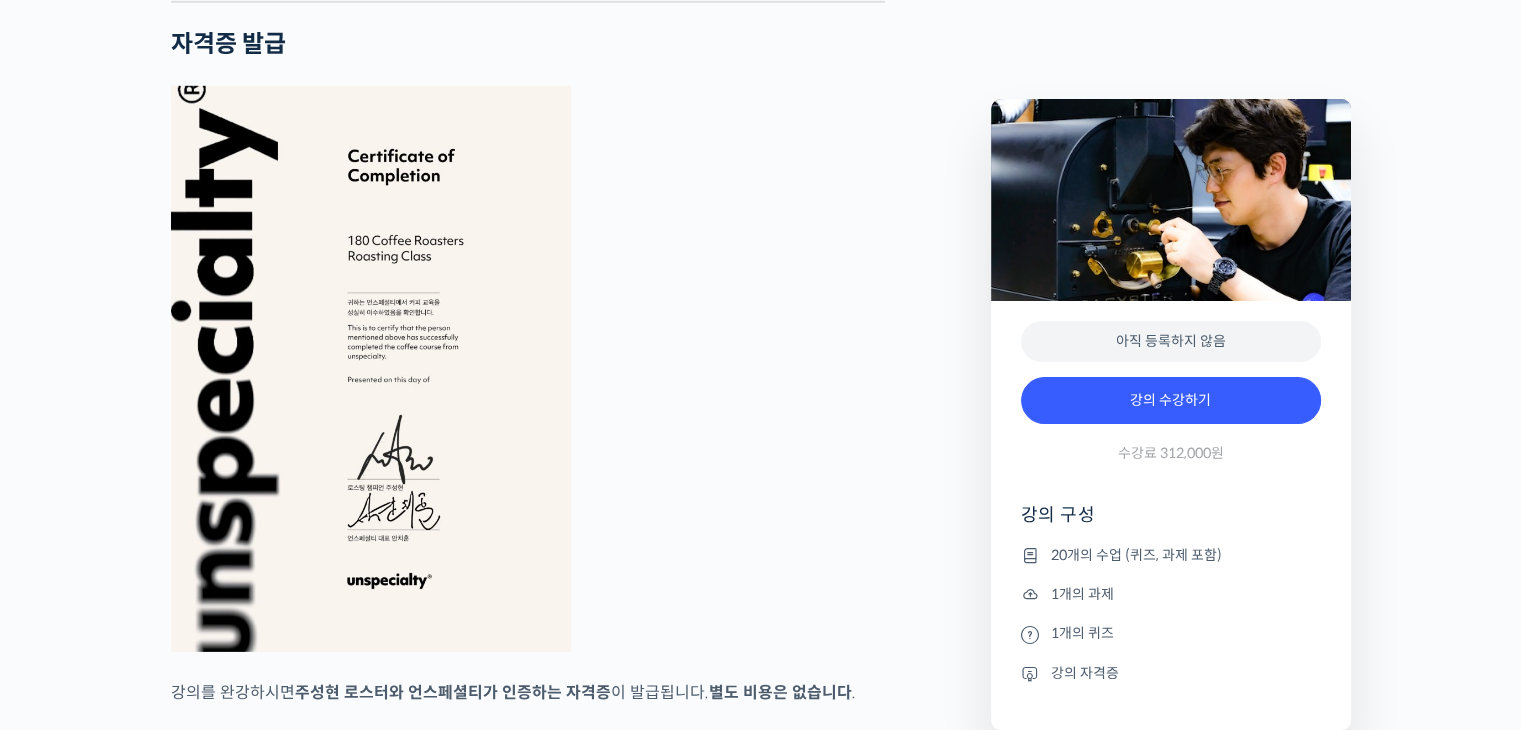 scroll, scrollTop: 6500, scrollLeft: 0, axis: vertical 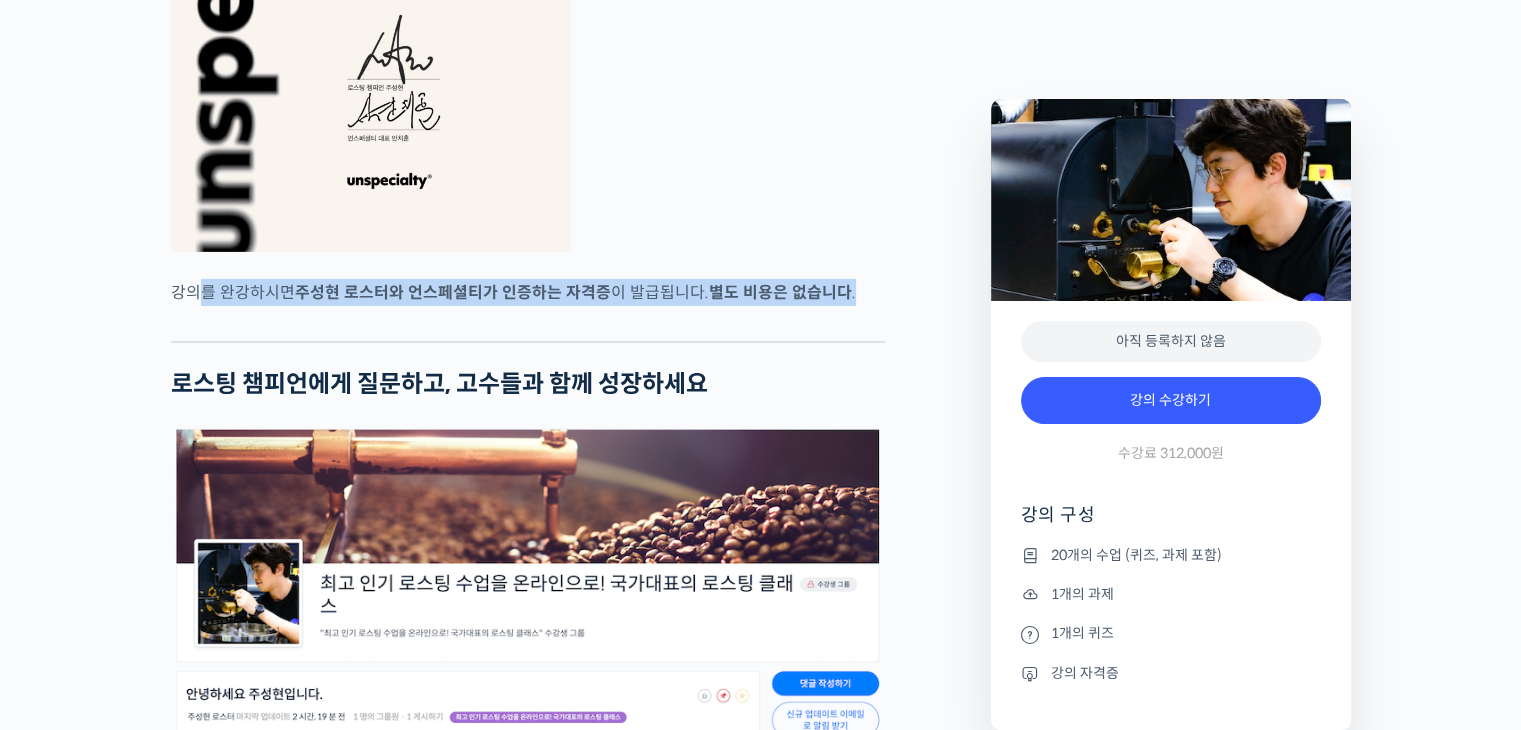 drag, startPoint x: 201, startPoint y: 364, endPoint x: 869, endPoint y: 375, distance: 668.0906 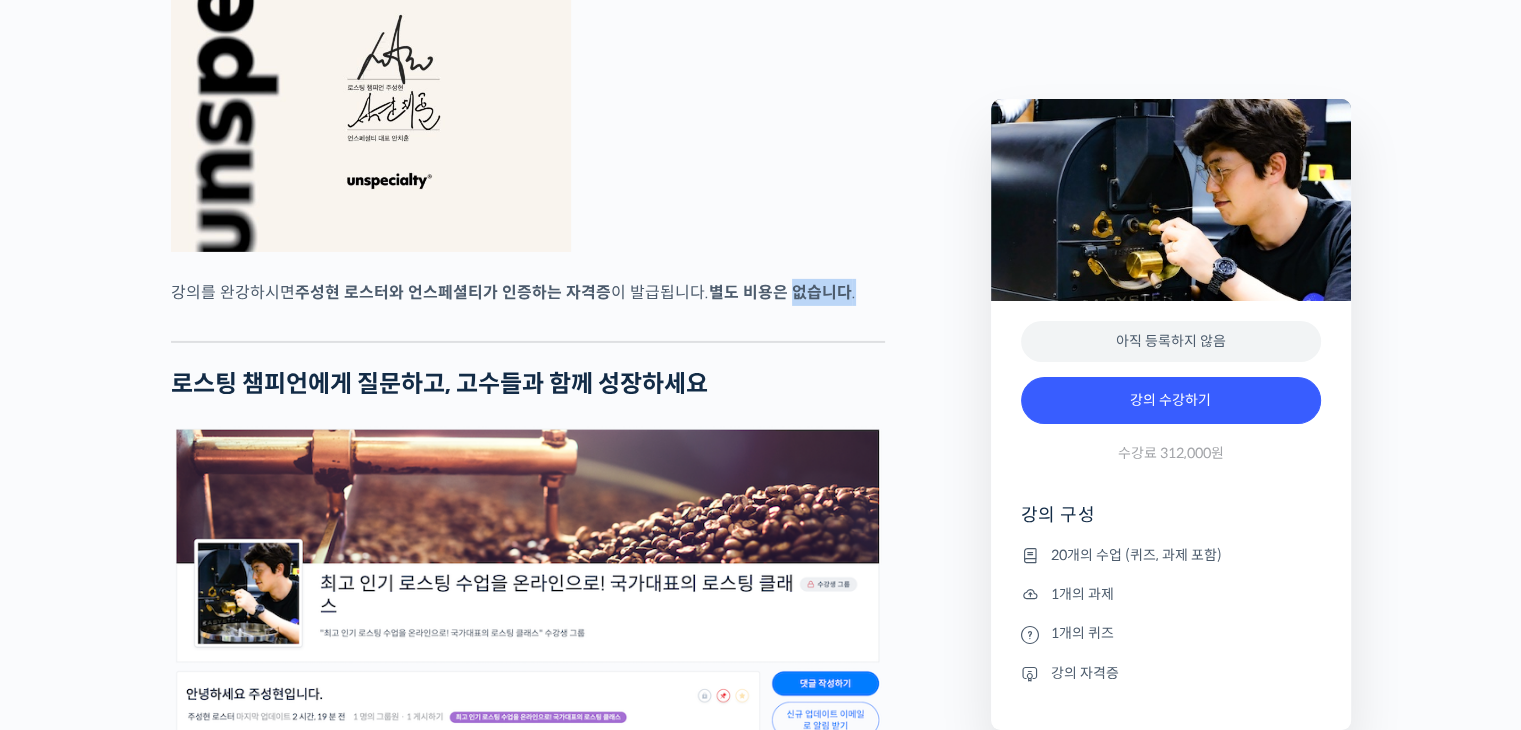 drag, startPoint x: 784, startPoint y: 350, endPoint x: 66, endPoint y: 413, distance: 720.7586 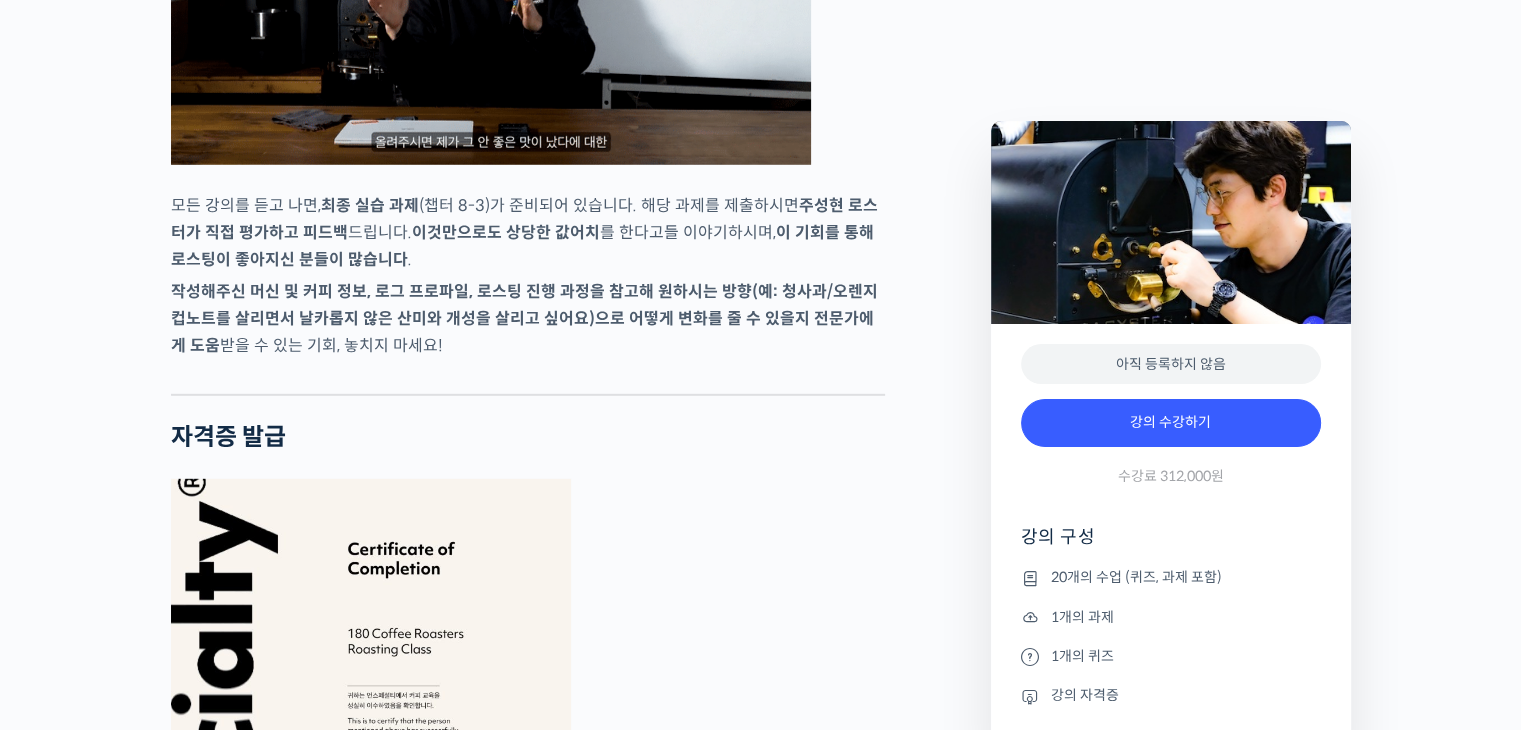 scroll, scrollTop: 5700, scrollLeft: 0, axis: vertical 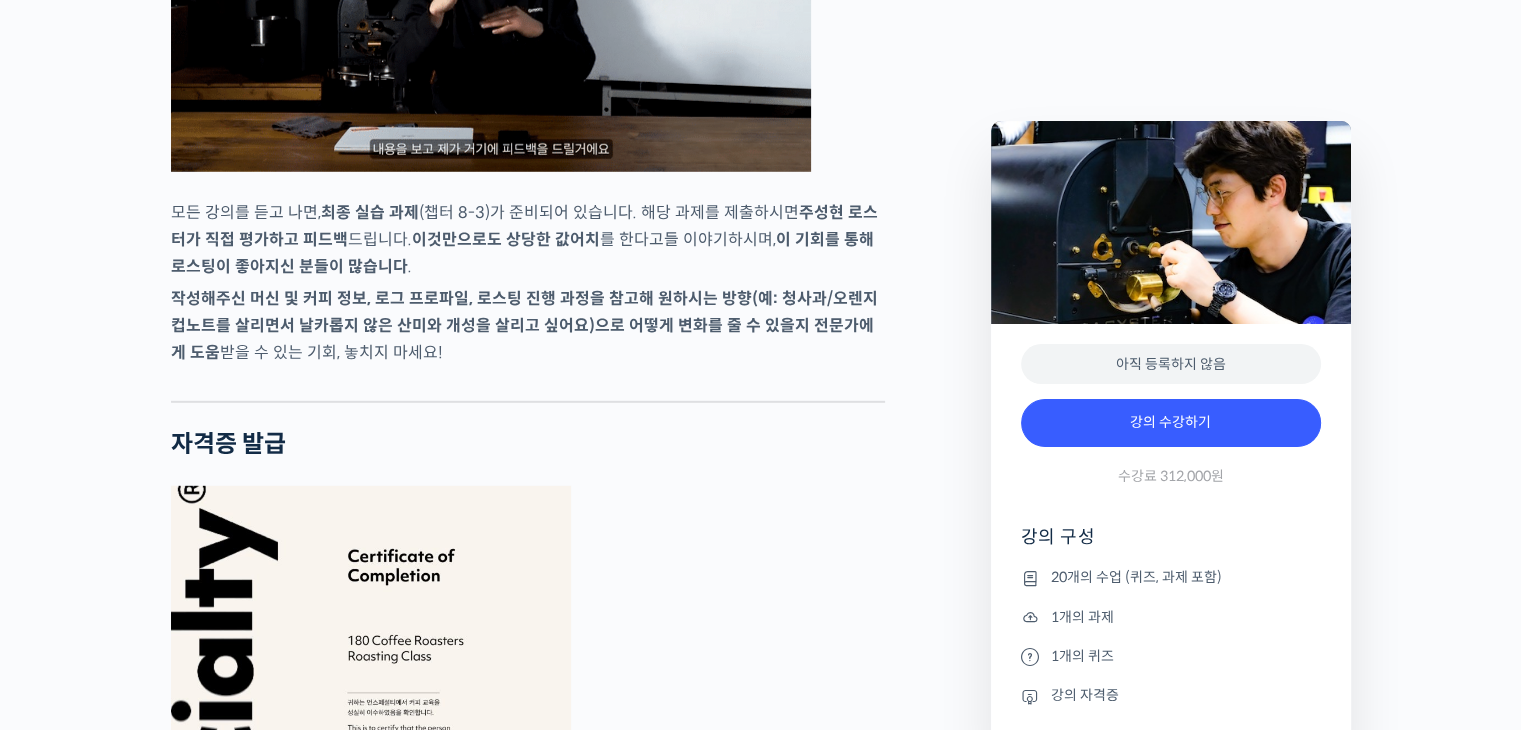 drag, startPoint x: 318, startPoint y: 374, endPoint x: 459, endPoint y: 421, distance: 148.62704 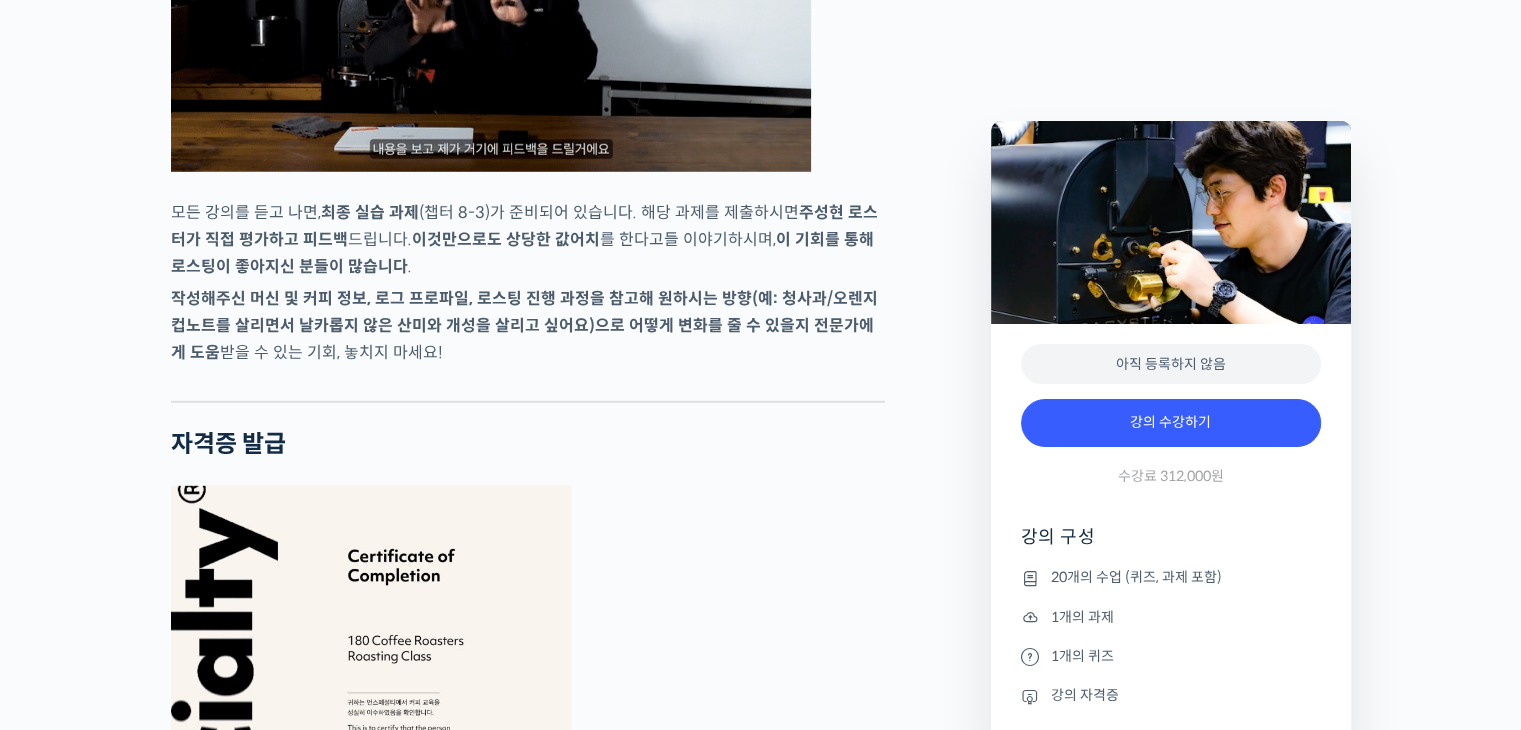 click on "[FIRST] [LAST] 로스터를 소개합니다!
<[BRAND]> 본부장
[YEAR] Korea Roasting Championship 우승 🏆
[YEAR] Tisca International Roast Cup 우승 🏆
챔피언의 노하우로 로스팅 실력을 성장시켜보세요
YouTube <[BRAND]> 채널 출연 영상
맛보기 수업을 확인해보세요
맛보기 수업 “챕터 3-1. 좋은 로스팅과 나쁜 로스팅”
검증된 로스팅 클래스를 온라인으로 옮겨왔습니다
국내 최고 인기 로스팅 교육 [BRAND] 커피 로스터스의 로스팅 클래스가 드디어 오픈했습니다!  로스팅을 어디서 어떻게 배워야 할지 고민하는 분들에게 검증된 로스팅 수업을 소개합니다.
여러 명의 로스팅 챔피언을 배출하고, 현재도 각종 로스팅 대회를 휩쓸고 있는 [BRAND] 커피 로스터스가, 모두가 인정하는" at bounding box center (571, 391) 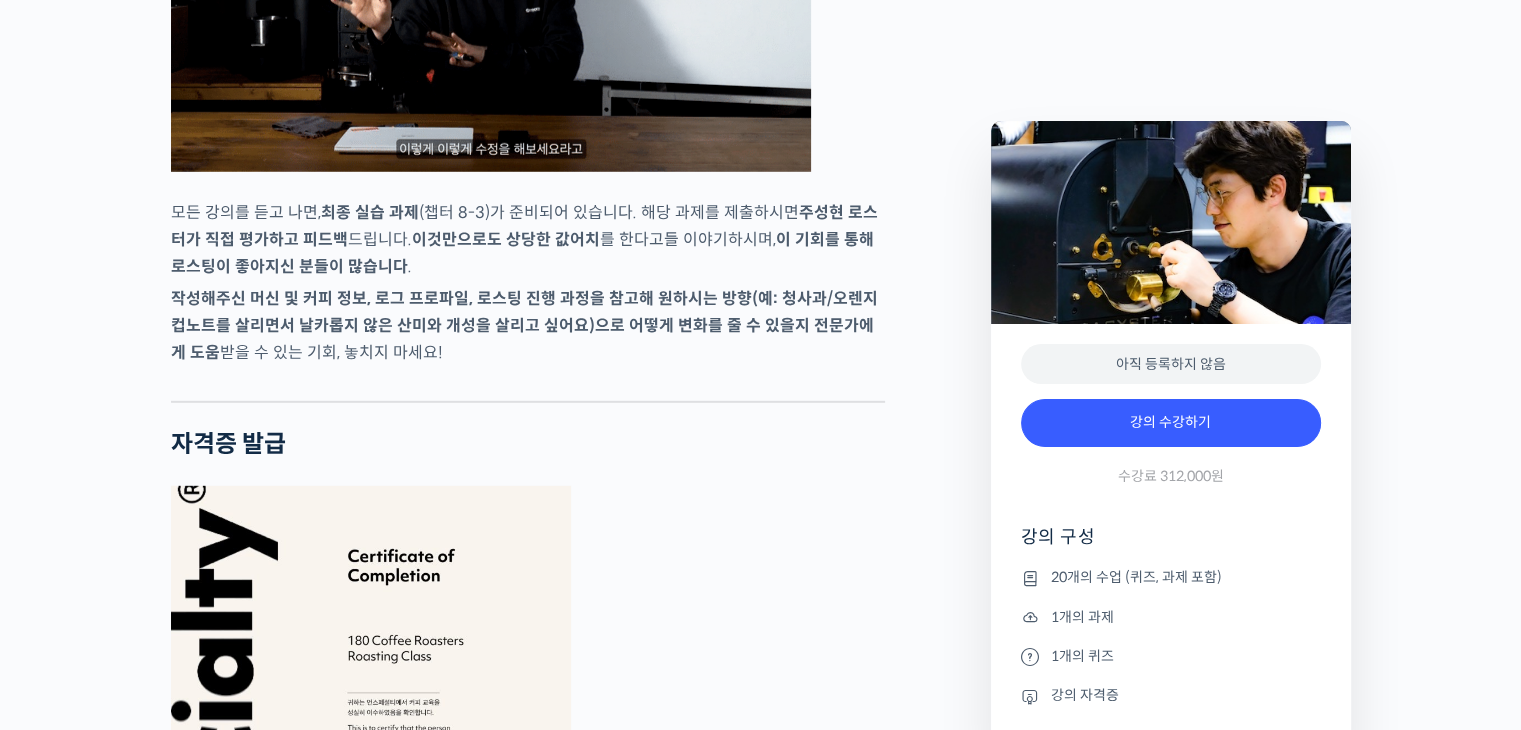 click on "작성해주신 머신 및 커피 정보, 로그 프로파일, 로스팅 진행 과정을 참고해   원하시는 방향(예: 청사과/오렌지 컵노트를 살리면서 날카롭지 않은 산미와 개성을 살리고 싶어요)으로 어떻게 변화를 줄 수 있을지 전문가에게 도움  받을 수 있는 기회, 놓치지 마세요!" at bounding box center (528, 325) 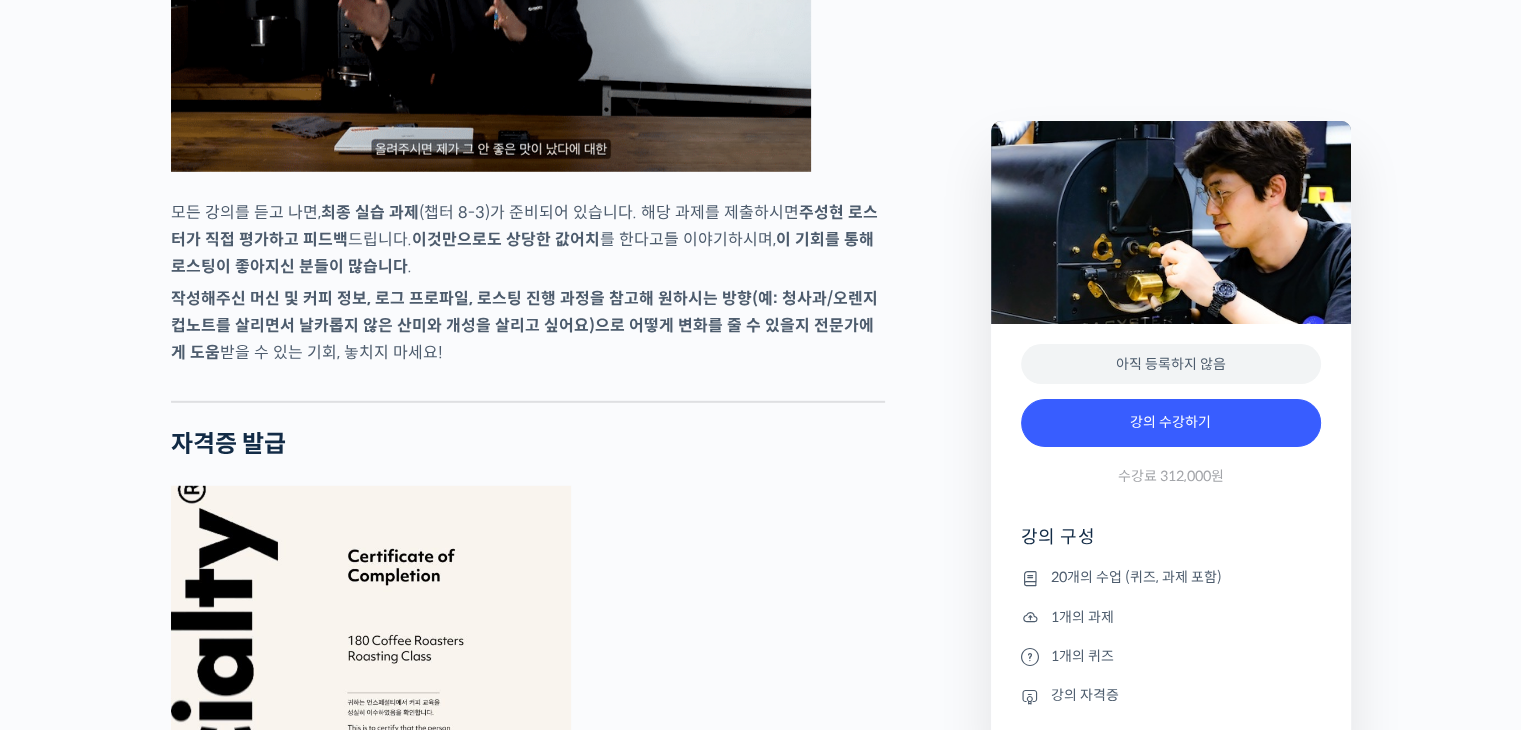 drag, startPoint x: 355, startPoint y: 403, endPoint x: 101, endPoint y: 290, distance: 278.0018 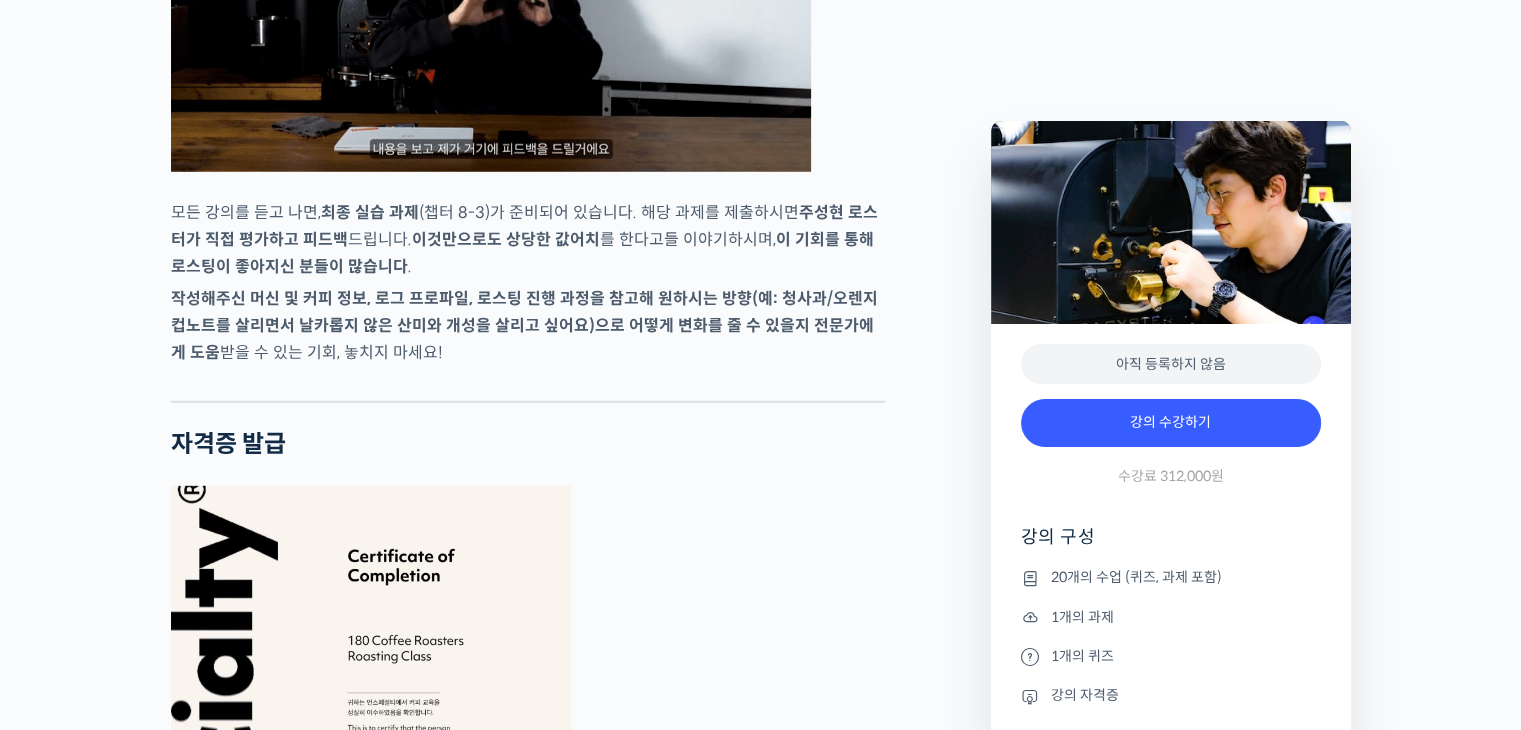 click on "최고 인기 로스팅 수업을 온라인으로! 국가대표의 로스팅 클래스
강의 상세 내용 확인하기
주성현 로스터를 소개합니다!
<180 커피 로스터스> 본부장
2017 Korea Roasting Championship 우승 🏆
2018 Tisca International Roast Cup 우승 🏆
챔피언의 노하우로 로스팅 실력을 성장시켜보세요
YouTube <안스타> 채널 출연 영상
맛보기 수업을 확인해보세요
맛보기 수업 “챕터 3-1. 좋은 로스팅과 나쁜 로스팅”
검증된 로스팅 클래스를 온라인으로 옮겨왔습니다
국내 최고 인기 로스팅 교육 180 커피 로스터스의 로스팅 클래스가 드디어 오픈했습니다!
.
." at bounding box center [760, 409] 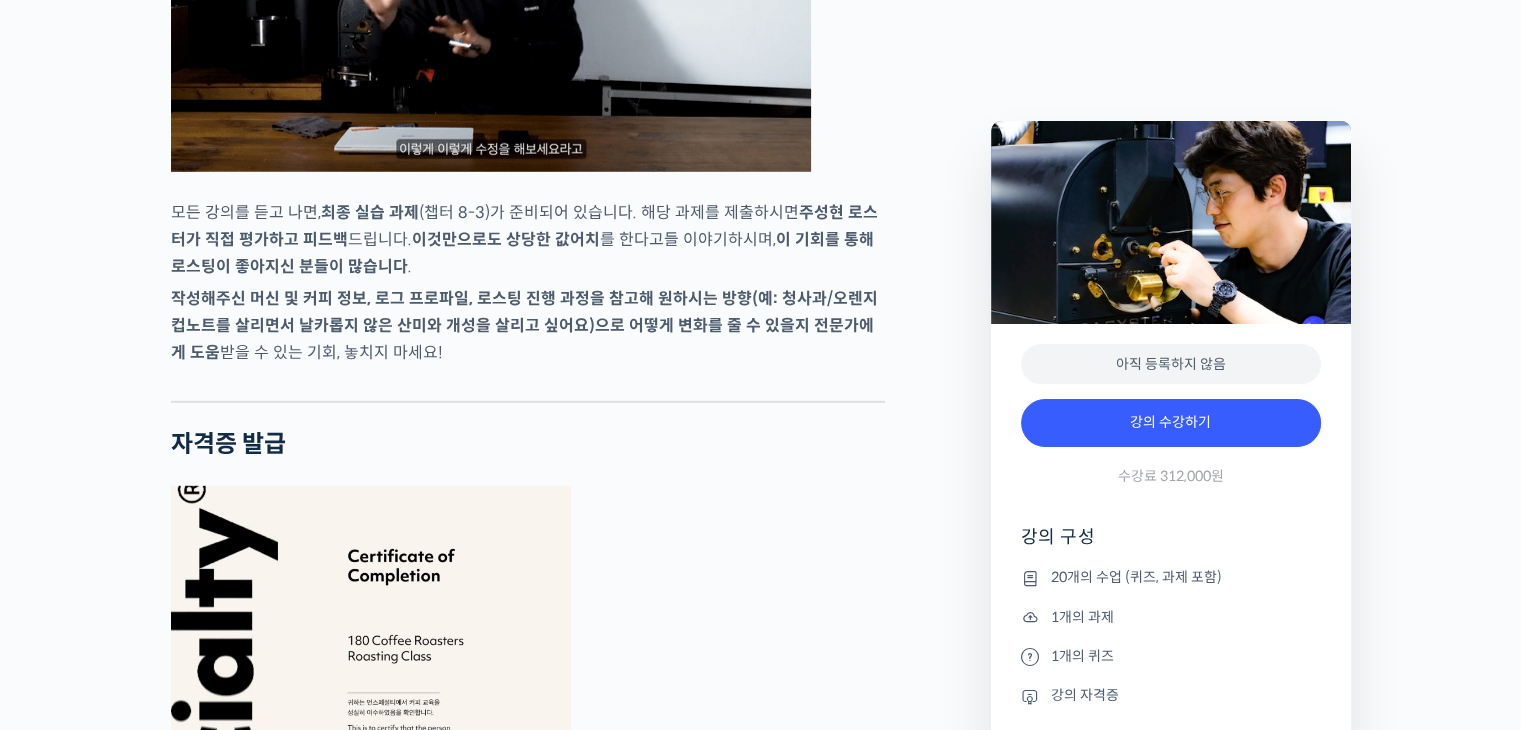 click on "최고 인기 로스팅 수업을 온라인으로! 국가대표의 로스팅 클래스
강의 상세 내용 확인하기
주성현 로스터를 소개합니다!
<180 커피 로스터스> 본부장
2017 Korea Roasting Championship 우승 🏆
2018 Tisca International Roast Cup 우승 🏆
챔피언의 노하우로 로스팅 실력을 성장시켜보세요
YouTube <안스타> 채널 출연 영상
맛보기 수업을 확인해보세요
맛보기 수업 “챕터 3-1. 좋은 로스팅과 나쁜 로스팅”
검증된 로스팅 클래스를 온라인으로 옮겨왔습니다
국내 최고 인기 로스팅 교육 180 커피 로스터스의 로스팅 클래스가 드디어 오픈했습니다!
.
." at bounding box center [760, 409] 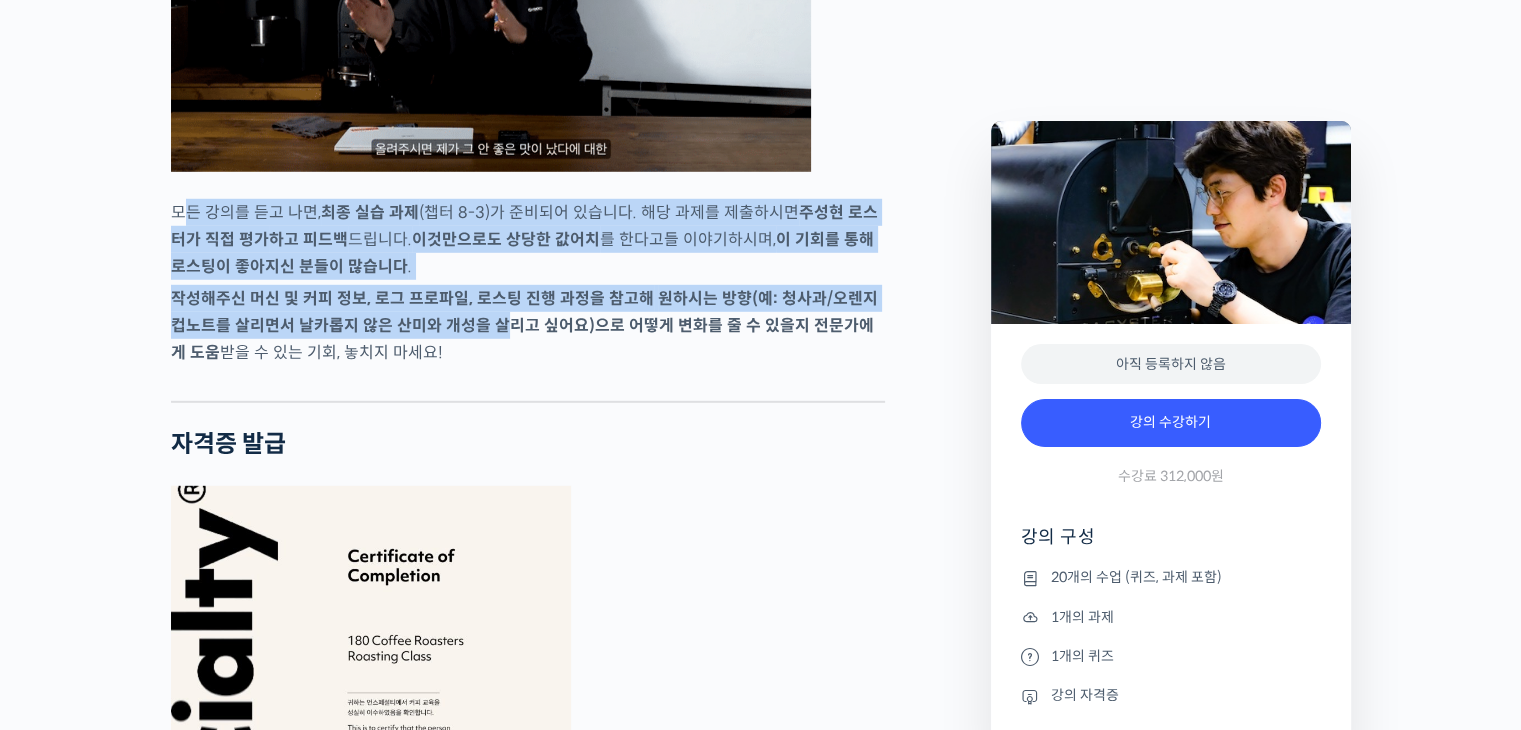 drag, startPoint x: 180, startPoint y: 287, endPoint x: 488, endPoint y: 401, distance: 328.42047 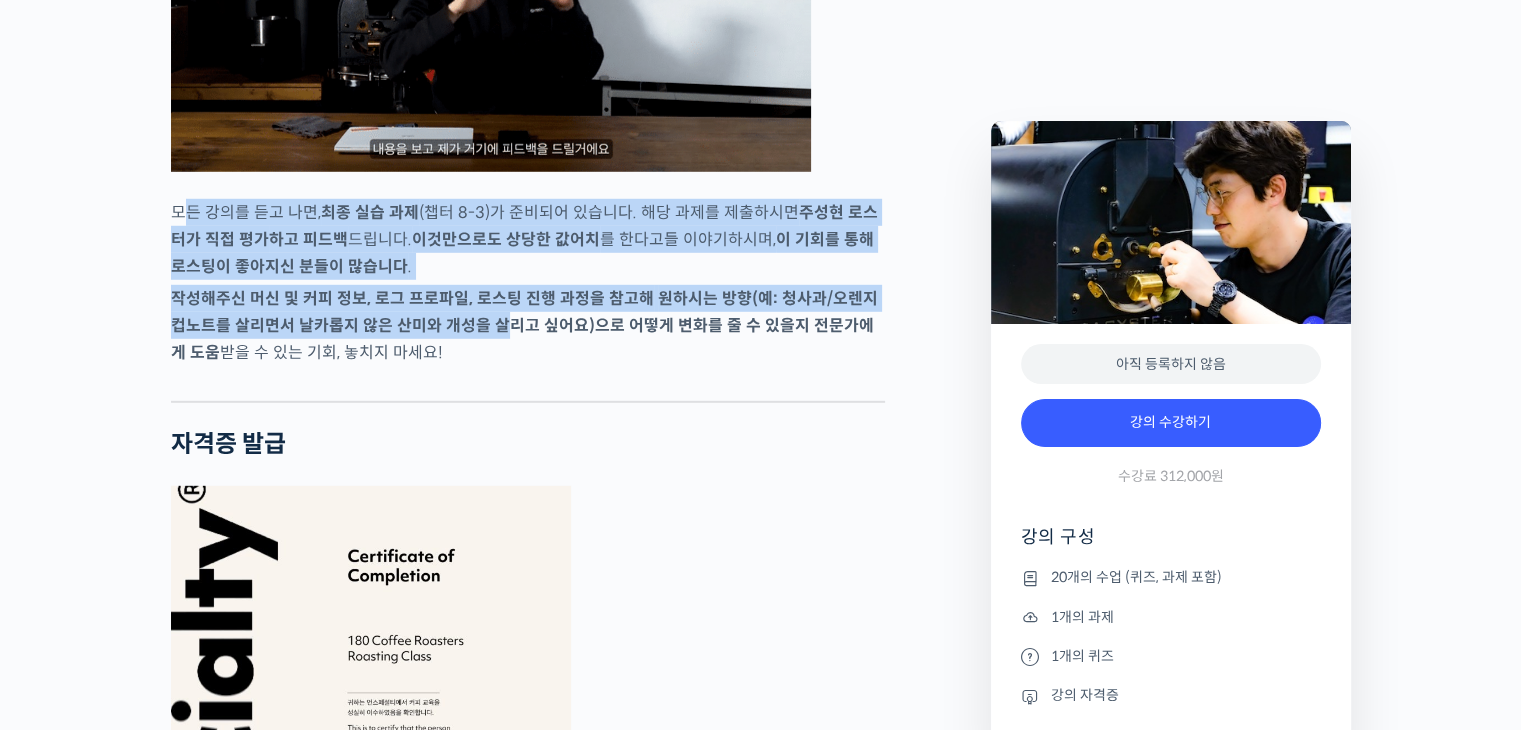 click on "주성현 로스터를 소개합니다!
<180 커피 로스터스> 본부장
2017 Korea Roasting Championship 우승 🏆
2018 Tisca International Roast Cup 우승 🏆
챔피언의 노하우로 로스팅 실력을 성장시켜보세요
YouTube <안스타> 채널 출연 영상
맛보기 수업을 확인해보세요
맛보기 수업 “챕터 3-1. 좋은 로스팅과 나쁜 로스팅”
검증된 로스팅 클래스를 온라인으로 옮겨왔습니다
국내 최고 인기 로스팅 교육 180 커피 로스터스의 로스팅 클래스가 드디어 오픈했습니다!  로스팅을 어디서 어떻게 배워야 할지 고민하는 분들에게 검증된 로스팅 수업을 소개합니다.
여러 명의 로스팅 챔피언을 배출하고, 현재도 각종 로스팅 대회를 휩쓸고 있는 180 커피 로스터스가, 모두가 인정하는  탄탄한 실무 경험 ." at bounding box center (528, -618) 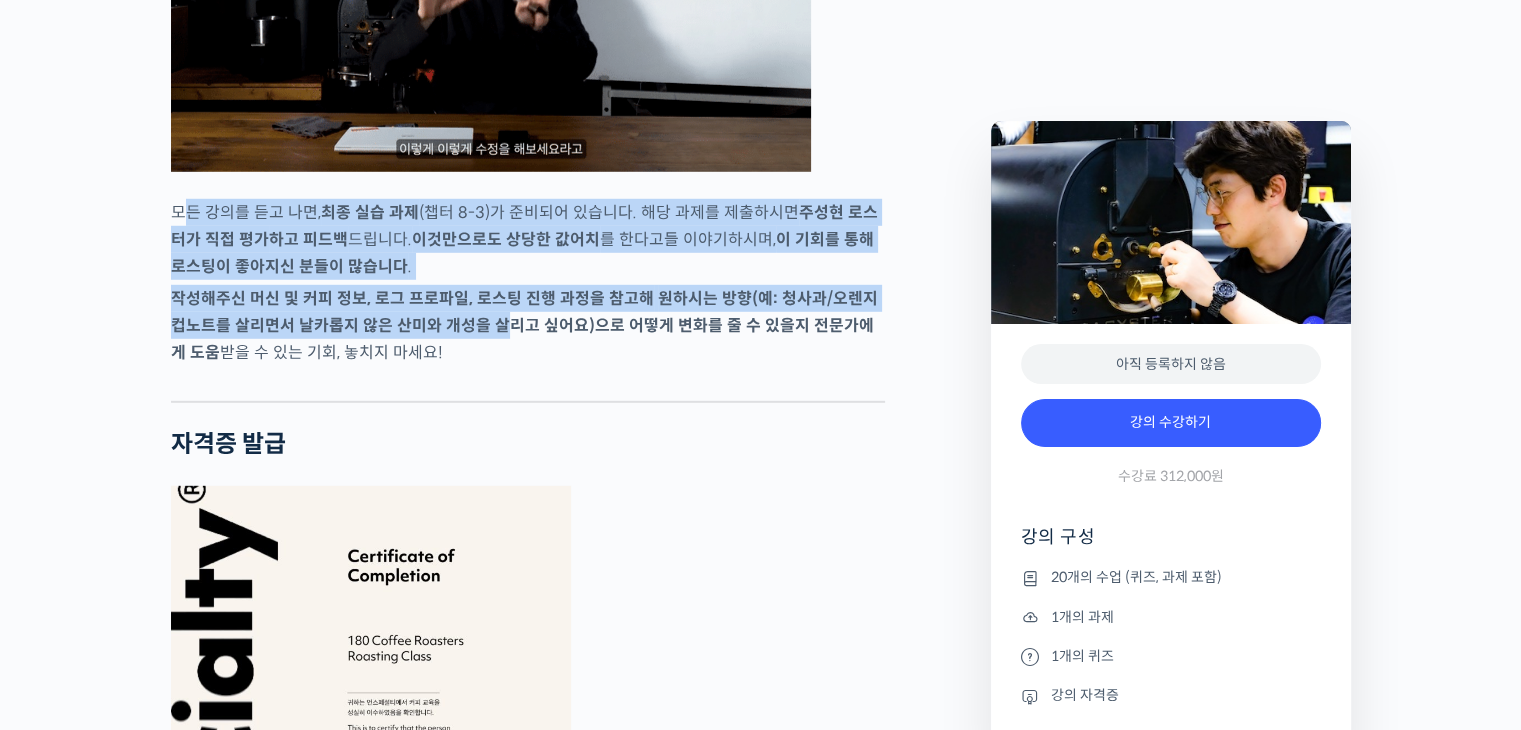 click on "원하시는 방향(예: 청사과/오렌지 컵노트를 살리면서 날카롭지 않은 산미와 개성을 살리고 싶어요)으로 어떻게 변화를 줄 수 있을지 전문가에게 도움" at bounding box center (524, 325) 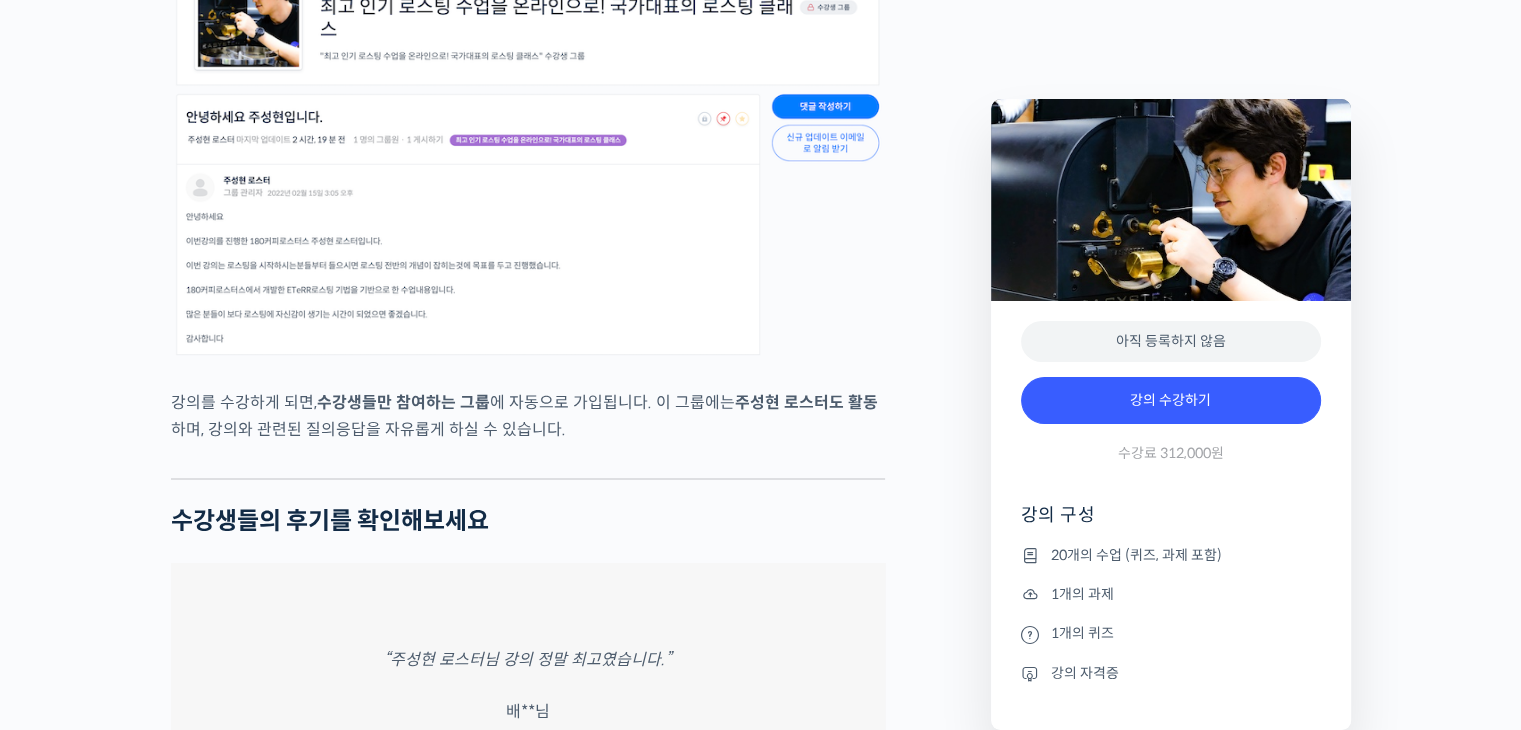 scroll, scrollTop: 7100, scrollLeft: 0, axis: vertical 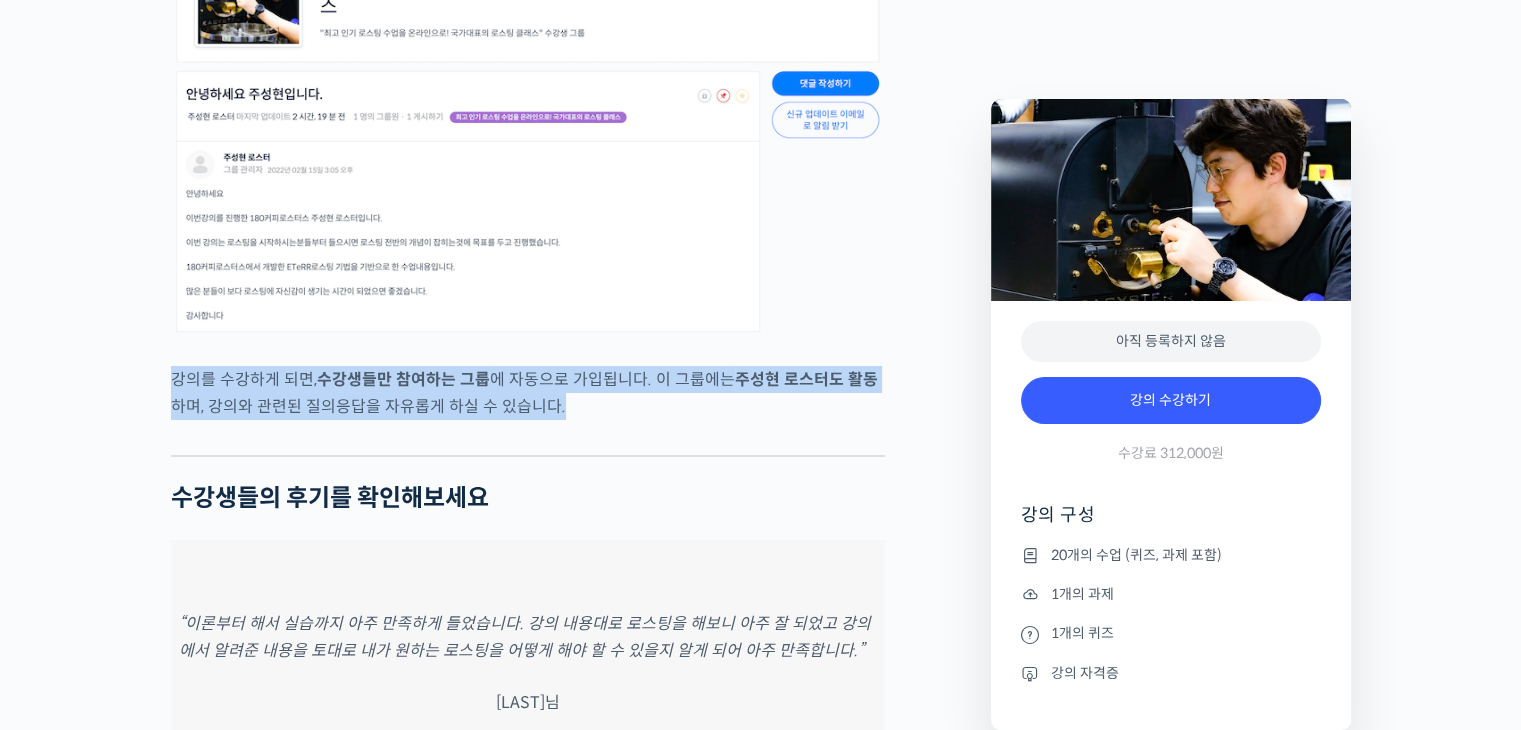 drag, startPoint x: 163, startPoint y: 441, endPoint x: 718, endPoint y: 510, distance: 559.27277 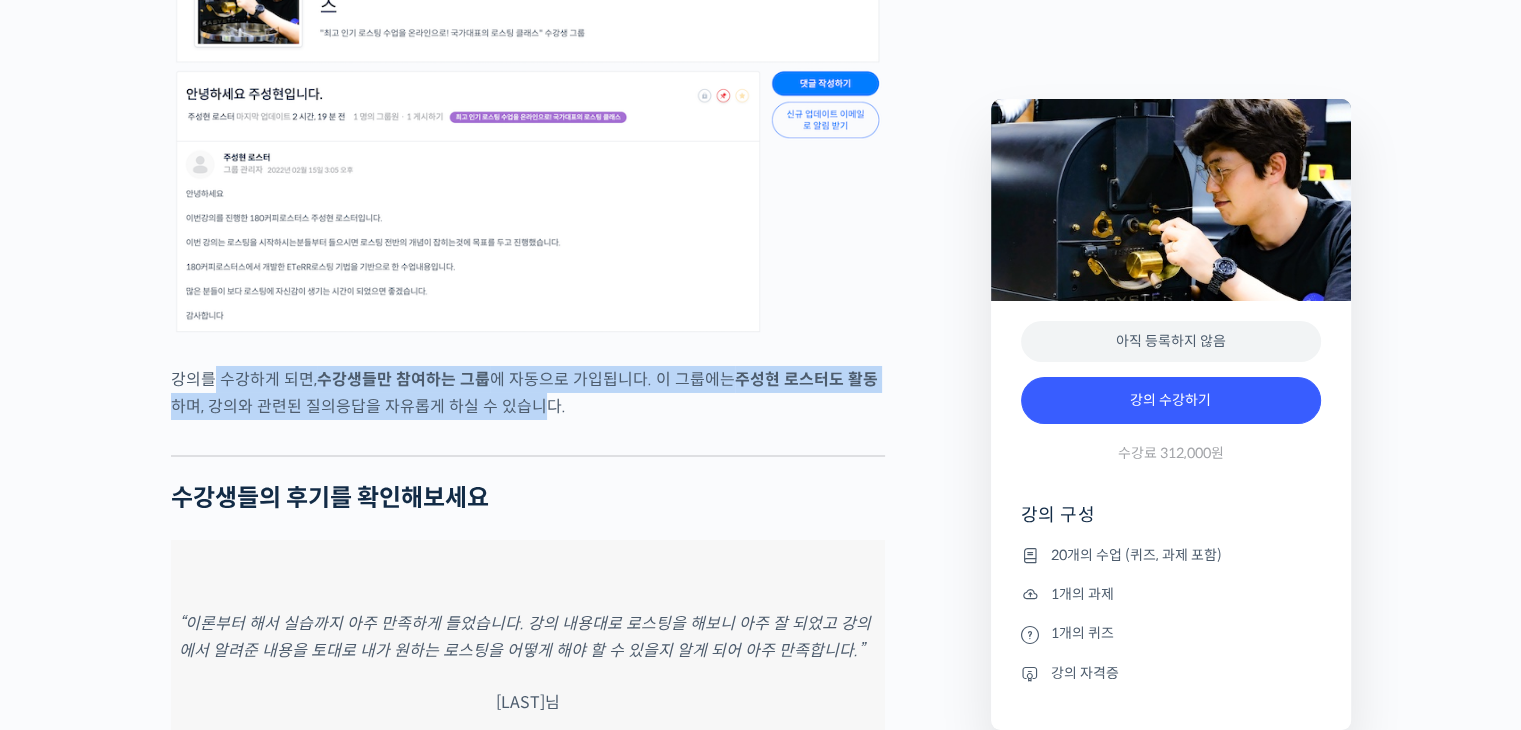 drag, startPoint x: 514, startPoint y: 479, endPoint x: 201, endPoint y: 445, distance: 314.84122 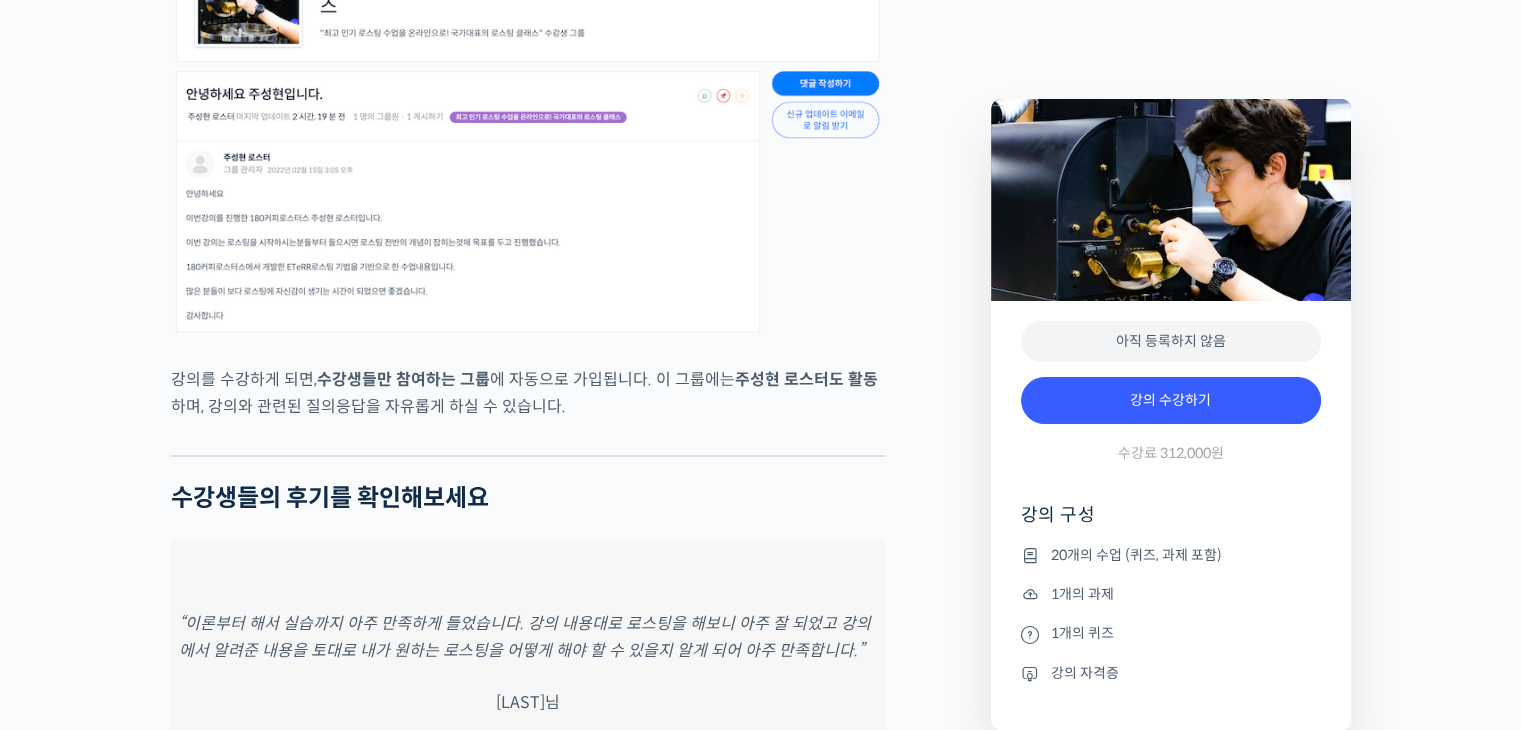 click on "강의를 수강하게 되면,  수강생들만 참여하는 그룹 에 자동으로 가입됩니다. 이 그룹에는  주성현 로스터도 활동 하며, 강의와 관련된 질의응답을 자유롭게 하실 수 있습니다." at bounding box center (528, 393) 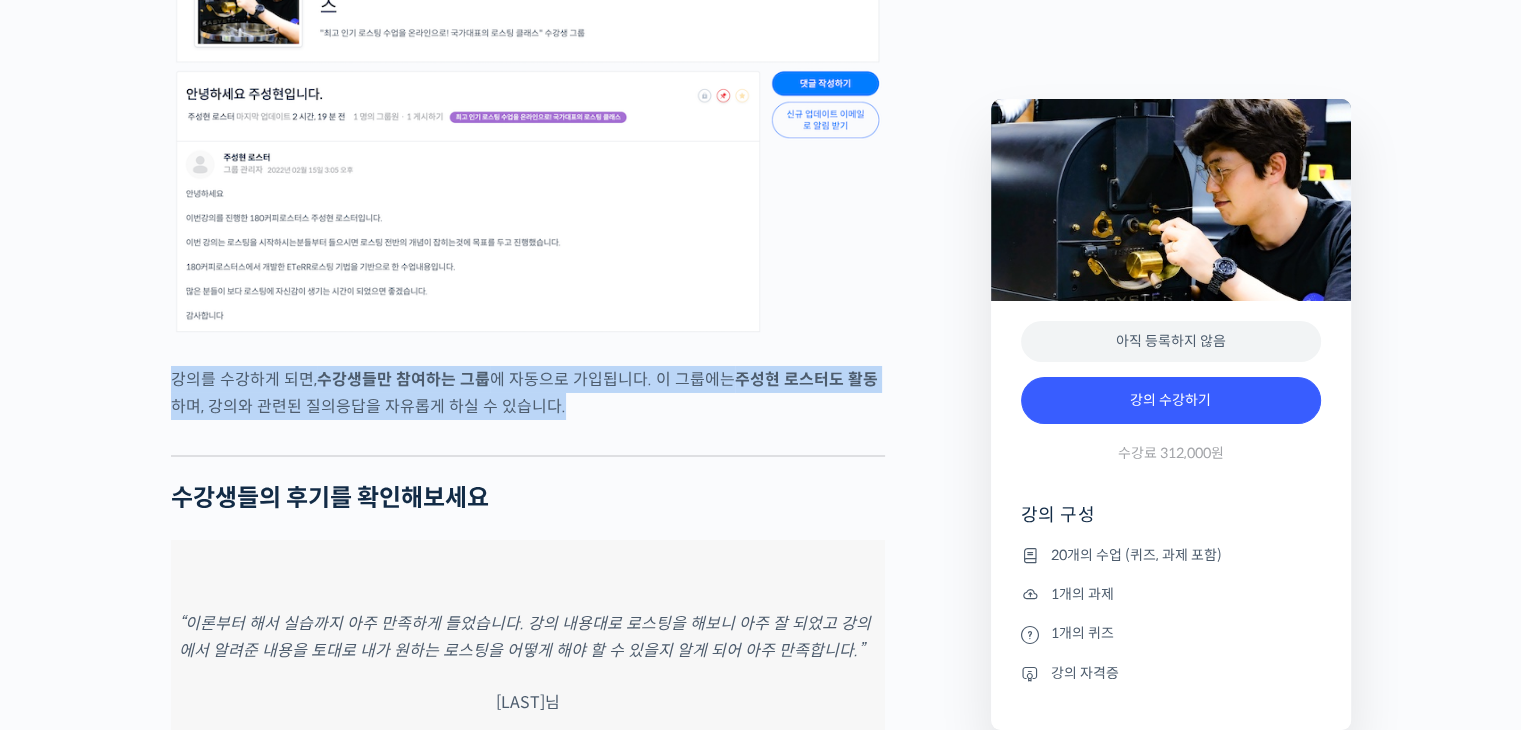 drag, startPoint x: 147, startPoint y: 441, endPoint x: 574, endPoint y: 478, distance: 428.60004 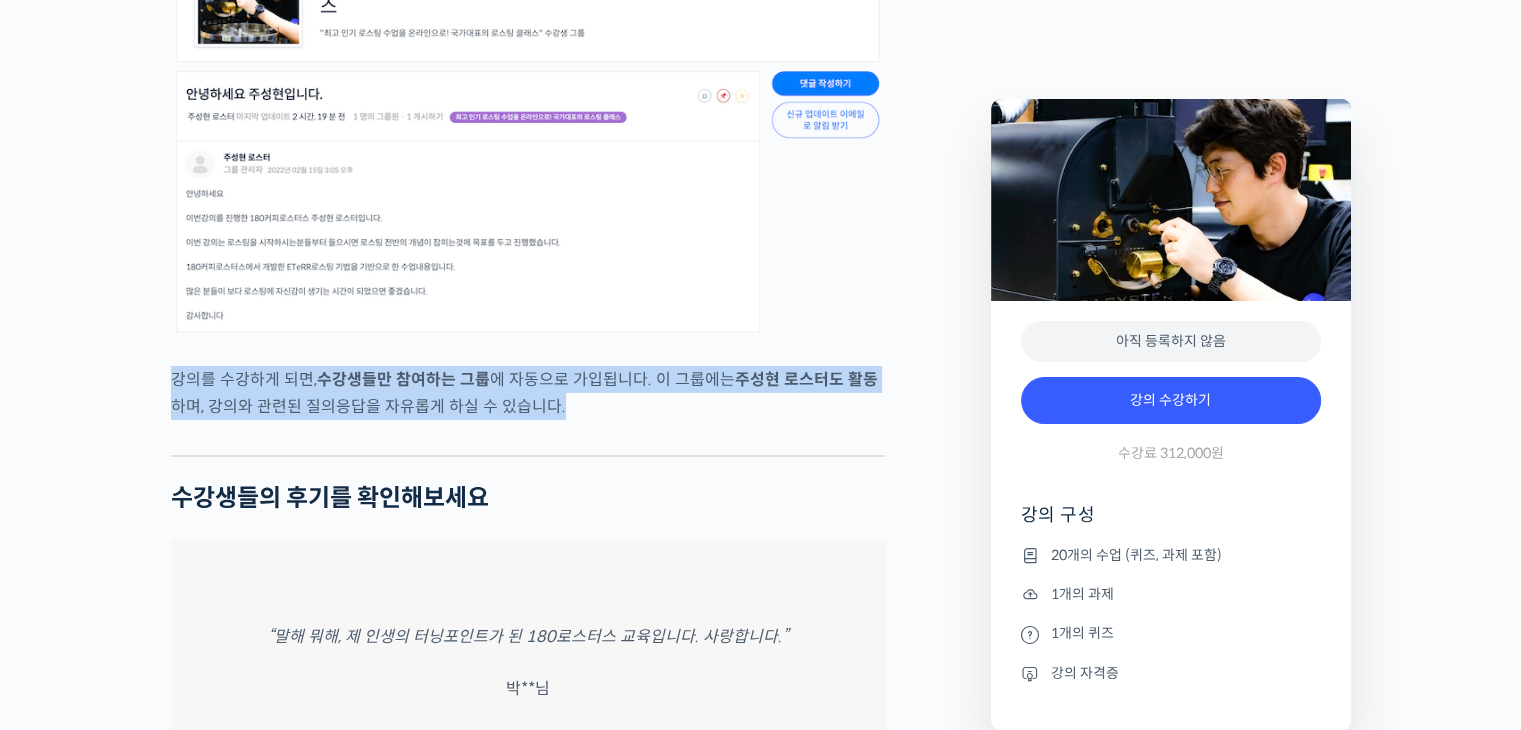 click on "강의를 수강하게 되면,  수강생들만 참여하는 그룹 에 자동으로 가입됩니다. 이 그룹에는  주성현 로스터도 활동 하며, 강의와 관련된 질의응답을 자유롭게 하실 수 있습니다." at bounding box center (528, 393) 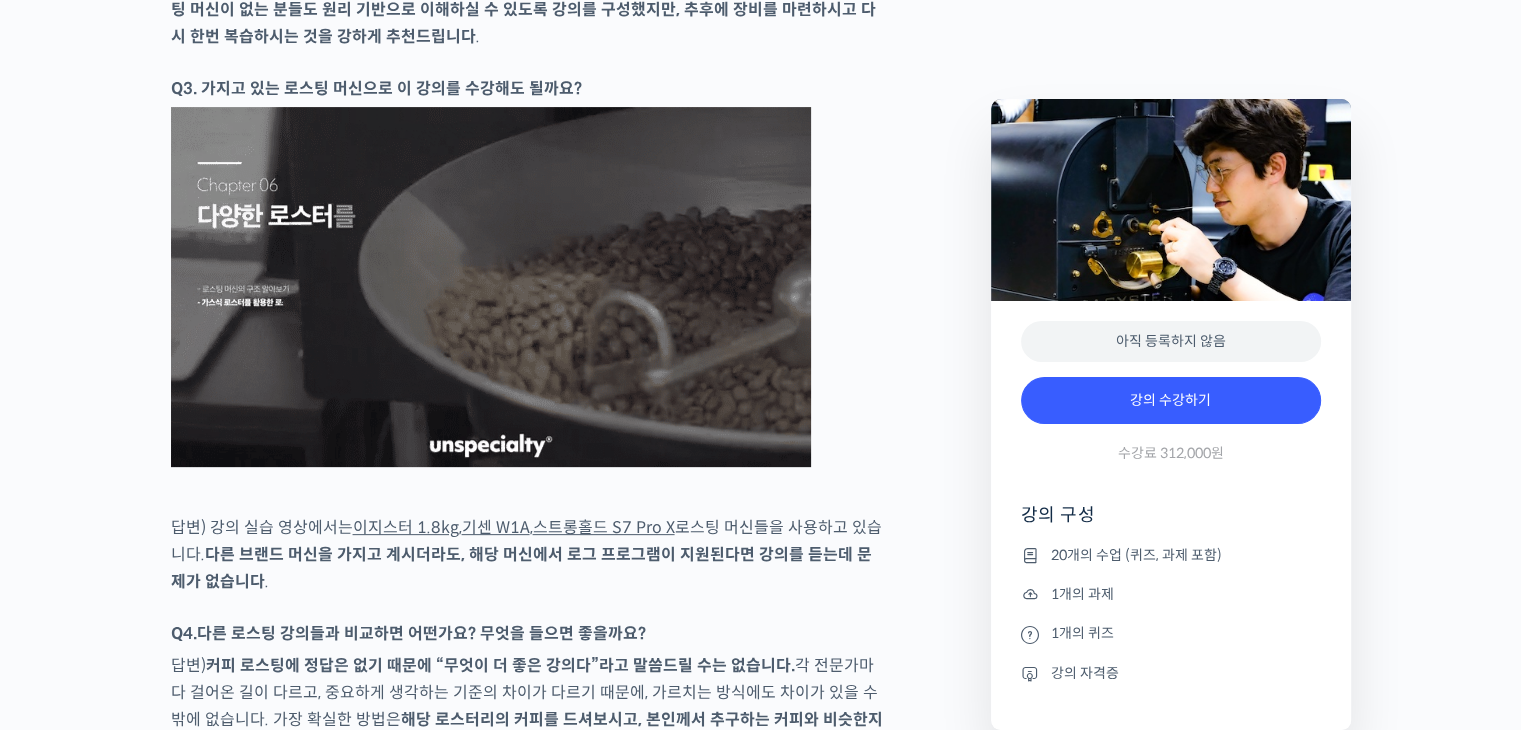 scroll, scrollTop: 8300, scrollLeft: 0, axis: vertical 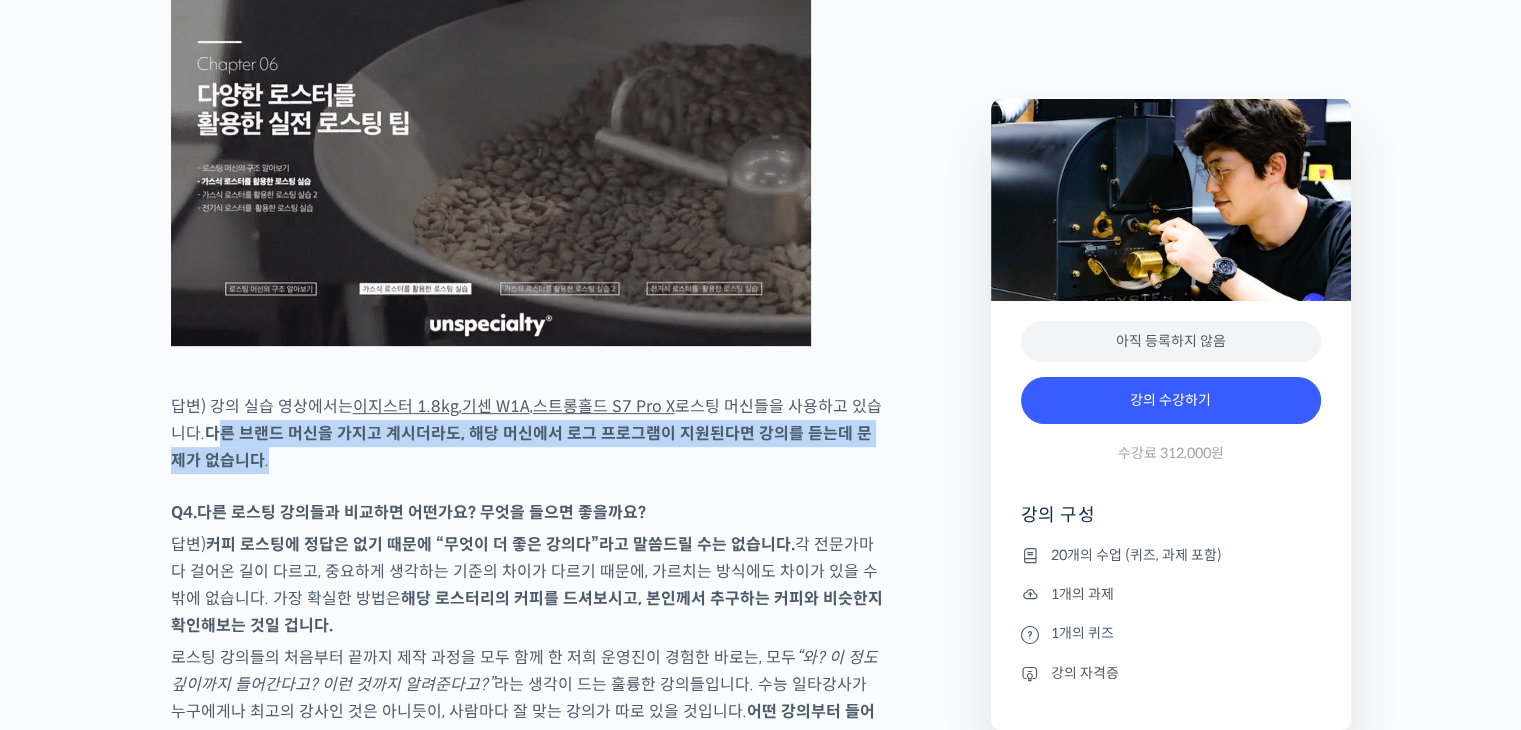 drag, startPoint x: 224, startPoint y: 502, endPoint x: 520, endPoint y: 552, distance: 300.19327 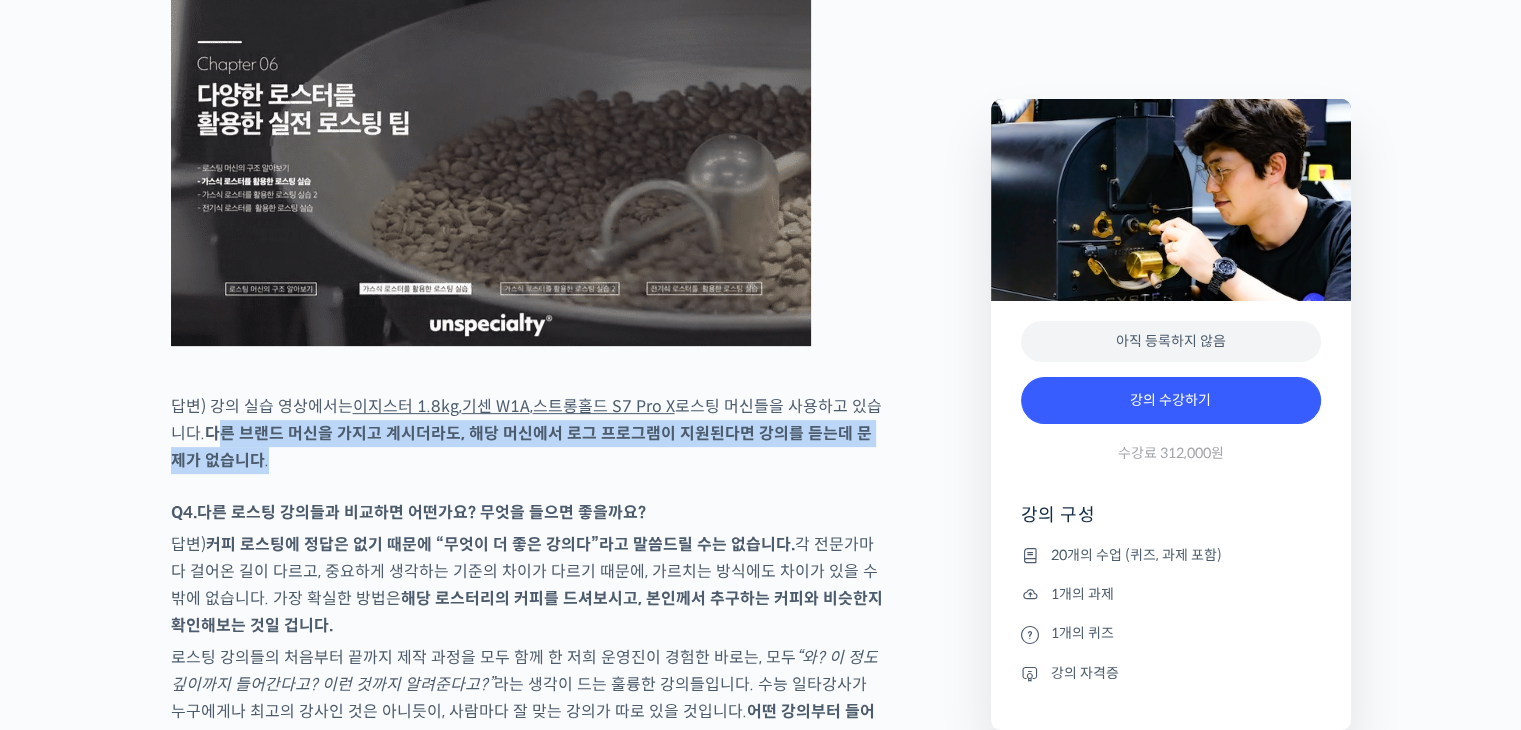 click on "주성현 로스터를 소개합니다!
<180 커피 로스터스> 본부장
2017 Korea Roasting Championship 우승 🏆
2018 Tisca International Roast Cup 우승 🏆
챔피언의 노하우로 로스팅 실력을 성장시켜보세요
YouTube <안스타> 채널 출연 영상
맛보기 수업을 확인해보세요
맛보기 수업 “챕터 3-1. 좋은 로스팅과 나쁜 로스팅”
검증된 로스팅 클래스를 온라인으로 옮겨왔습니다
국내 최고 인기 로스팅 교육 180 커피 로스터스의 로스팅 클래스가 드디어 오픈했습니다!  로스팅을 어디서 어떻게 배워야 할지 고민하는 분들에게 검증된 로스팅 수업을 소개합니다.
여러 명의 로스팅 챔피언을 배출하고, 현재도 각종 로스팅 대회를 휩쓸고 있는 180 커피 로스터스가, 모두가 인정하는  탄탄한 실무 경험 ." at bounding box center [528, -3218] 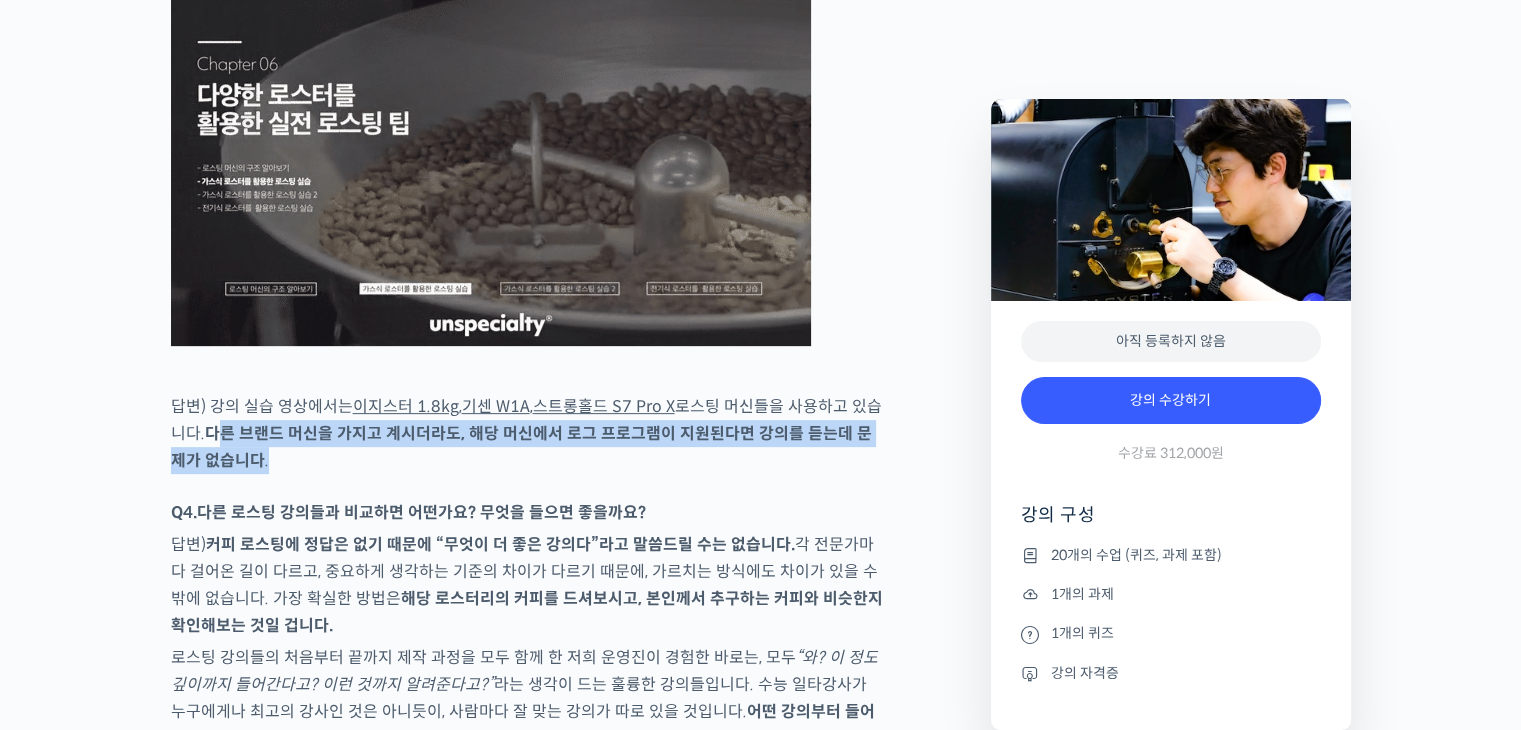 click at bounding box center (528, 489) 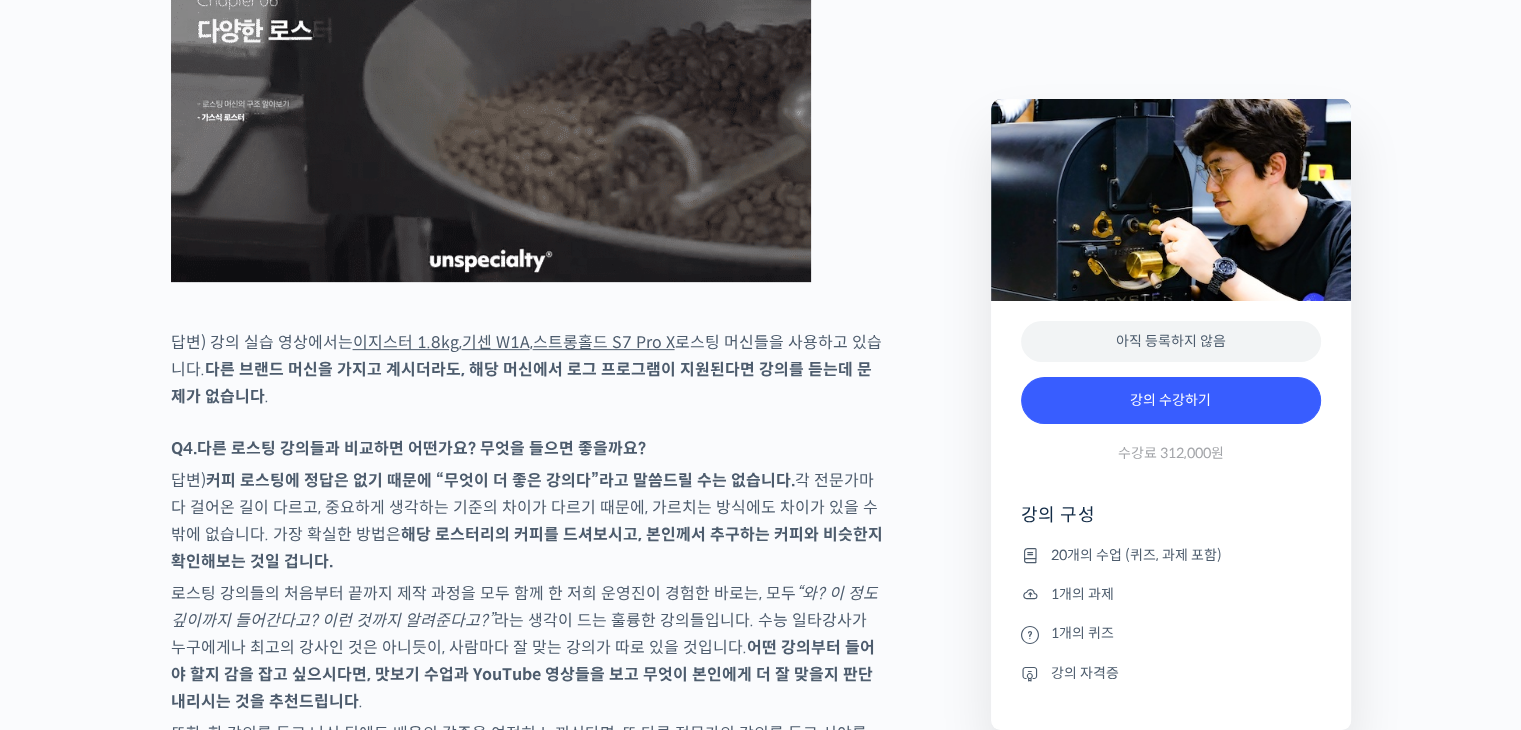 scroll, scrollTop: 8400, scrollLeft: 0, axis: vertical 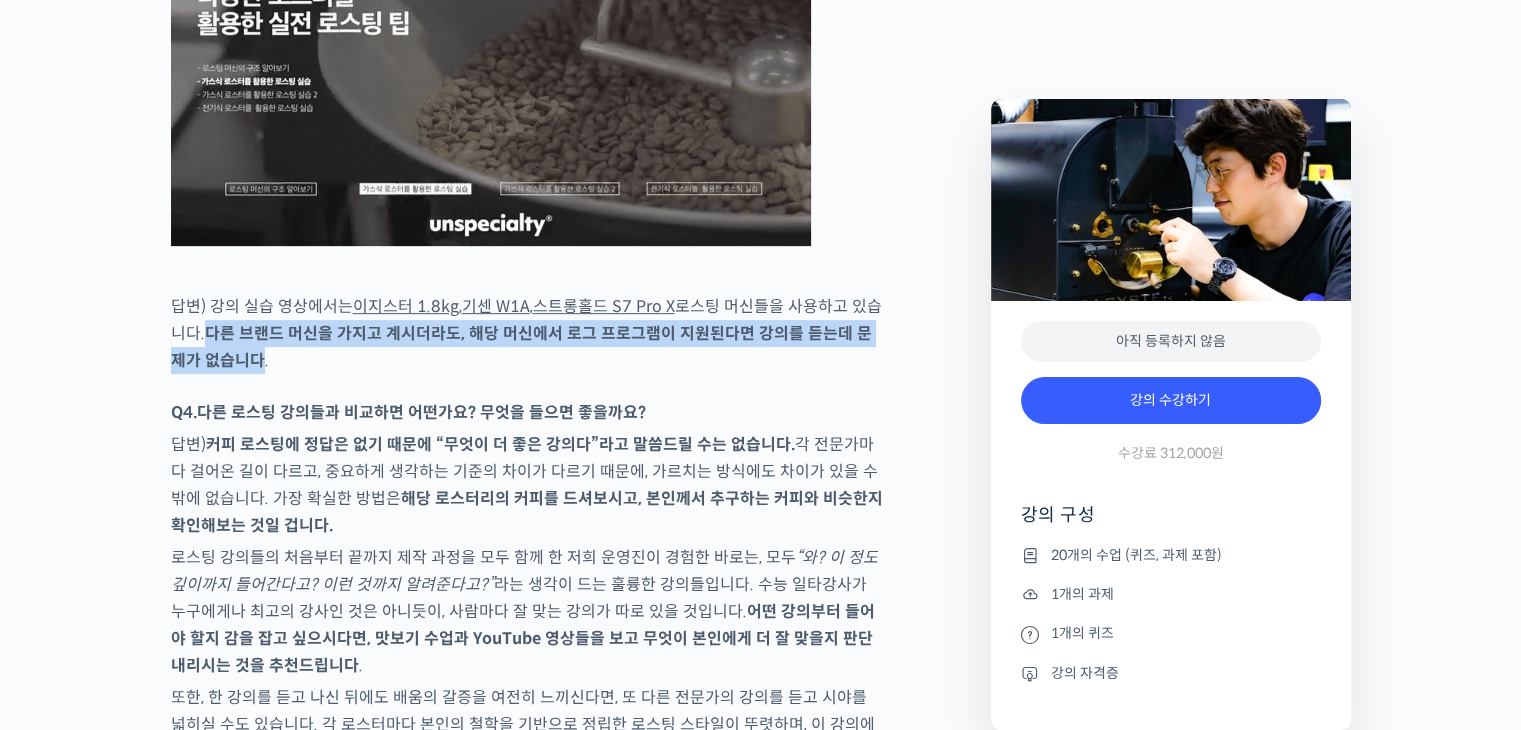 drag, startPoint x: 195, startPoint y: 398, endPoint x: 247, endPoint y: 414, distance: 54.405884 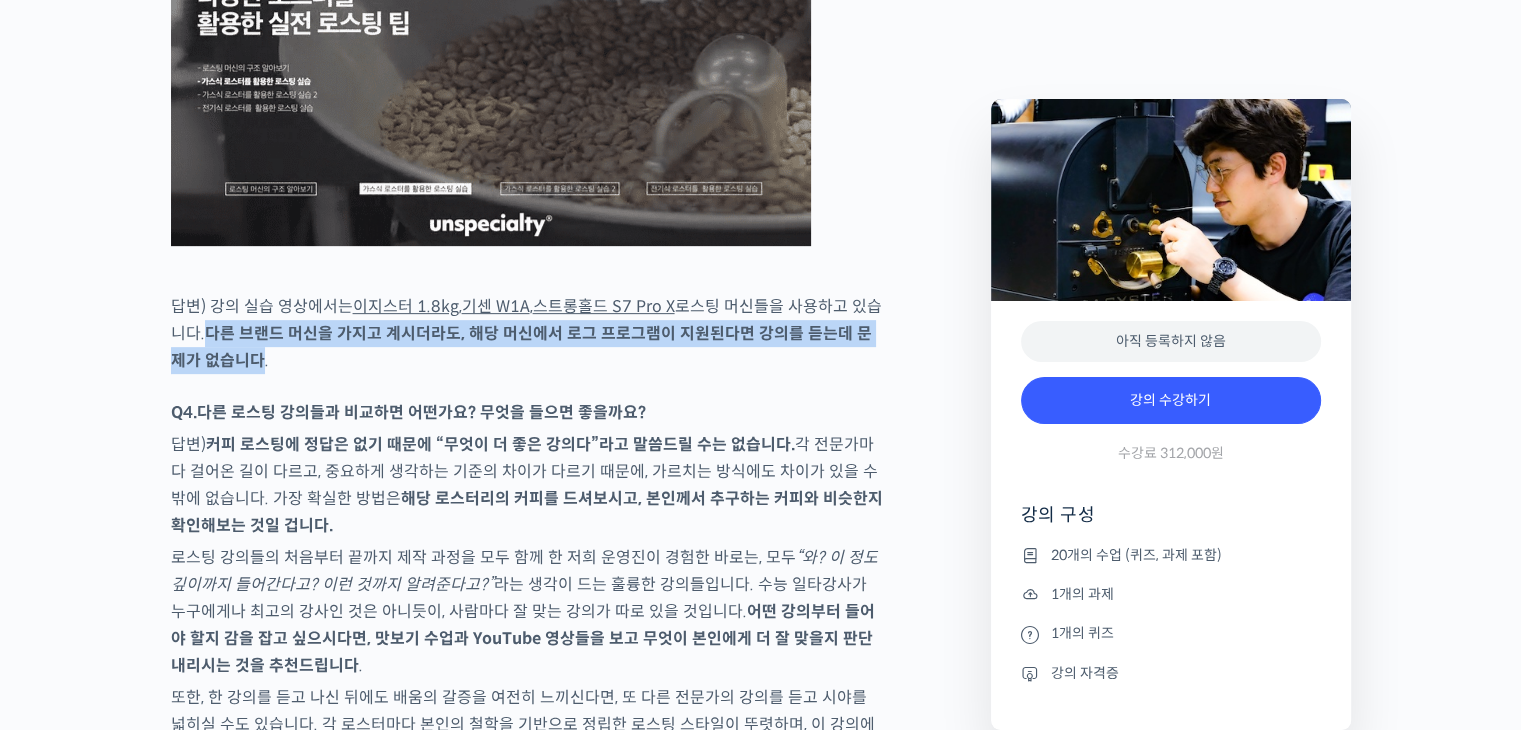 click on "답변) 강의 실습 영상에서는  이지스터 1.8kg ,  기센 W1A ,  스트롱홀드 S7 Pro X  로스팅 머신들을 사용하고 있습니다.  다른 브랜드 머신을 가지고 계시더라도, 해당 머신에서 로그 프로그램이 지원된다면 강의를 듣는데 문제가 없습니다 ." at bounding box center (528, 333) 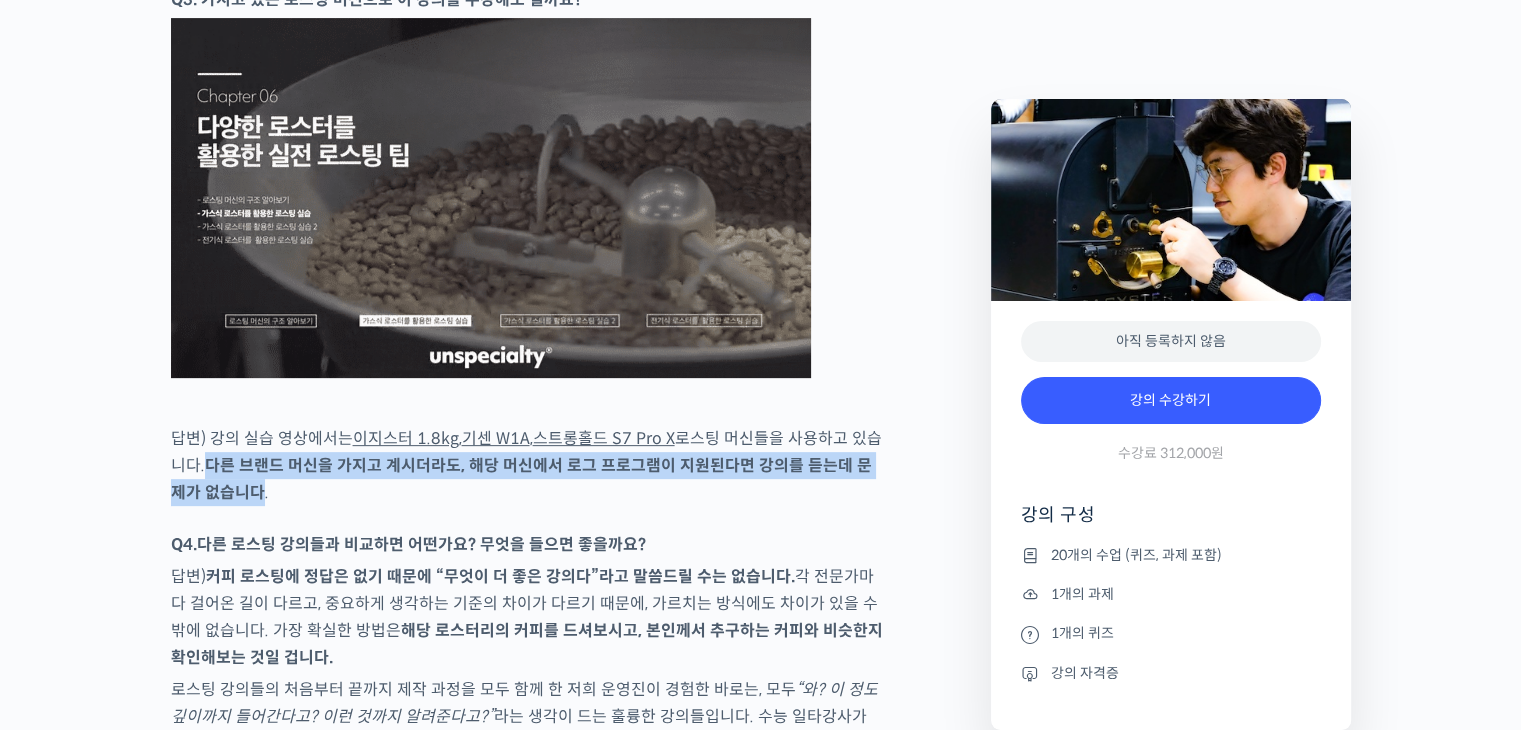 scroll, scrollTop: 8400, scrollLeft: 0, axis: vertical 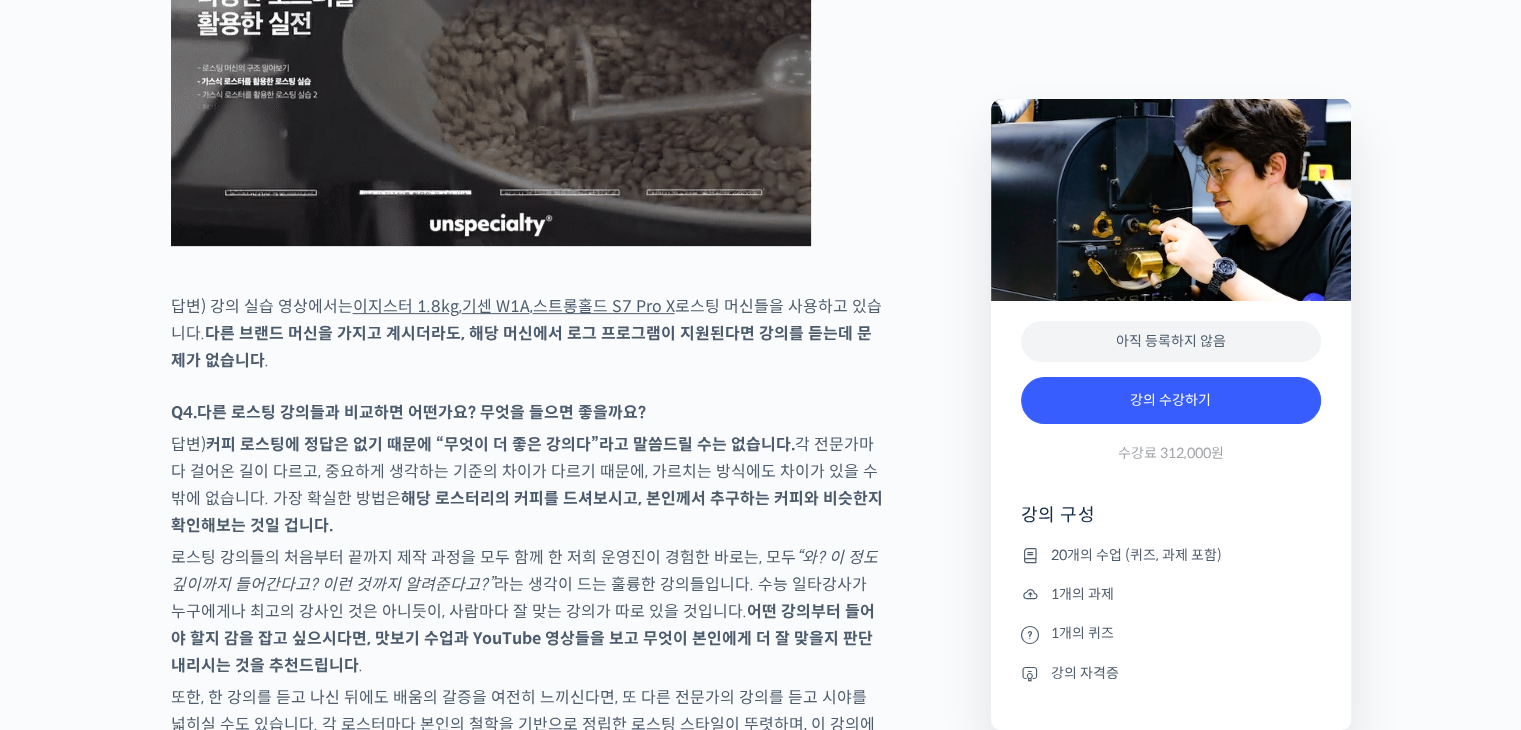 click on "커피 로스팅에 정답은 없기 때문에 “무엇이 더 좋은 강의다”라고 말씀드릴 수는 없습니다." at bounding box center [500, 444] 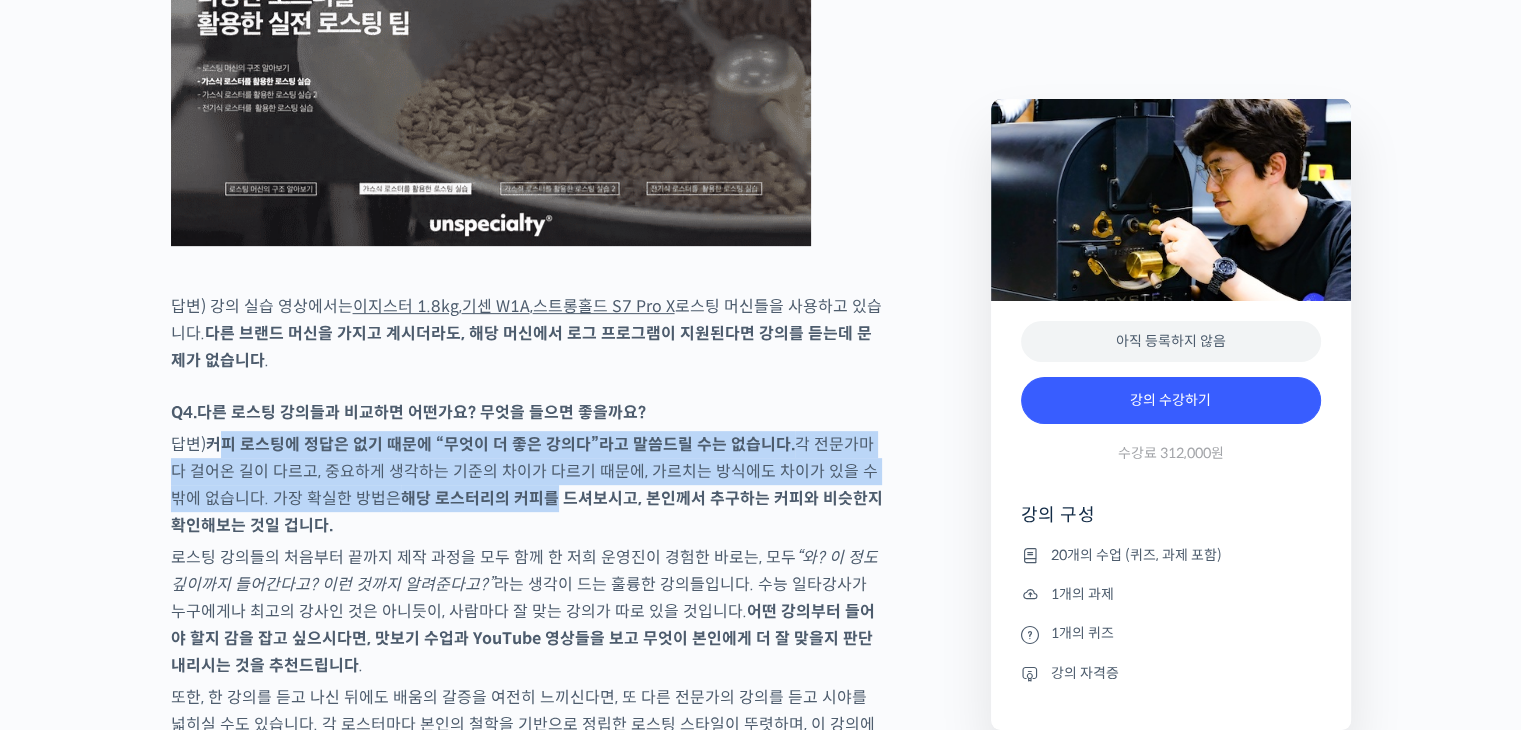 drag, startPoint x: 219, startPoint y: 494, endPoint x: 519, endPoint y: 555, distance: 306.13885 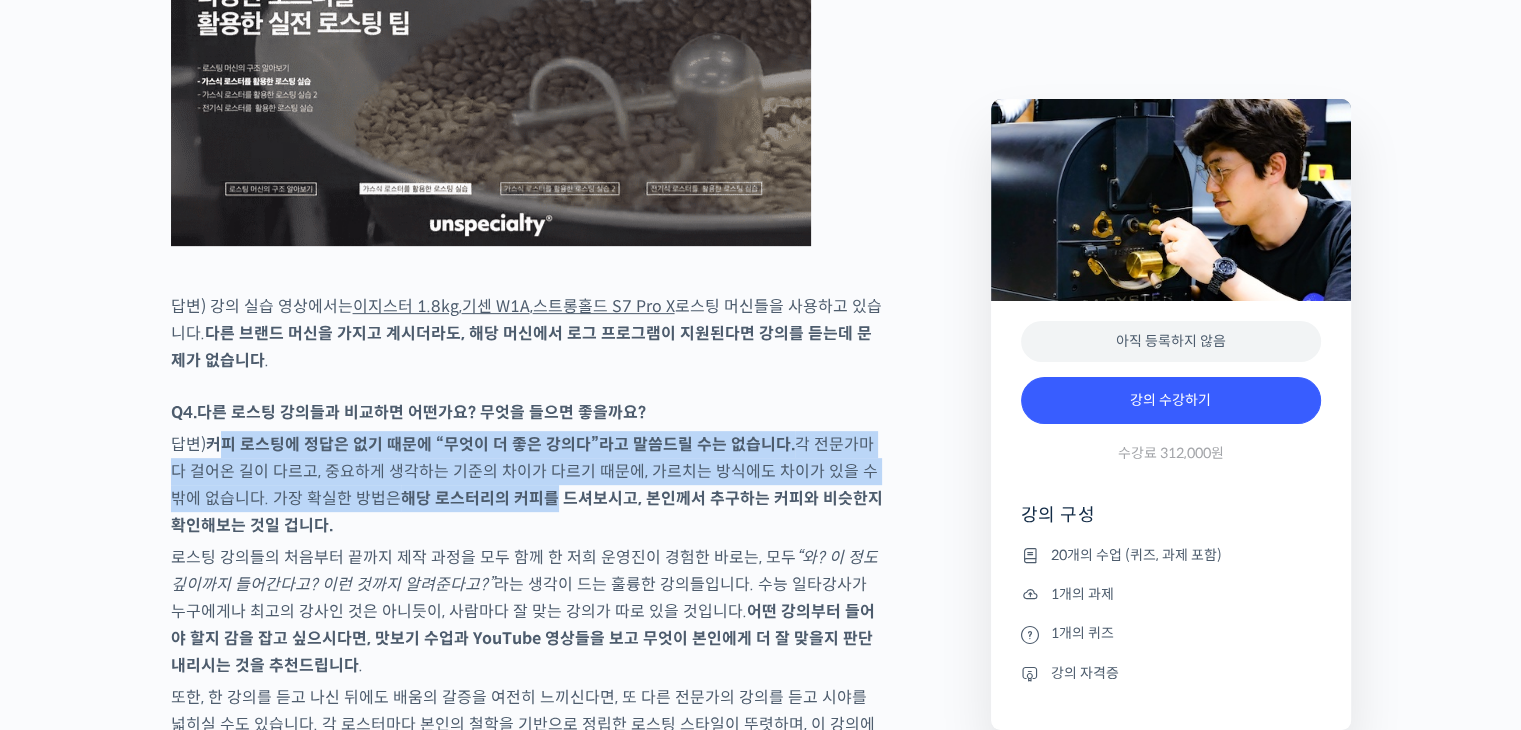 click on "주성현 로스터를 소개합니다!
<180 커피 로스터스> 본부장
2017 Korea Roasting Championship 우승 🏆
2018 Tisca International Roast Cup 우승 🏆
챔피언의 노하우로 로스팅 실력을 성장시켜보세요
YouTube <안스타> 채널 출연 영상
맛보기 수업을 확인해보세요
맛보기 수업 “챕터 3-1. 좋은 로스팅과 나쁜 로스팅”
검증된 로스팅 클래스를 온라인으로 옮겨왔습니다
국내 최고 인기 로스팅 교육 180 커피 로스터스의 로스팅 클래스가 드디어 오픈했습니다!  로스팅을 어디서 어떻게 배워야 할지 고민하는 분들에게 검증된 로스팅 수업을 소개합니다.
여러 명의 로스팅 챔피언을 배출하고, 현재도 각종 로스팅 대회를 휩쓸고 있는 180 커피 로스터스가, 모두가 인정하는  탄탄한 실무 경험 ." at bounding box center (528, -3318) 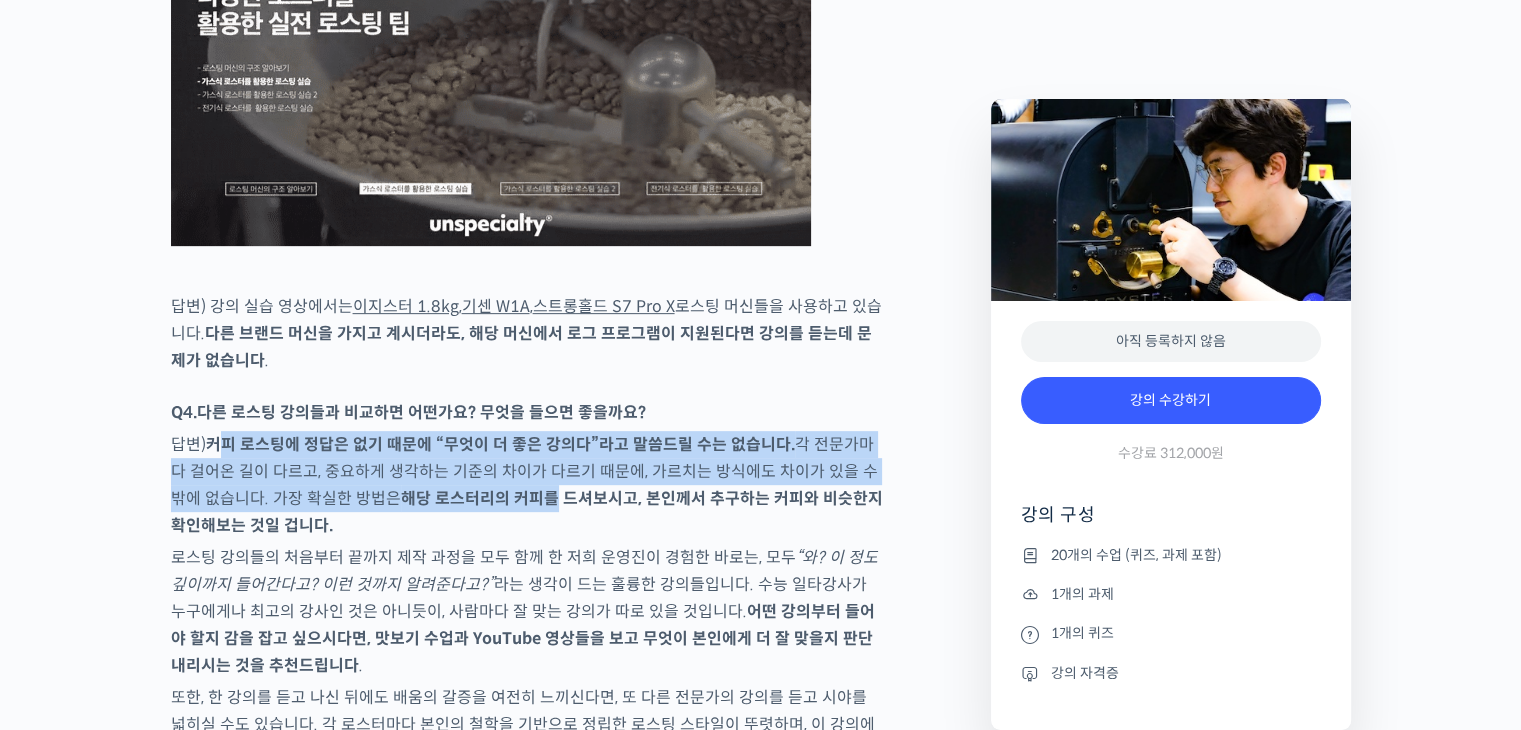 click on "해당 로스터리의 커피를 드셔보시고, 본인께서 추구하는 커피와 비슷한지 확인해보는 것일 겁니다." at bounding box center [527, 512] 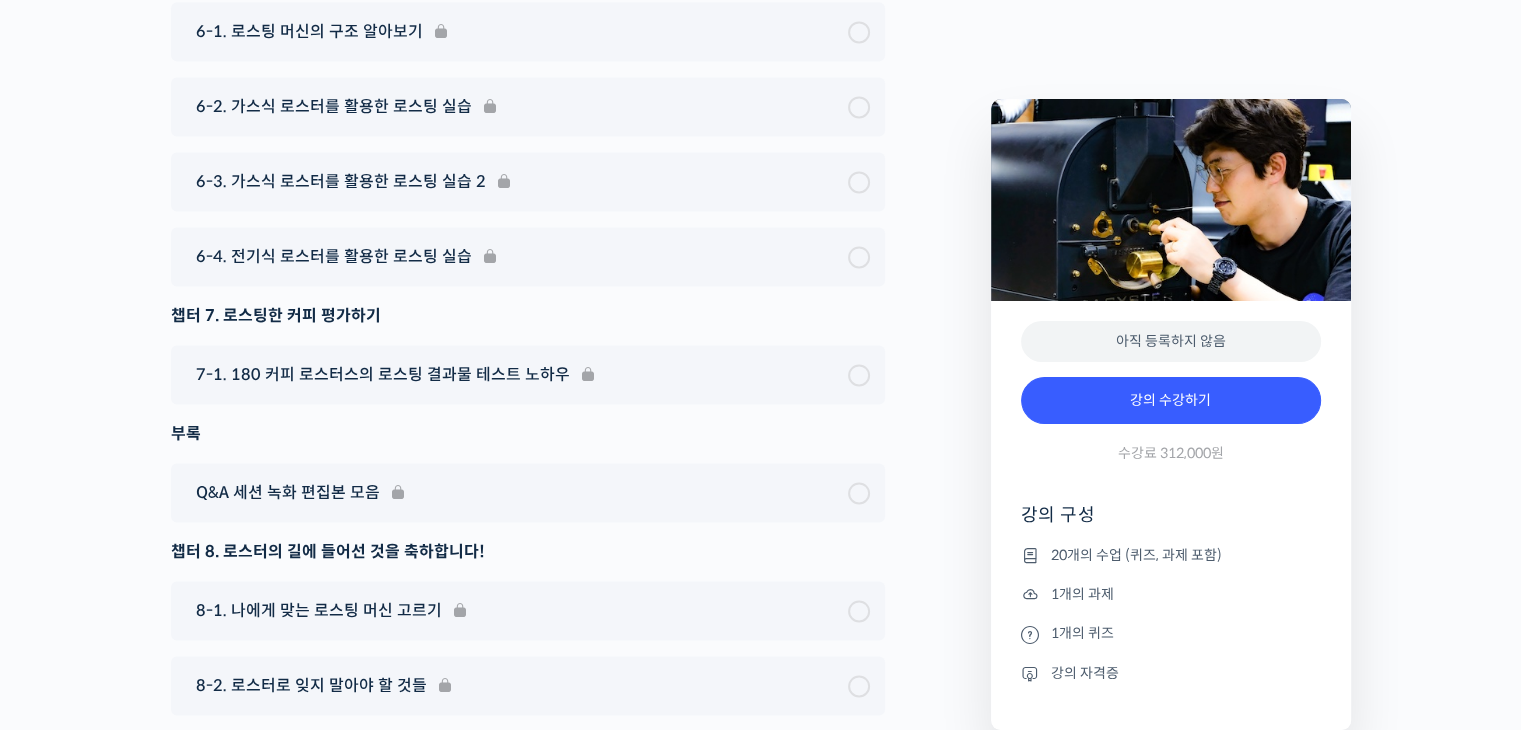 scroll, scrollTop: 10500, scrollLeft: 0, axis: vertical 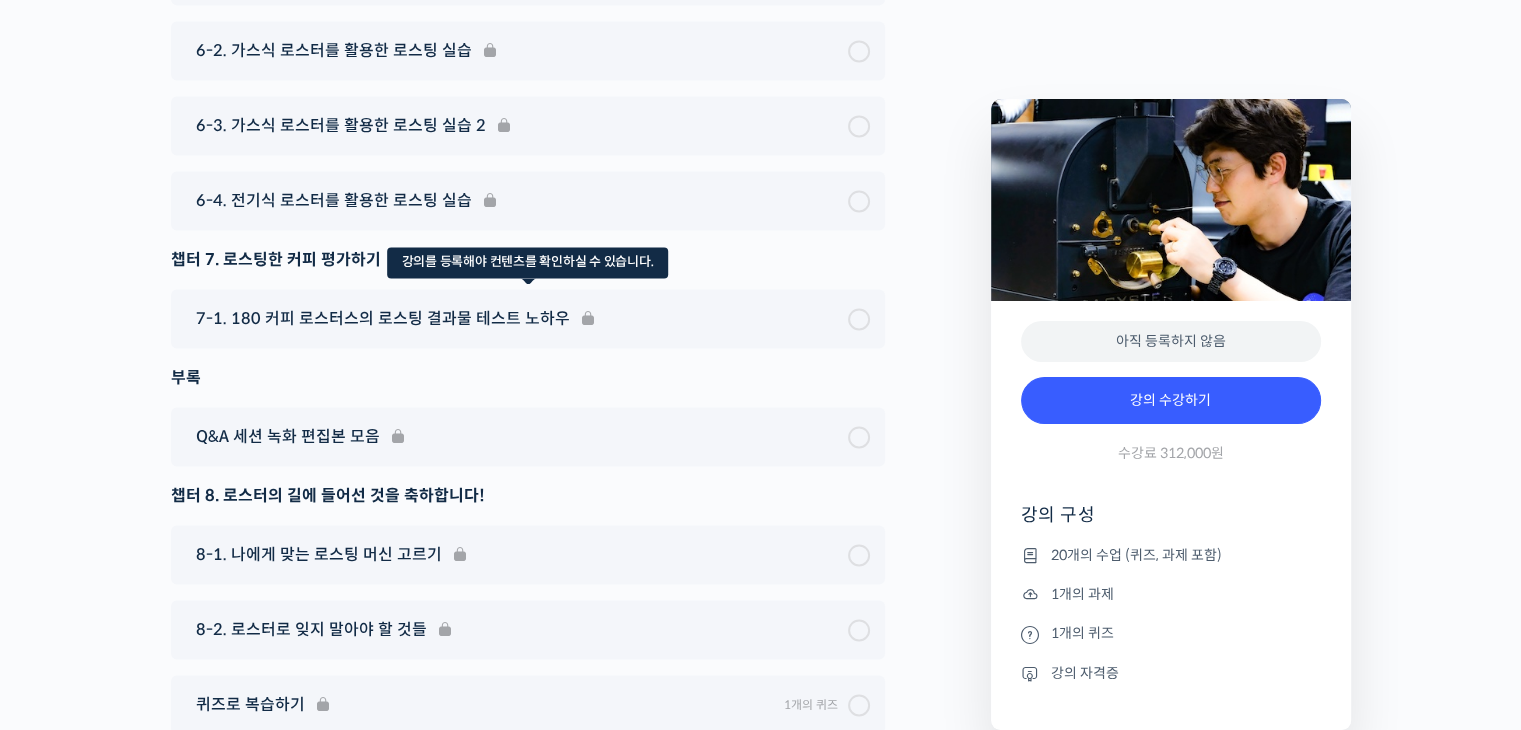 drag, startPoint x: 69, startPoint y: 393, endPoint x: 236, endPoint y: 367, distance: 169.01184 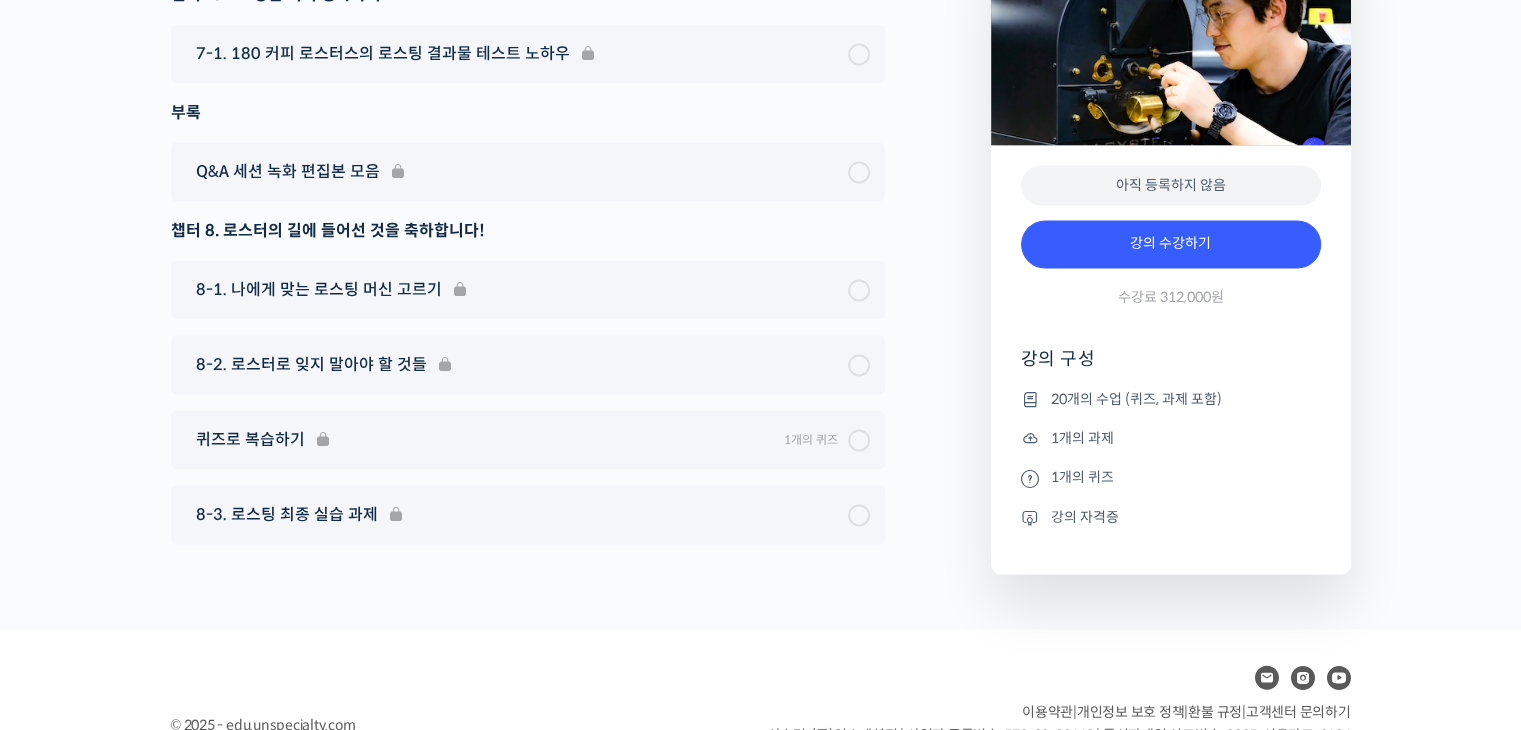 scroll, scrollTop: 10800, scrollLeft: 0, axis: vertical 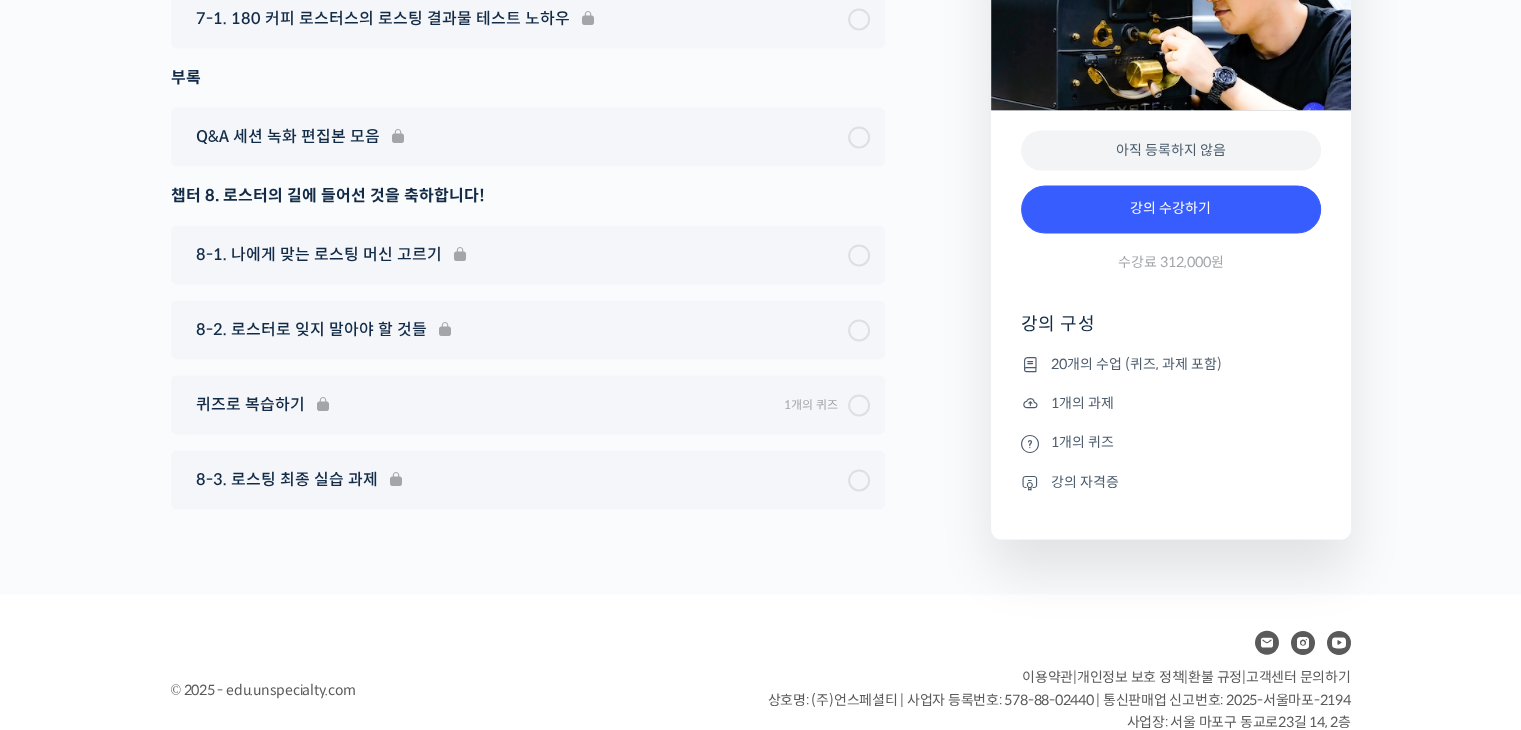 click on "최고 인기 로스팅 수업을 온라인으로! 국가대표의 로스팅 클래스
강의 상세 내용 확인하기
주성현 로스터를 소개합니다!
<180 커피 로스터스> 본부장
2017 Korea Roasting Championship 우승 🏆
2018 Tisca International Roast Cup 우승 🏆
챔피언의 노하우로 로스팅 실력을 성장시켜보세요
YouTube <안스타> 채널 출연 영상
맛보기 수업을 확인해보세요
맛보기 수업 “챕터 3-1. 좋은 로스팅과 나쁜 로스팅”
검증된 로스팅 클래스를 온라인으로 옮겨왔습니다
국내 최고 인기 로스팅 교육 180 커피 로스터스의 로스팅 클래스가 드디어 오픈했습니다!
.
." at bounding box center [760, -4691] 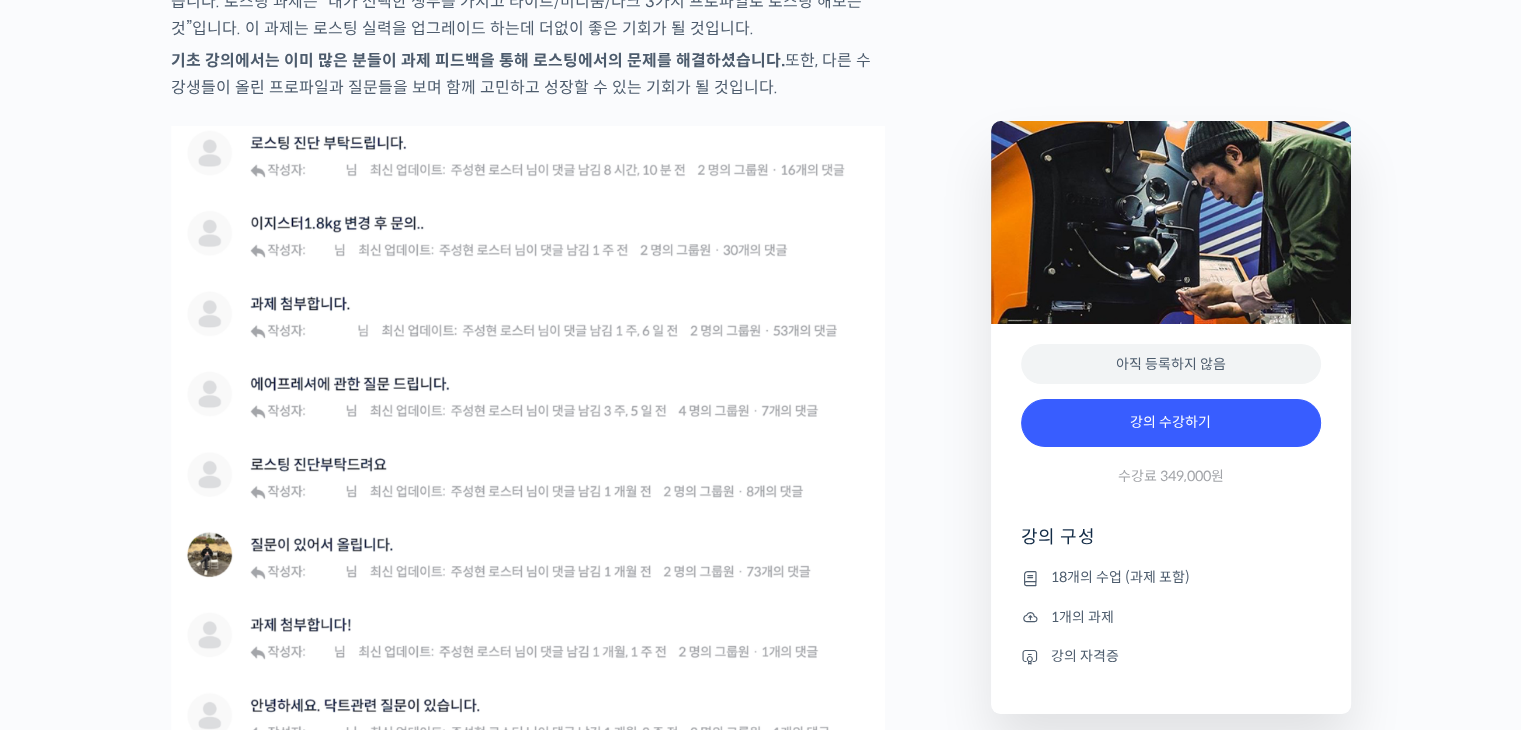 scroll, scrollTop: 6200, scrollLeft: 0, axis: vertical 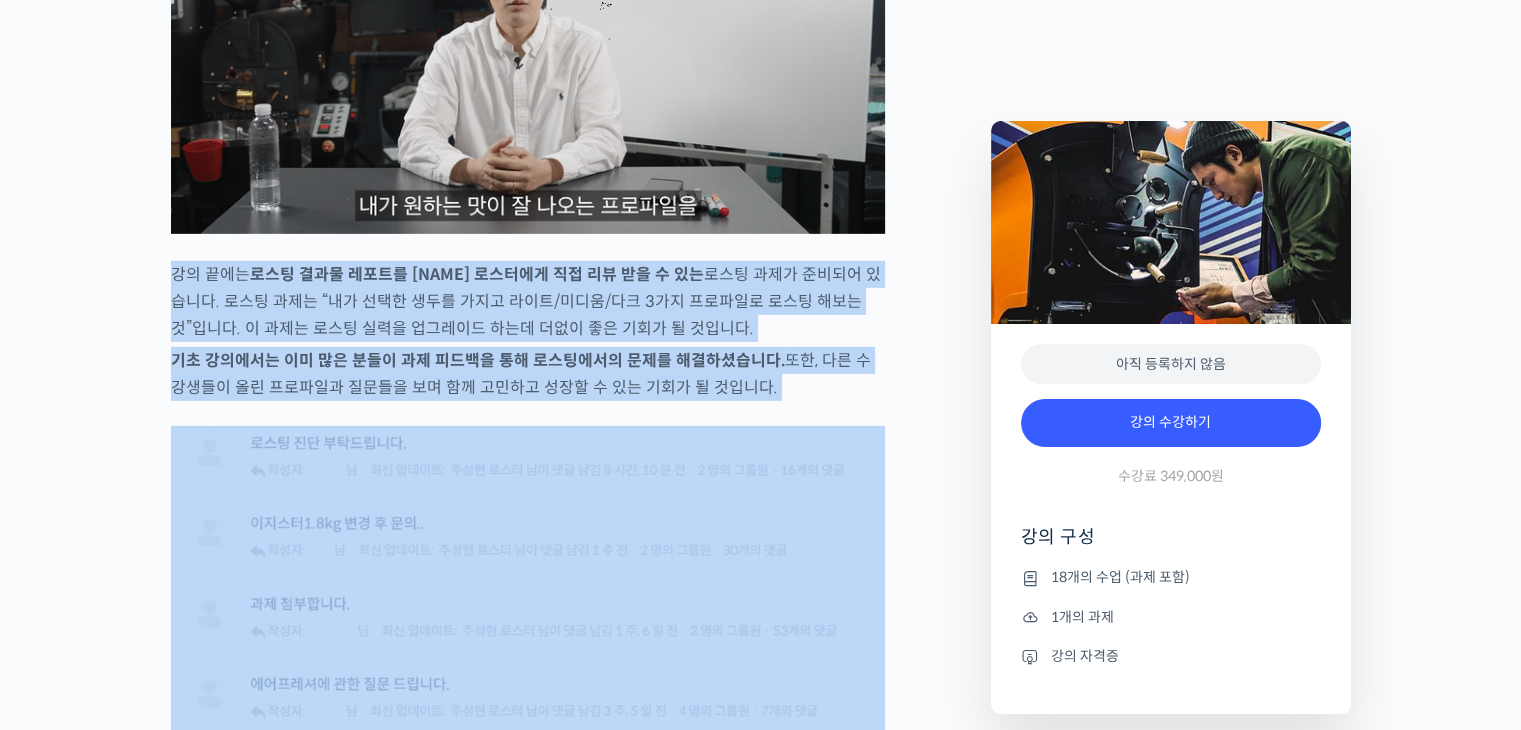 drag, startPoint x: 160, startPoint y: 318, endPoint x: 780, endPoint y: 546, distance: 660.5937 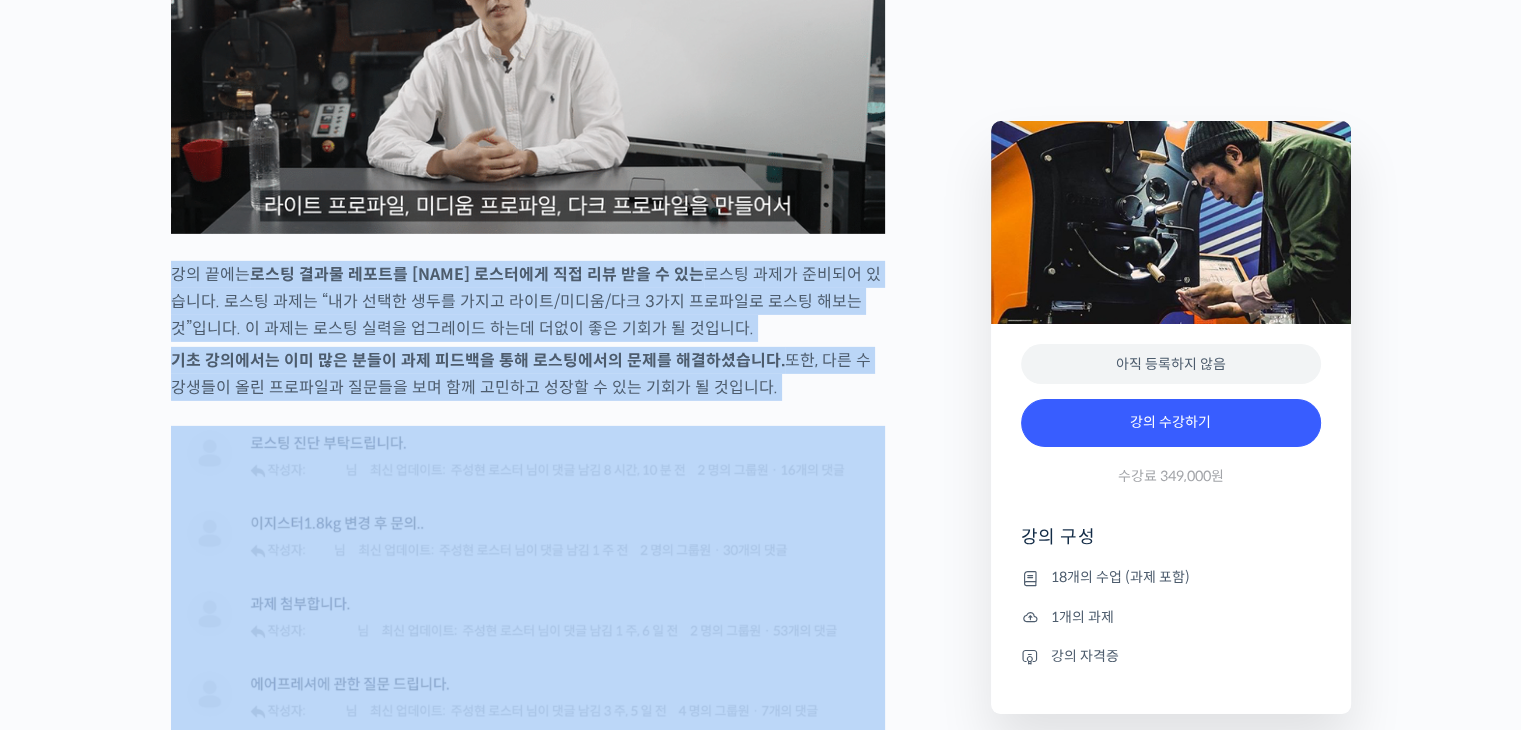 click on "주성현 로스터를 소개합니다!
<180 커피 로스터스> 본부장
2017 Korea Roasting Championship 우승 🏆
2018 Tisca International Roast Cup 우승 🏆
국가대표 로스터의 실전 로스팅 노하우를 배워보세요
YouTube <안스타> 채널 출연 영상
맛보기 수업을 확인해보세요
맛보기 수업 “6-1강. 코스타리카 후안니요 내추럴 로스팅”
심화 클래스 소개
지난 클래스  오픈 이후, “심화 클래스도 꼭 열렸으면 좋겠다”, “후속 강의 언제 열리나요”와 같은 문의들이 그동안 꾸준히 많이 있었습니다. 이렇게 많은 분들이 기다리셨던 주성현 로스터의 심화 클래스가 드디어 오픈됐습니다!
이런 분들이 들으시면 좋습니다" at bounding box center (571, 562) 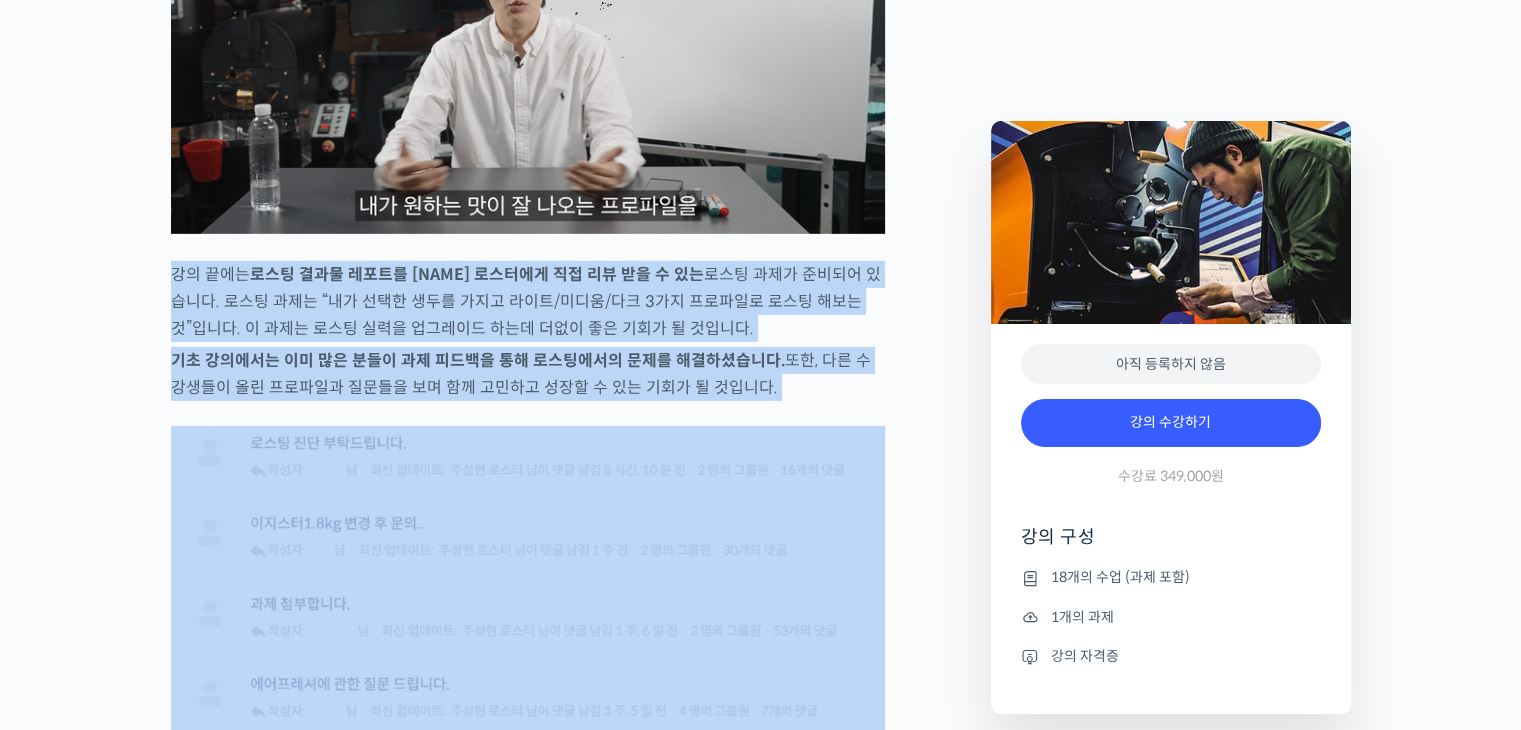 click at bounding box center [528, 823] 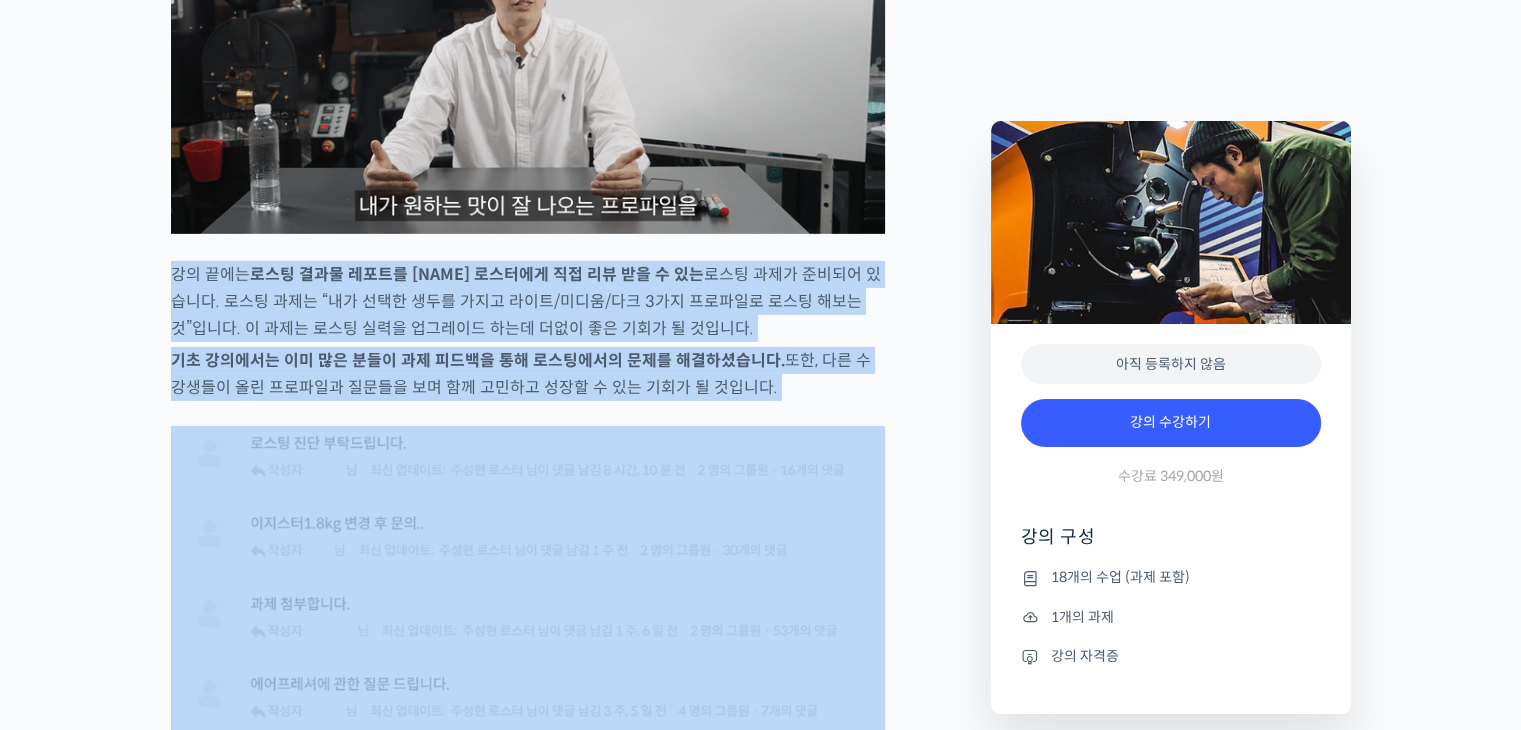 click at bounding box center [528, 823] 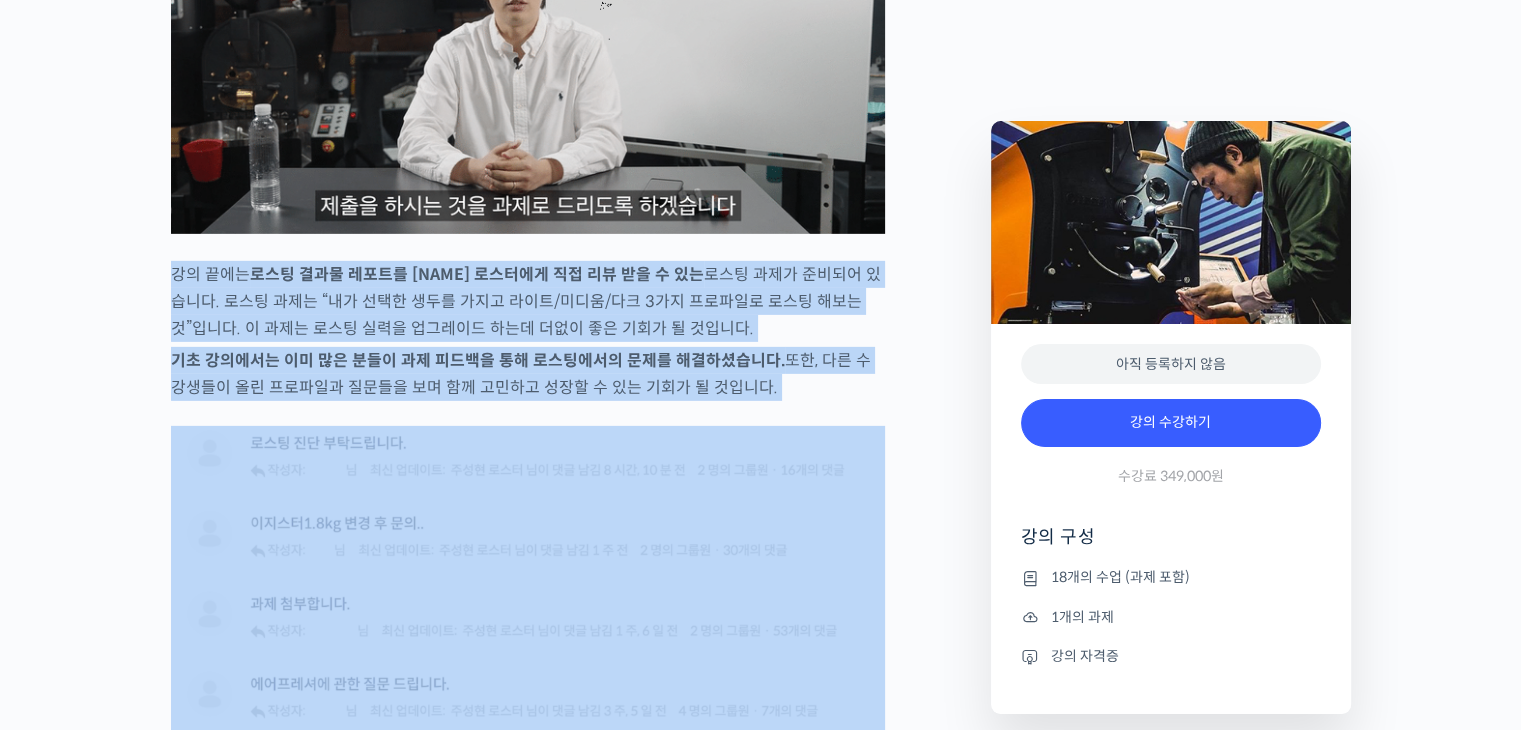 click on "기초 강의에서는 이미 많은 분들이 과제 피드백을 통해 로스팅에서의 문제를 해결하셨습니다." at bounding box center (478, 360) 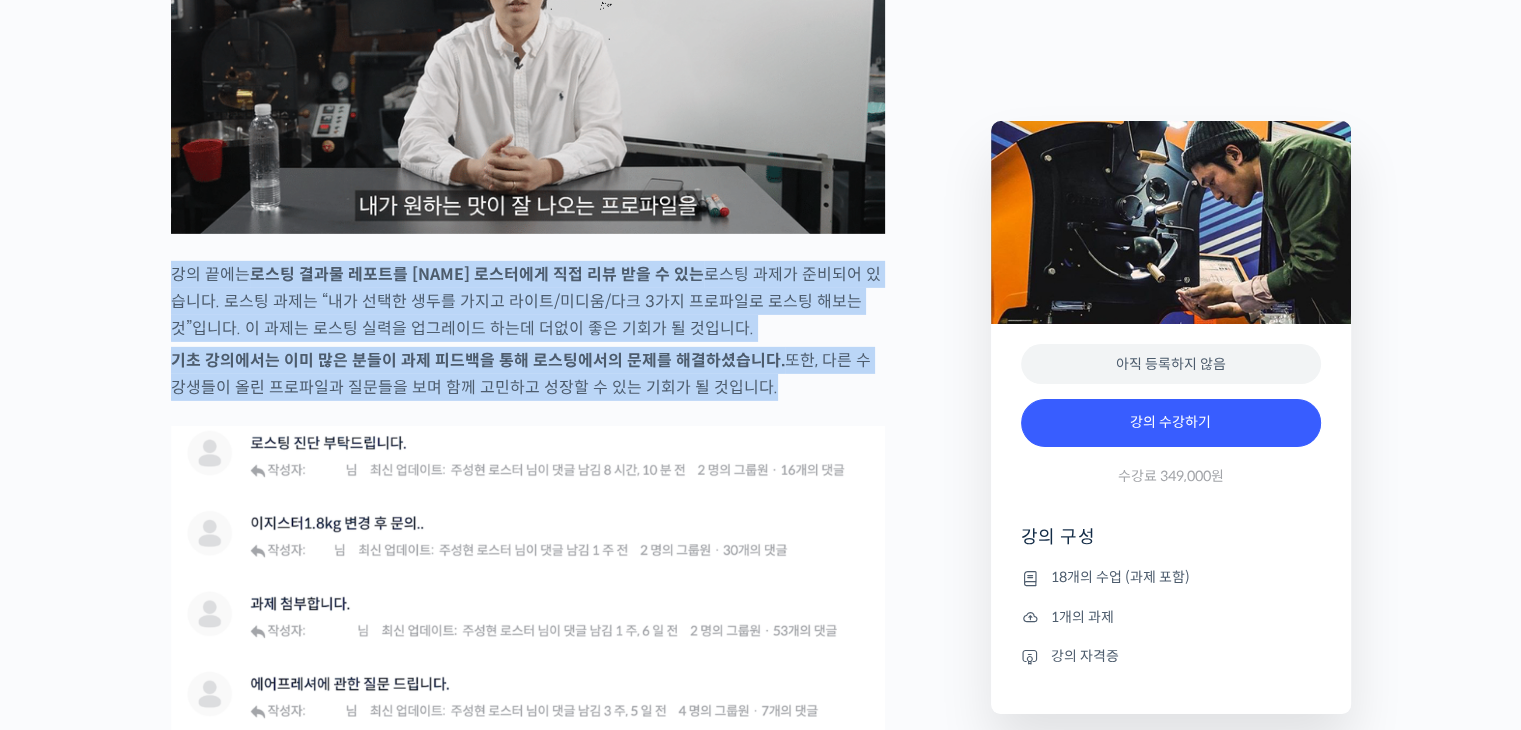 drag, startPoint x: 168, startPoint y: 310, endPoint x: 782, endPoint y: 445, distance: 628.6661 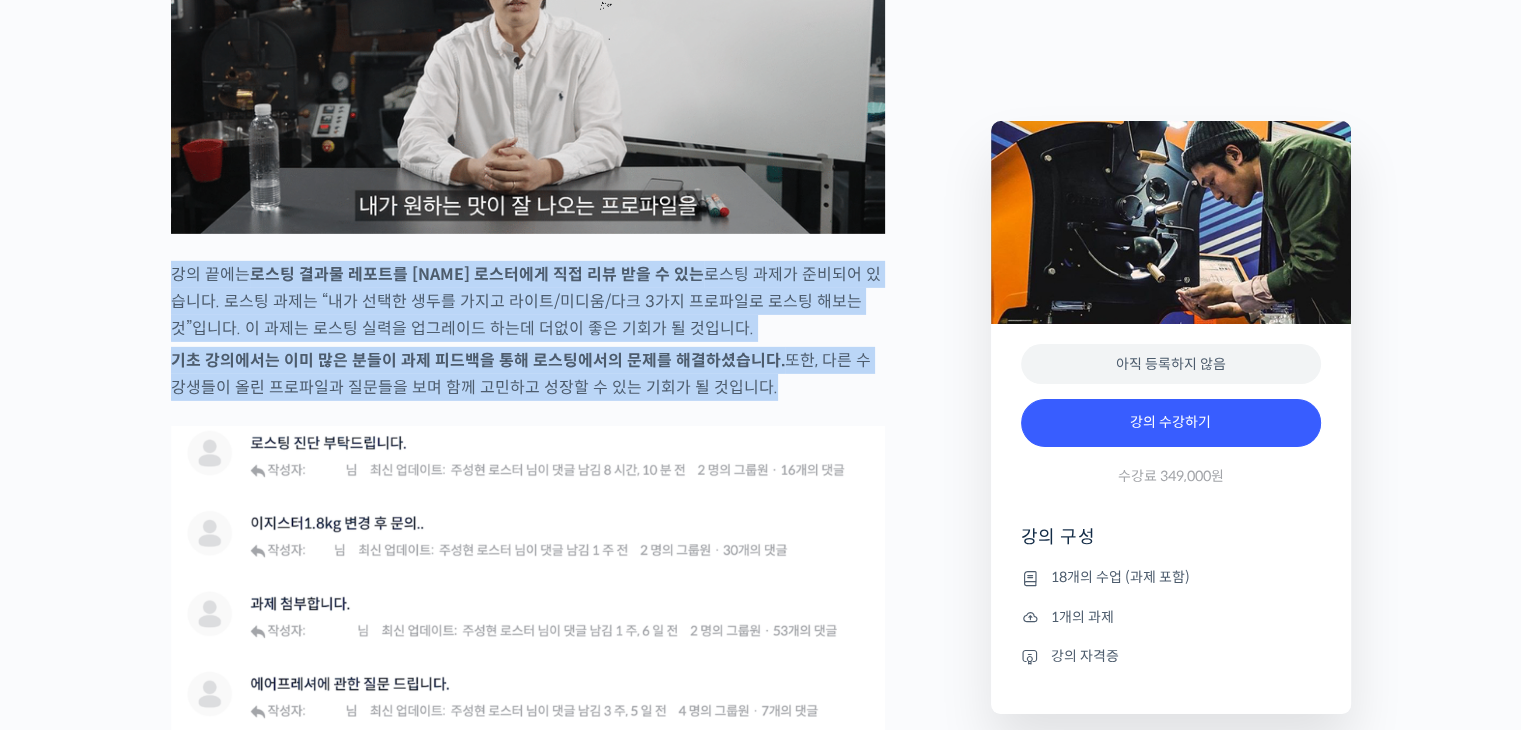 click on "주성현 로스터를 소개합니다!
<180 커피 로스터스> 본부장
2017 Korea Roasting Championship 우승 🏆
2018 Tisca International Roast Cup 우승 🏆
국가대표 로스터의 실전 로스팅 노하우를 배워보세요
YouTube <안스타> 채널 출연 영상
맛보기 수업을 확인해보세요
맛보기 수업 “6-1강. 코스타리카 후안니요 내추럴 로스팅”
심화 클래스 소개
지난 클래스  오픈 이후, “심화 클래스도 꼭 열렸으면 좋겠다”, “후속 강의 언제 열리나요”와 같은 문의들이 그동안 꾸준히 많이 있었습니다. 이렇게 많은 분들이 기다리셨던 주성현 로스터의 심화 클래스가 드디어 오픈됐습니다!
이런 분들이 들으시면 좋습니다" at bounding box center (571, 562) 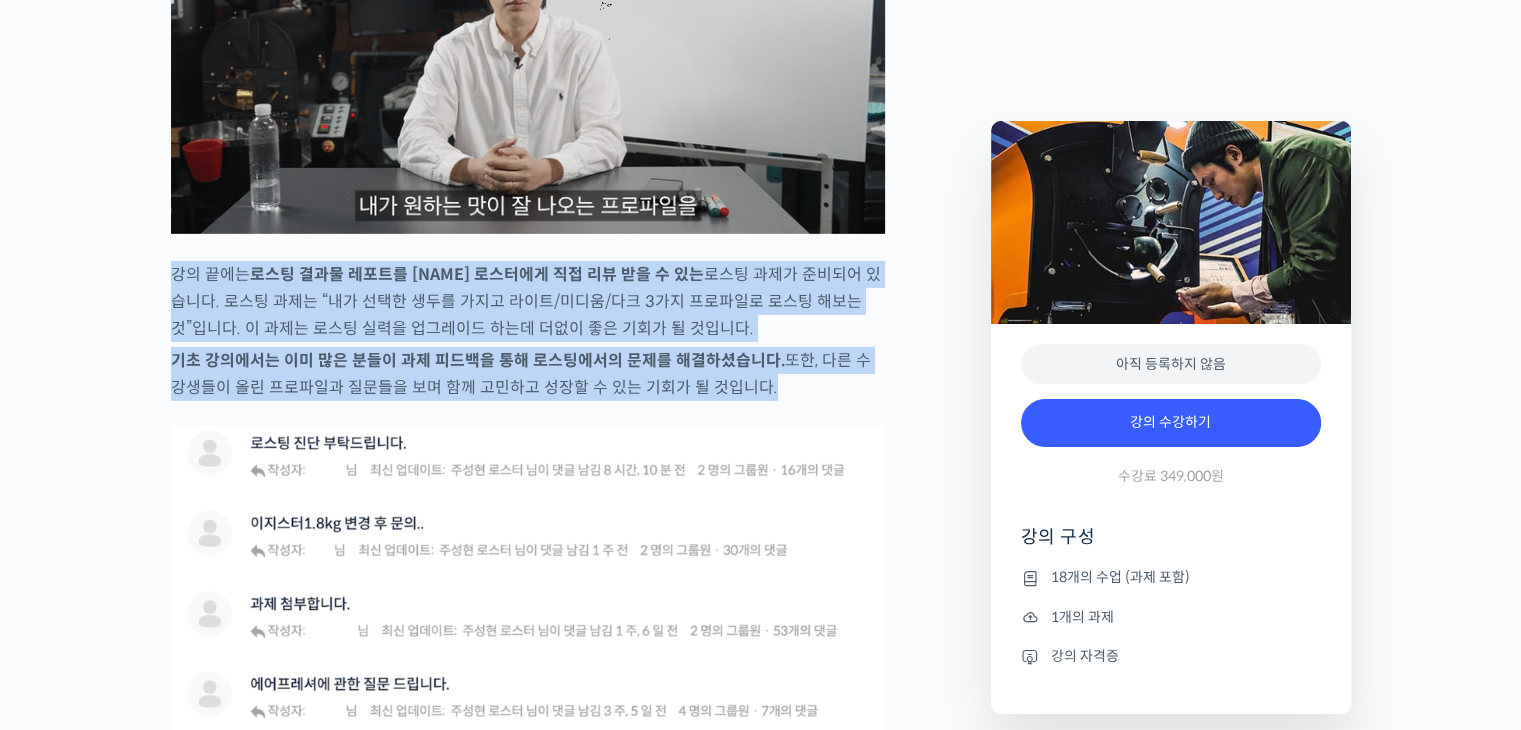 click on "강의 끝에는  로스팅 결과물 레포트를 주성현 로스터에게 직접 리뷰 받을 수 있는  로스팅 과제가 준비되어 있습니다. 로스팅 과제는 “내가 선택한 생두를 가지고 라이트/미디움/다크 3가지 프로파일로 로스팅 해보는 것”입니다. 이 과제는 로스팅 실력을 업그레이드 하는데 더없이 좋은 기회가 될 것입니다." at bounding box center (528, 301) 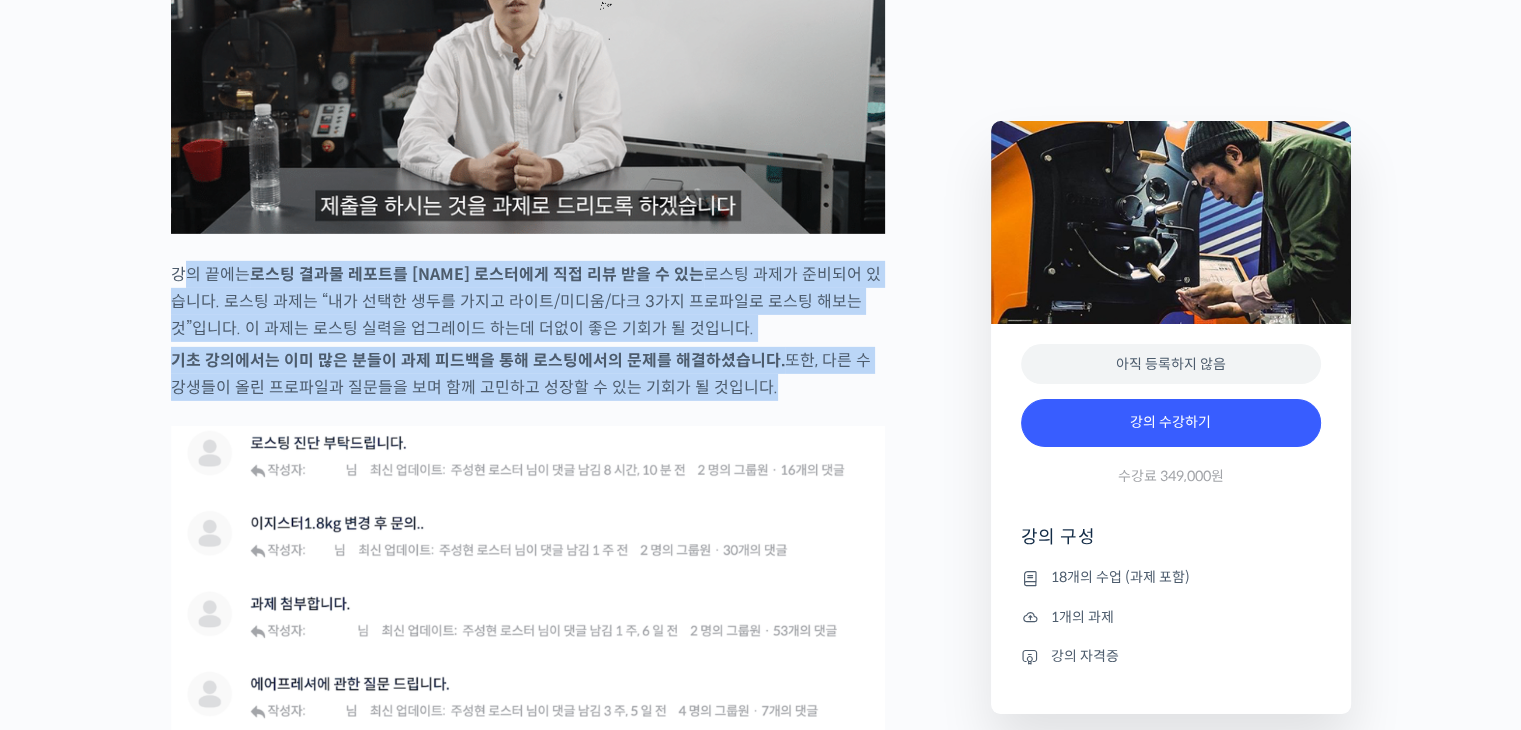 drag, startPoint x: 178, startPoint y: 321, endPoint x: 810, endPoint y: 447, distance: 644.43774 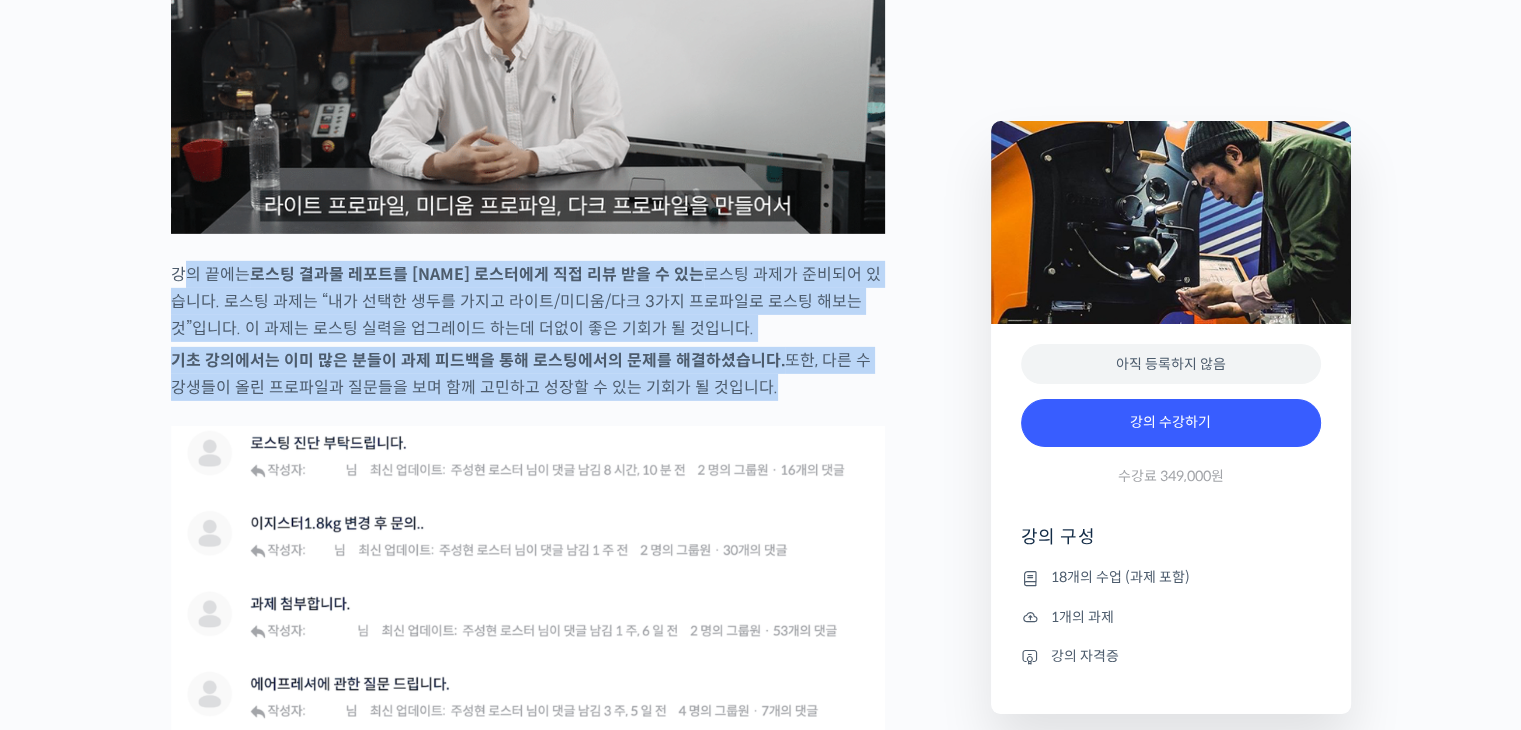 click on "주성현 로스터를 소개합니다!
<180 커피 로스터스> 본부장
2017 Korea Roasting Championship 우승 🏆
2018 Tisca International Roast Cup 우승 🏆
국가대표 로스터의 실전 로스팅 노하우를 배워보세요
YouTube <안스타> 채널 출연 영상
맛보기 수업을 확인해보세요
맛보기 수업 “6-1강. 코스타리카 후안니요 내추럴 로스팅”
심화 클래스 소개
지난 클래스  오픈 이후, “심화 클래스도 꼭 열렸으면 좋겠다”, “후속 강의 언제 열리나요”와 같은 문의들이 그동안 꾸준히 많이 있었습니다. 이렇게 많은 분들이 기다리셨던 주성현 로스터의 심화 클래스가 드디어 오픈됐습니다!
이런 분들이 들으시면 좋습니다
." at bounding box center (528, -329) 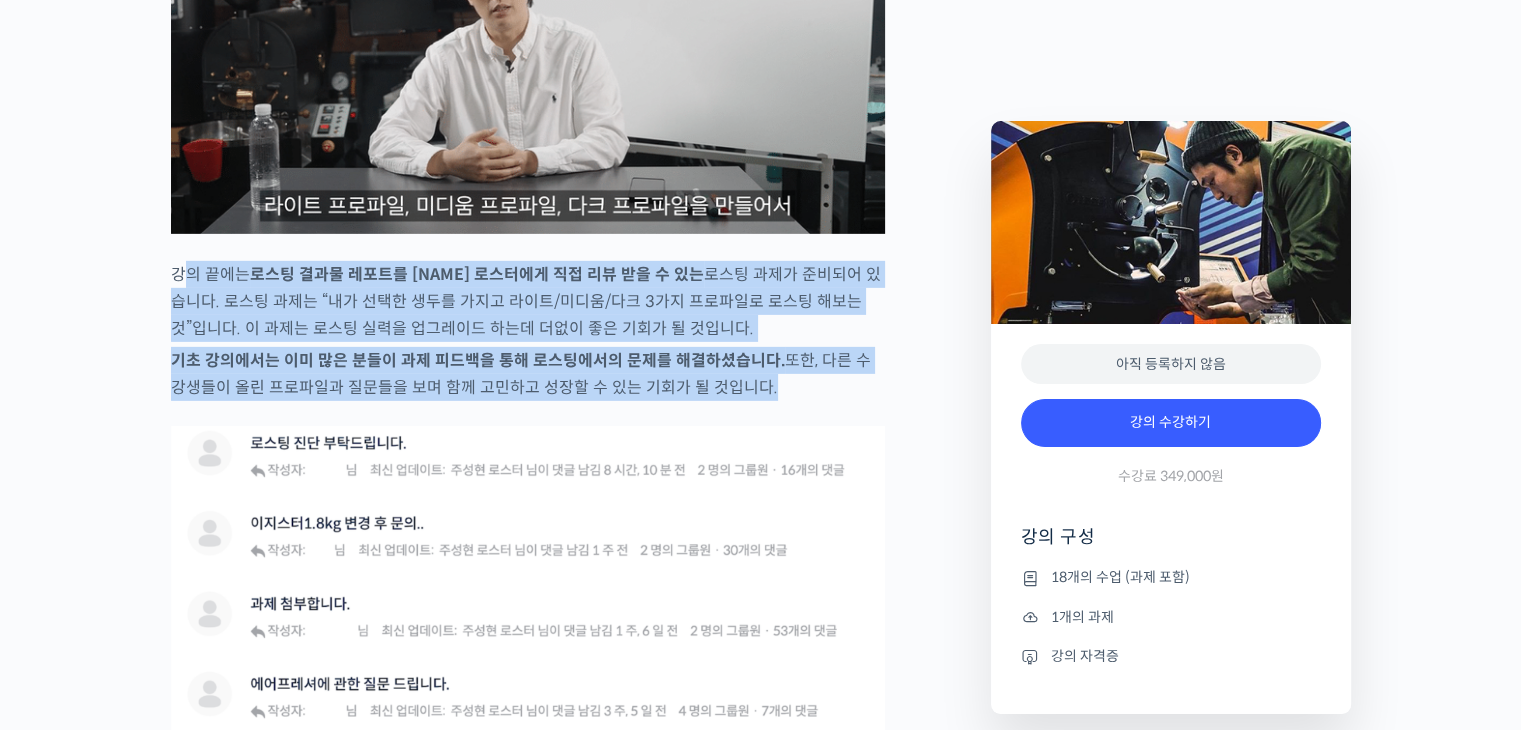 click at bounding box center [528, 416] 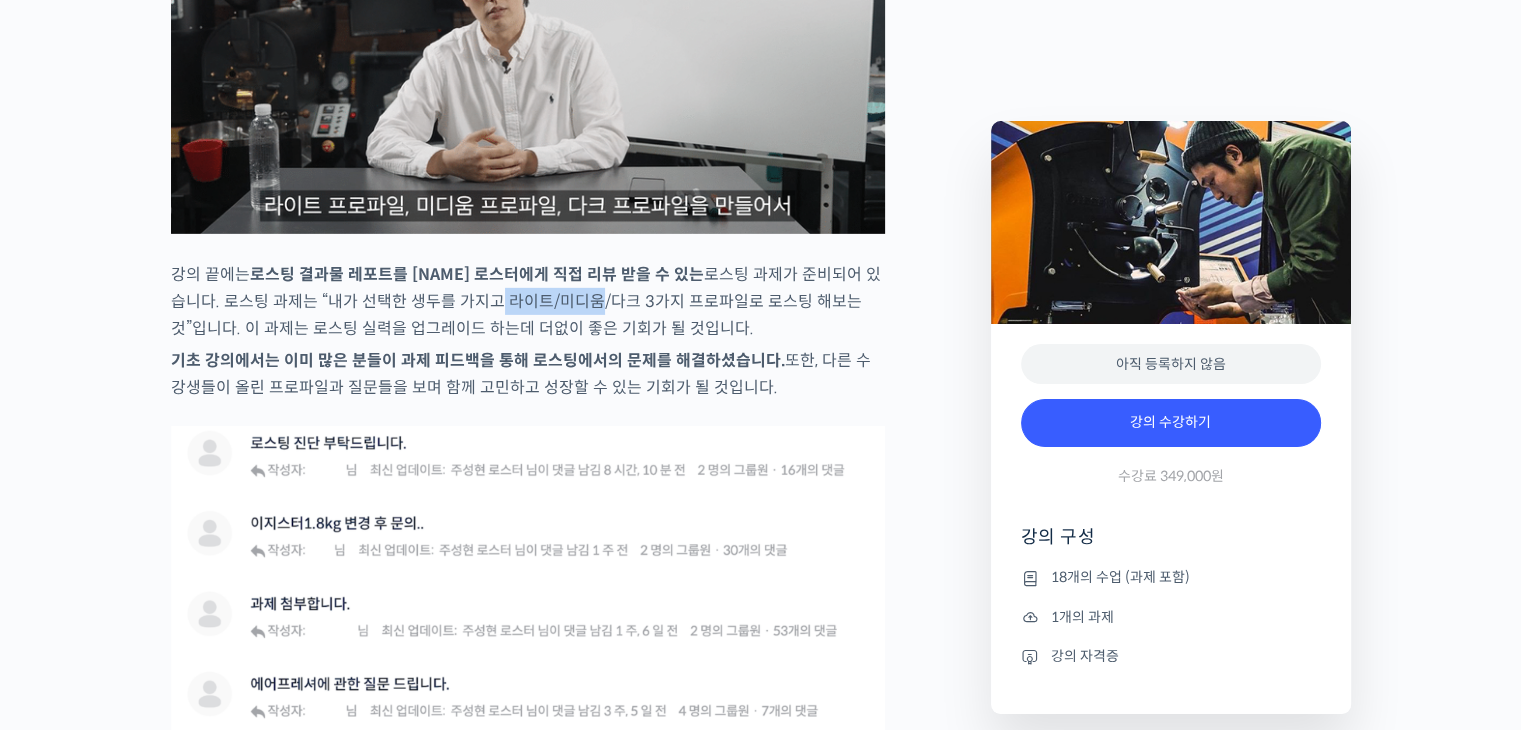 drag, startPoint x: 461, startPoint y: 346, endPoint x: 562, endPoint y: 345, distance: 101.00495 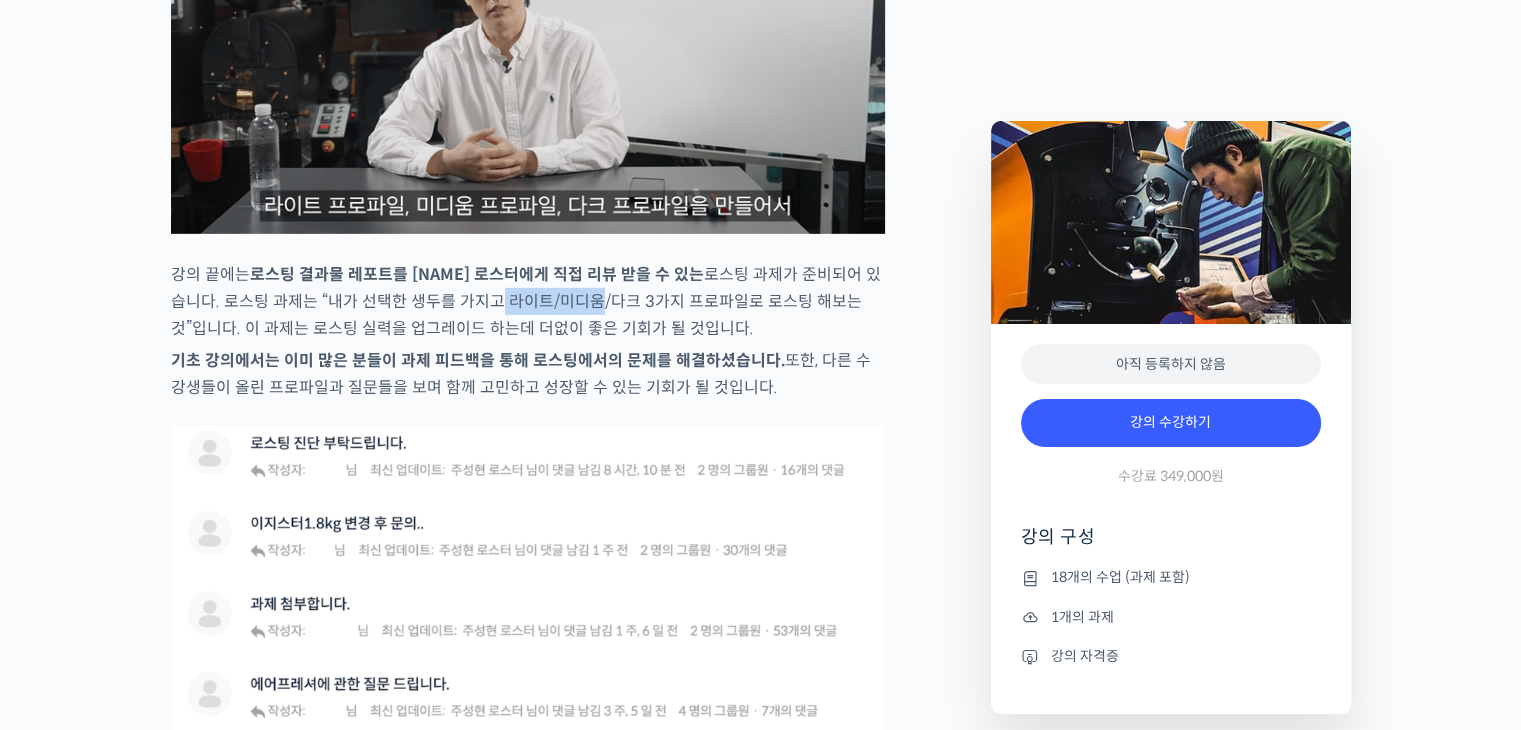 click on "강의 끝에는  로스팅 결과물 레포트를 주성현 로스터에게 직접 리뷰 받을 수 있는  로스팅 과제가 준비되어 있습니다. 로스팅 과제는 “내가 선택한 생두를 가지고 라이트/미디움/다크 3가지 프로파일로 로스팅 해보는 것”입니다. 이 과제는 로스팅 실력을 업그레이드 하는데 더없이 좋은 기회가 될 것입니다." at bounding box center (528, 301) 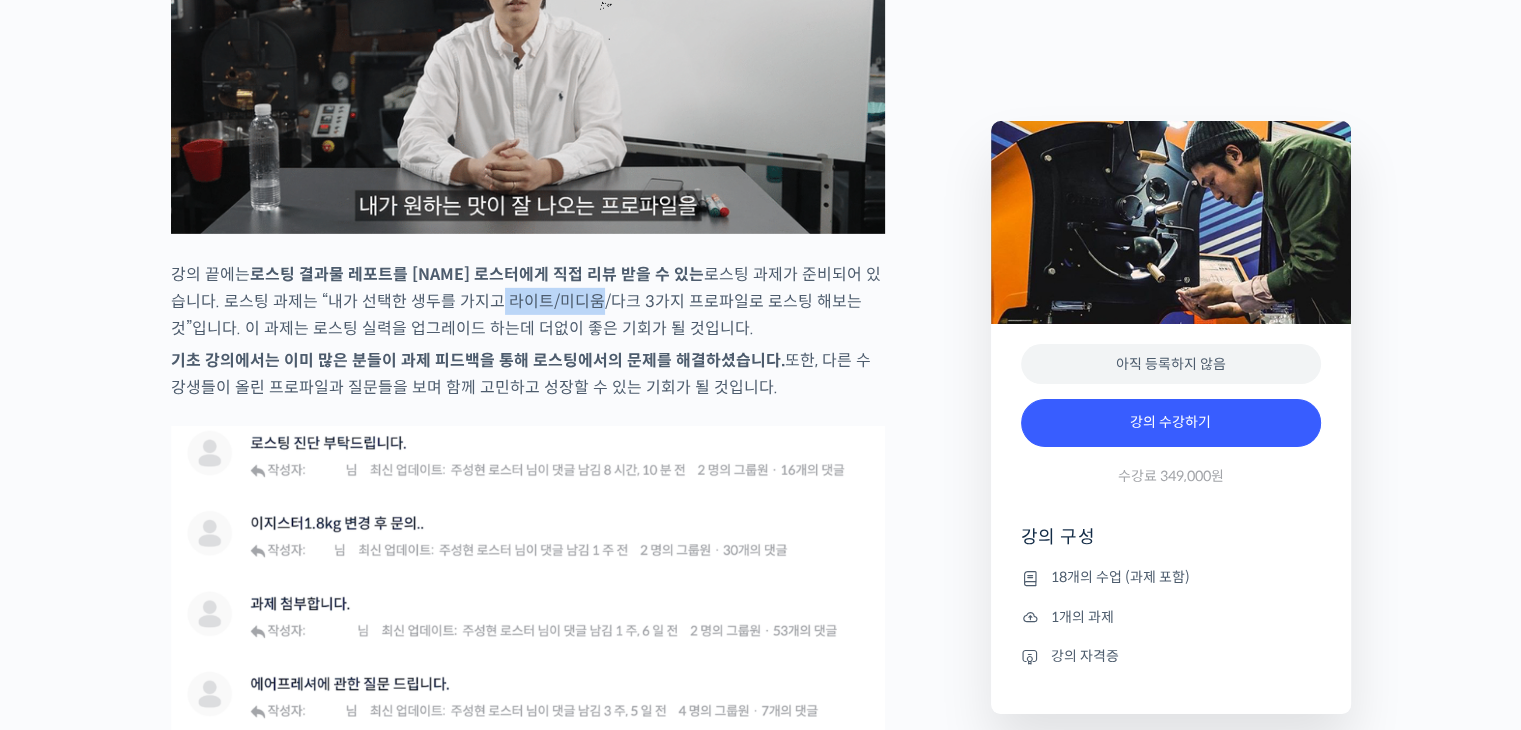 click on "강의 끝에는  로스팅 결과물 레포트를 주성현 로스터에게 직접 리뷰 받을 수 있는  로스팅 과제가 준비되어 있습니다. 로스팅 과제는 “내가 선택한 생두를 가지고 라이트/미디움/다크 3가지 프로파일로 로스팅 해보는 것”입니다. 이 과제는 로스팅 실력을 업그레이드 하는데 더없이 좋은 기회가 될 것입니다." at bounding box center [528, 301] 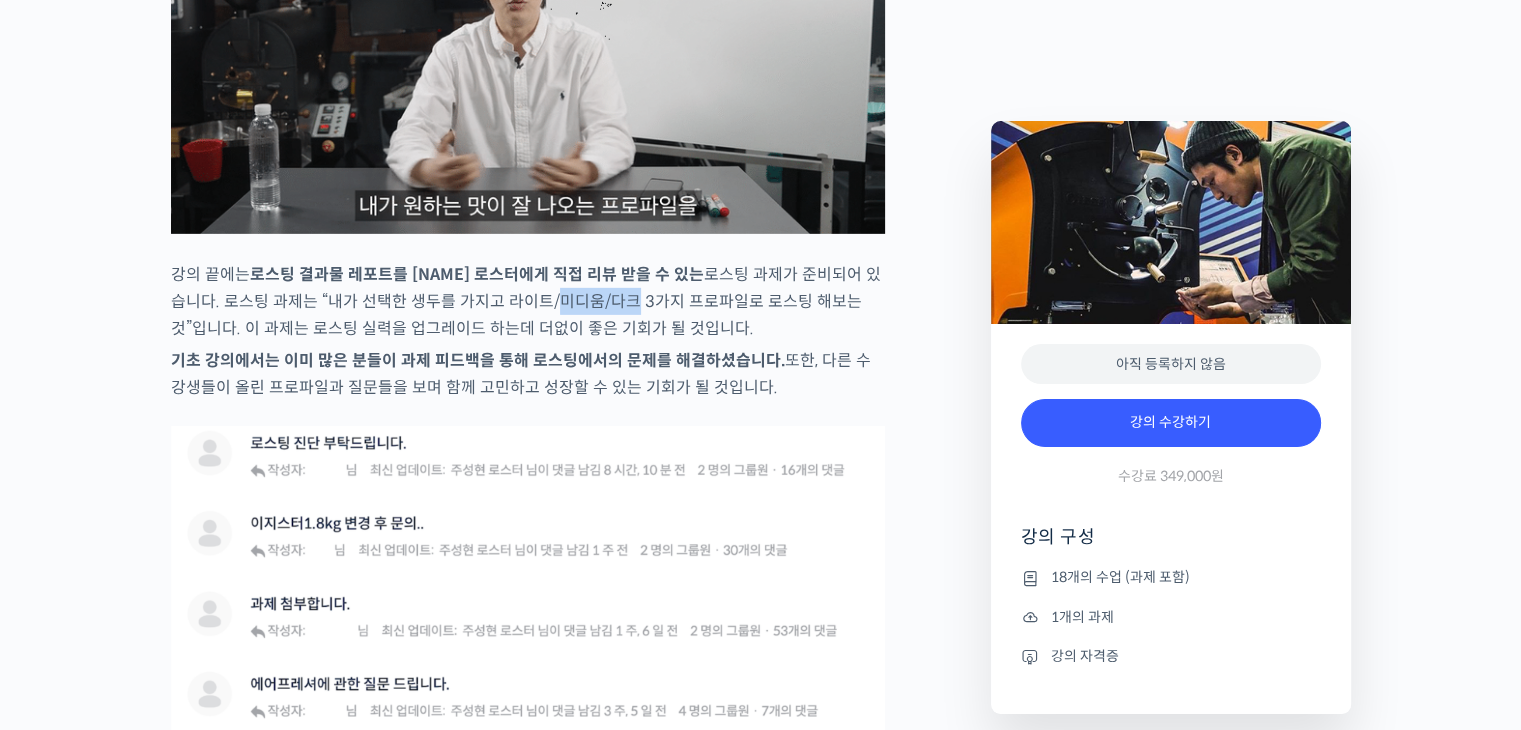 drag, startPoint x: 524, startPoint y: 333, endPoint x: 600, endPoint y: 347, distance: 77.27872 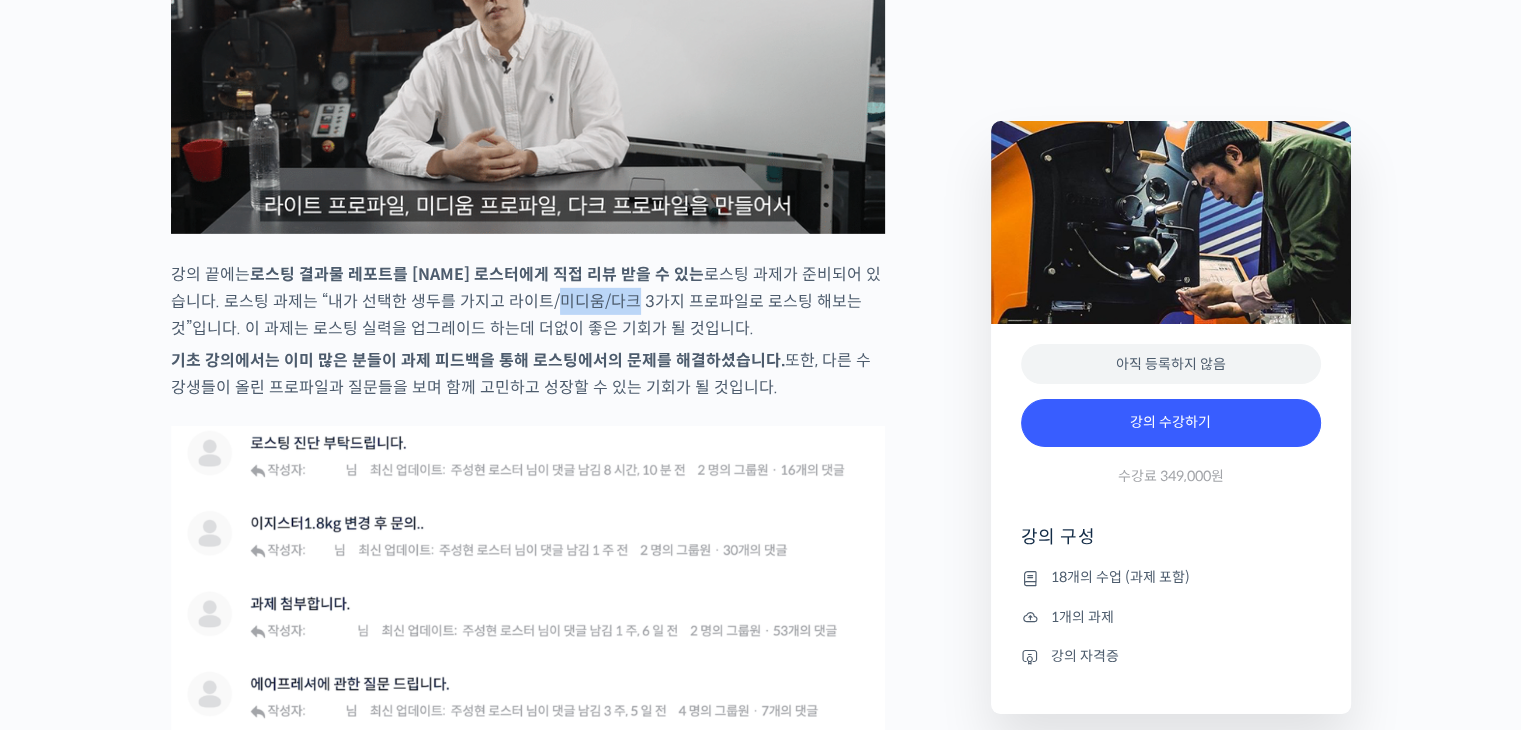 click on "강의 끝에는  로스팅 결과물 레포트를 주성현 로스터에게 직접 리뷰 받을 수 있는  로스팅 과제가 준비되어 있습니다. 로스팅 과제는 “내가 선택한 생두를 가지고 라이트/미디움/다크 3가지 프로파일로 로스팅 해보는 것”입니다. 이 과제는 로스팅 실력을 업그레이드 하는데 더없이 좋은 기회가 될 것입니다." at bounding box center [528, 301] 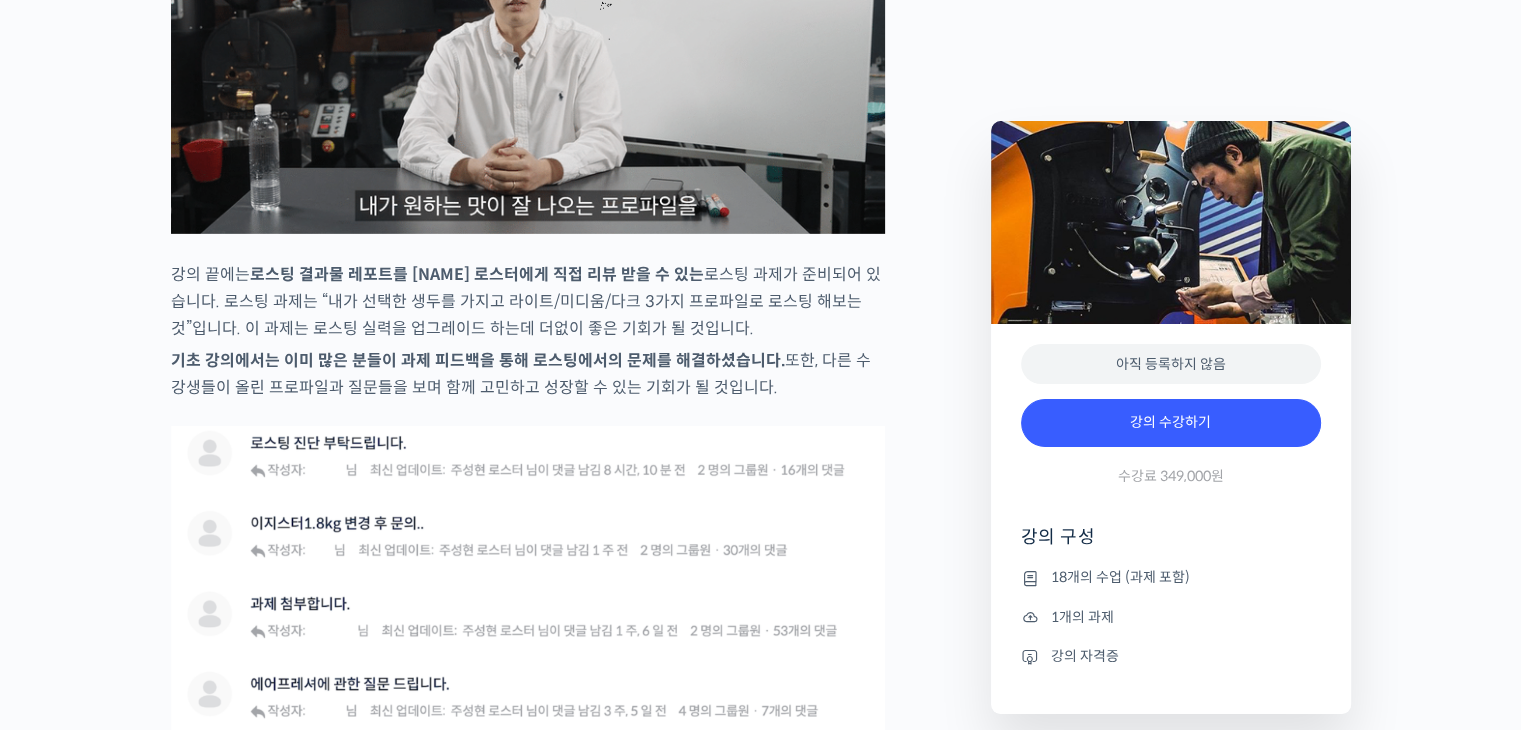 drag, startPoint x: 672, startPoint y: 346, endPoint x: 429, endPoint y: 388, distance: 246.60292 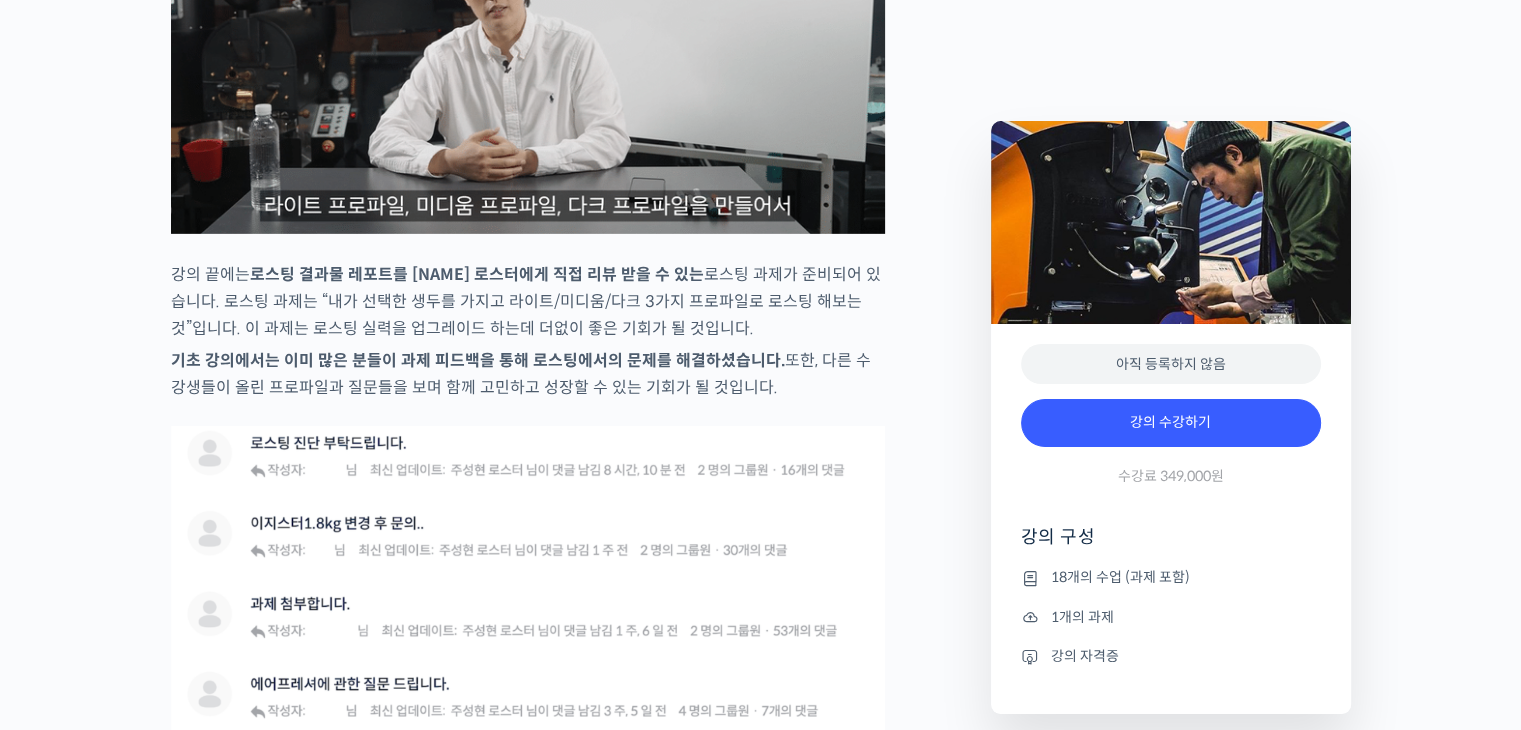 click on "강의 끝에는  로스팅 결과물 레포트를 주성현 로스터에게 직접 리뷰 받을 수 있는  로스팅 과제가 준비되어 있습니다. 로스팅 과제는 “내가 선택한 생두를 가지고 라이트/미디움/다크 3가지 프로파일로 로스팅 해보는 것”입니다. 이 과제는 로스팅 실력을 업그레이드 하는데 더없이 좋은 기회가 될 것입니다." at bounding box center (528, 301) 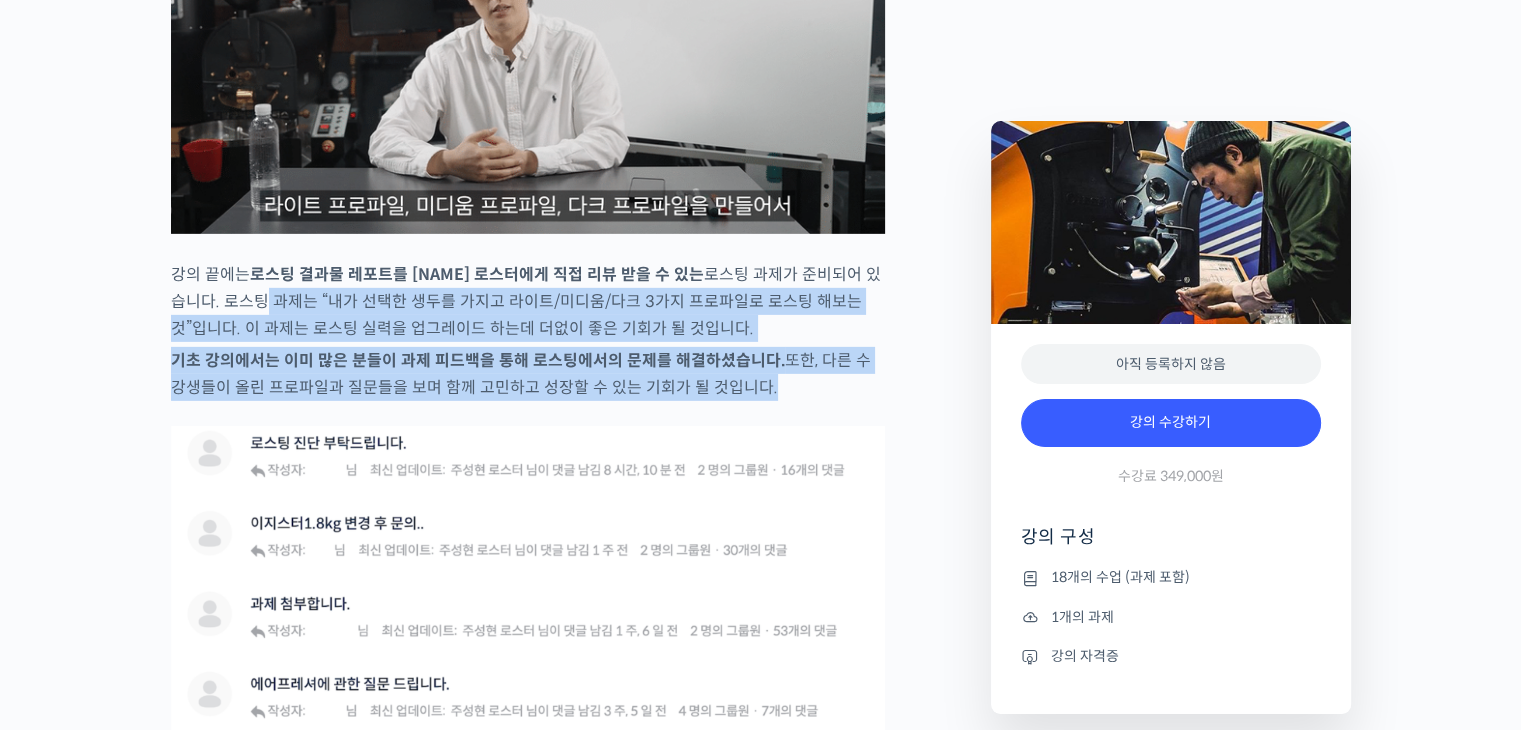 drag, startPoint x: 233, startPoint y: 334, endPoint x: 830, endPoint y: 445, distance: 607.23145 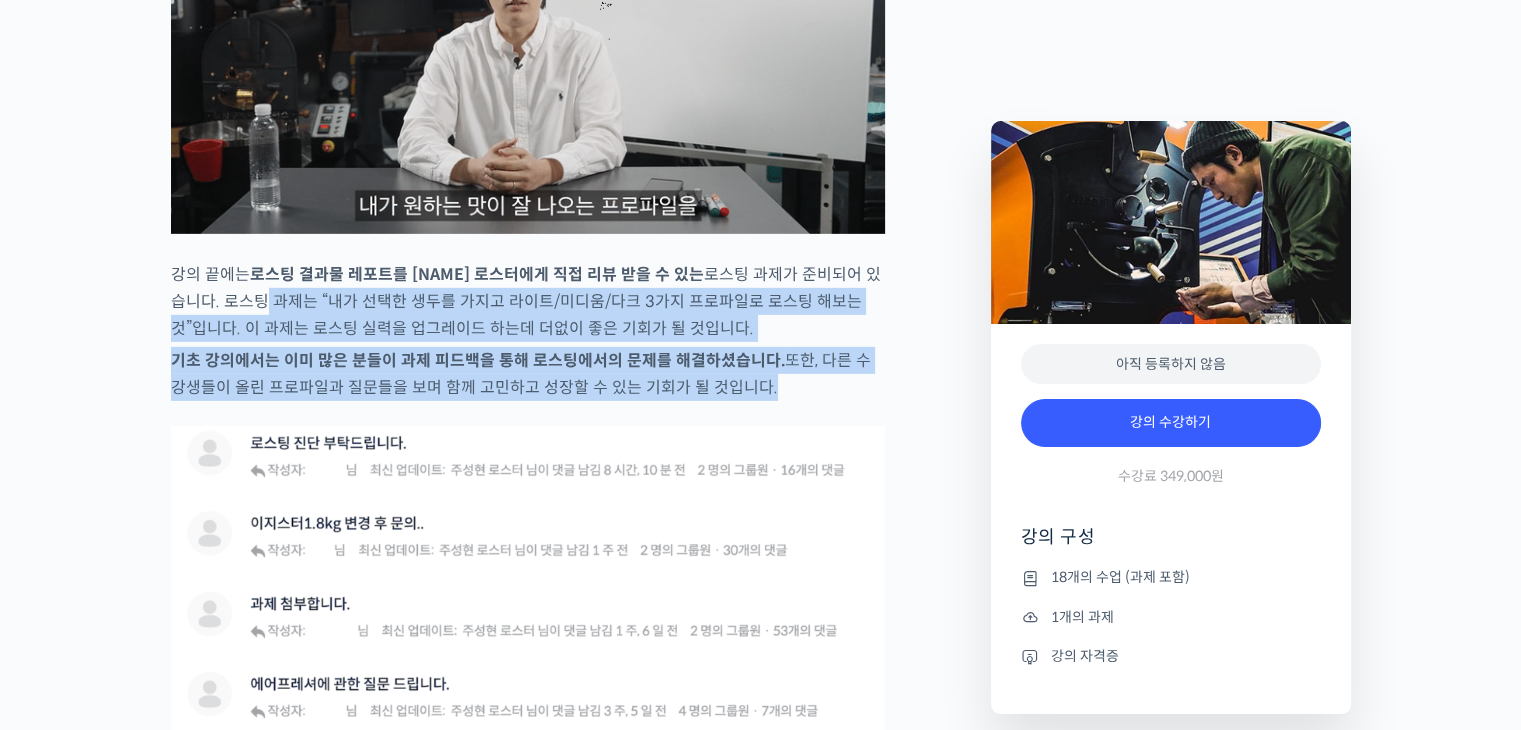 click on "주성현 로스터를 소개합니다!
<180 커피 로스터스> 본부장
2017 Korea Roasting Championship 우승 🏆
2018 Tisca International Roast Cup 우승 🏆
국가대표 로스터의 실전 로스팅 노하우를 배워보세요
YouTube <안스타> 채널 출연 영상
맛보기 수업을 확인해보세요
맛보기 수업 “6-1강. 코스타리카 후안니요 내추럴 로스팅”
심화 클래스 소개
지난 클래스  오픈 이후, “심화 클래스도 꼭 열렸으면 좋겠다”, “후속 강의 언제 열리나요”와 같은 문의들이 그동안 꾸준히 많이 있었습니다. 이렇게 많은 분들이 기다리셨던 주성현 로스터의 심화 클래스가 드디어 오픈됐습니다!
이런 분들이 들으시면 좋습니다
." at bounding box center (528, -329) 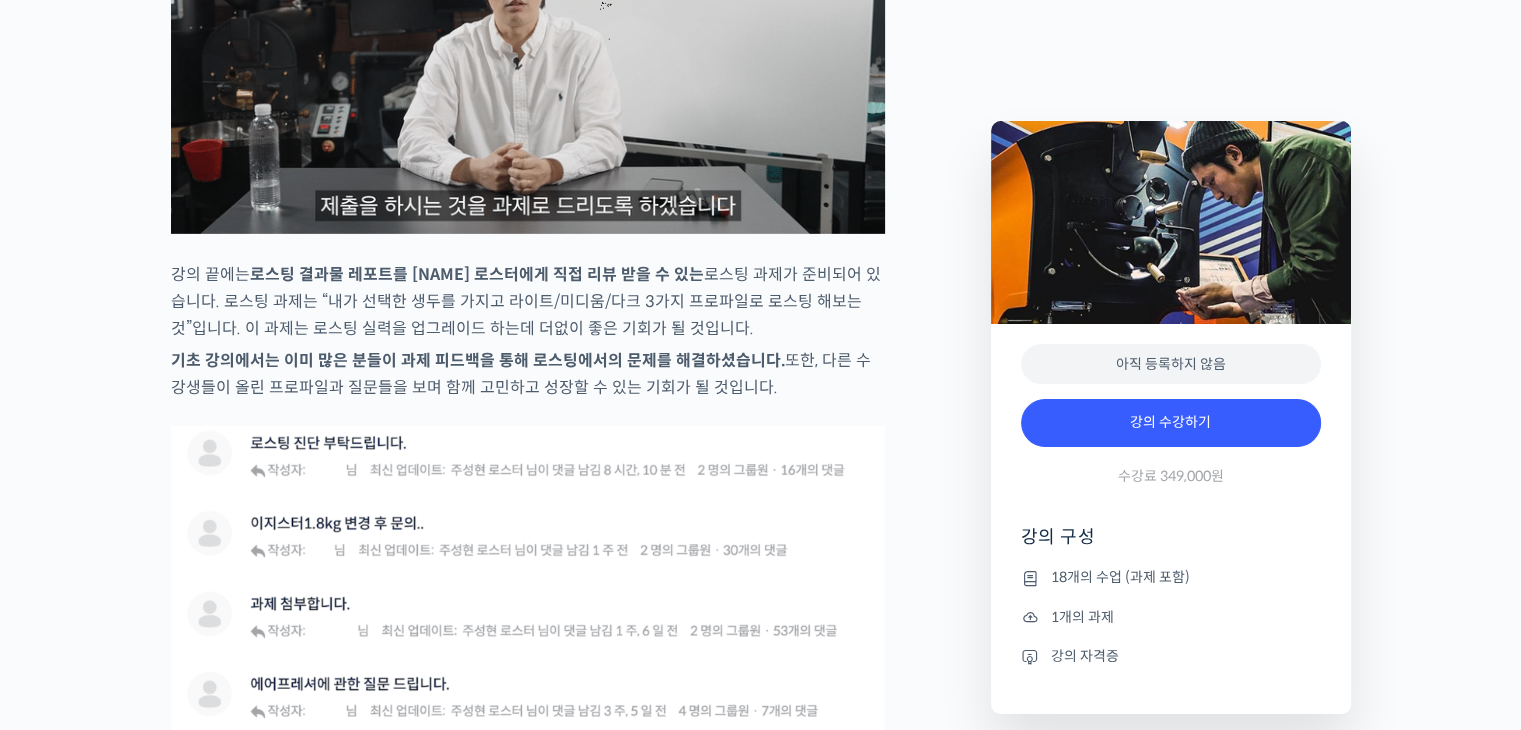 click on "주성현 로스터를 소개합니다!
<180 커피 로스터스> 본부장
2017 Korea Roasting Championship 우승 🏆
2018 Tisca International Roast Cup 우승 🏆
국가대표 로스터의 실전 로스팅 노하우를 배워보세요
YouTube <안스타> 채널 출연 영상
맛보기 수업을 확인해보세요
맛보기 수업 “6-1강. 코스타리카 후안니요 내추럴 로스팅”
심화 클래스 소개
지난 클래스  오픈 이후, “심화 클래스도 꼭 열렸으면 좋겠다”, “후속 강의 언제 열리나요”와 같은 문의들이 그동안 꾸준히 많이 있었습니다. 이렇게 많은 분들이 기다리셨던 주성현 로스터의 심화 클래스가 드디어 오픈됐습니다!
이런 분들이 들으시면 좋습니다" at bounding box center [571, 562] 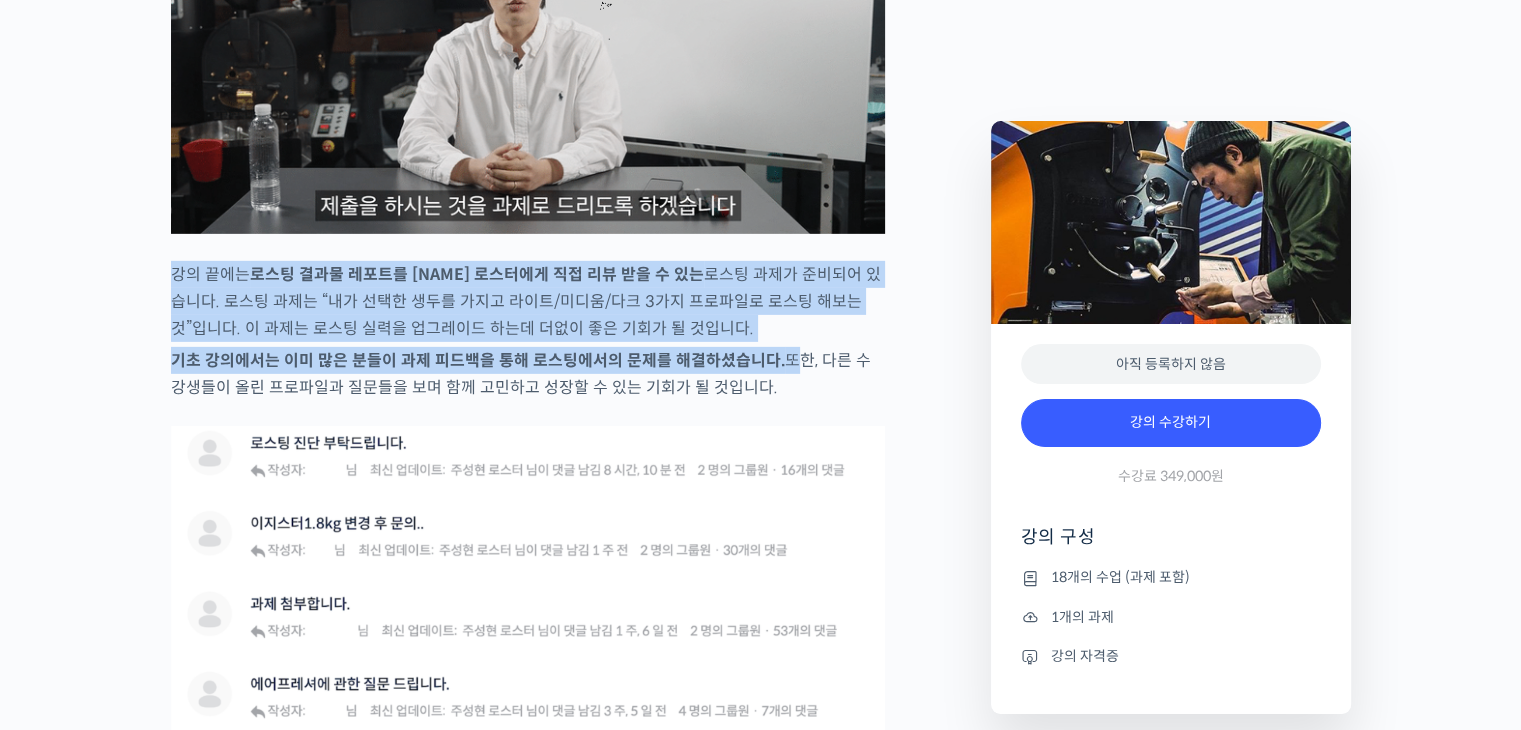drag, startPoint x: 176, startPoint y: 318, endPoint x: 801, endPoint y: 416, distance: 632.63654 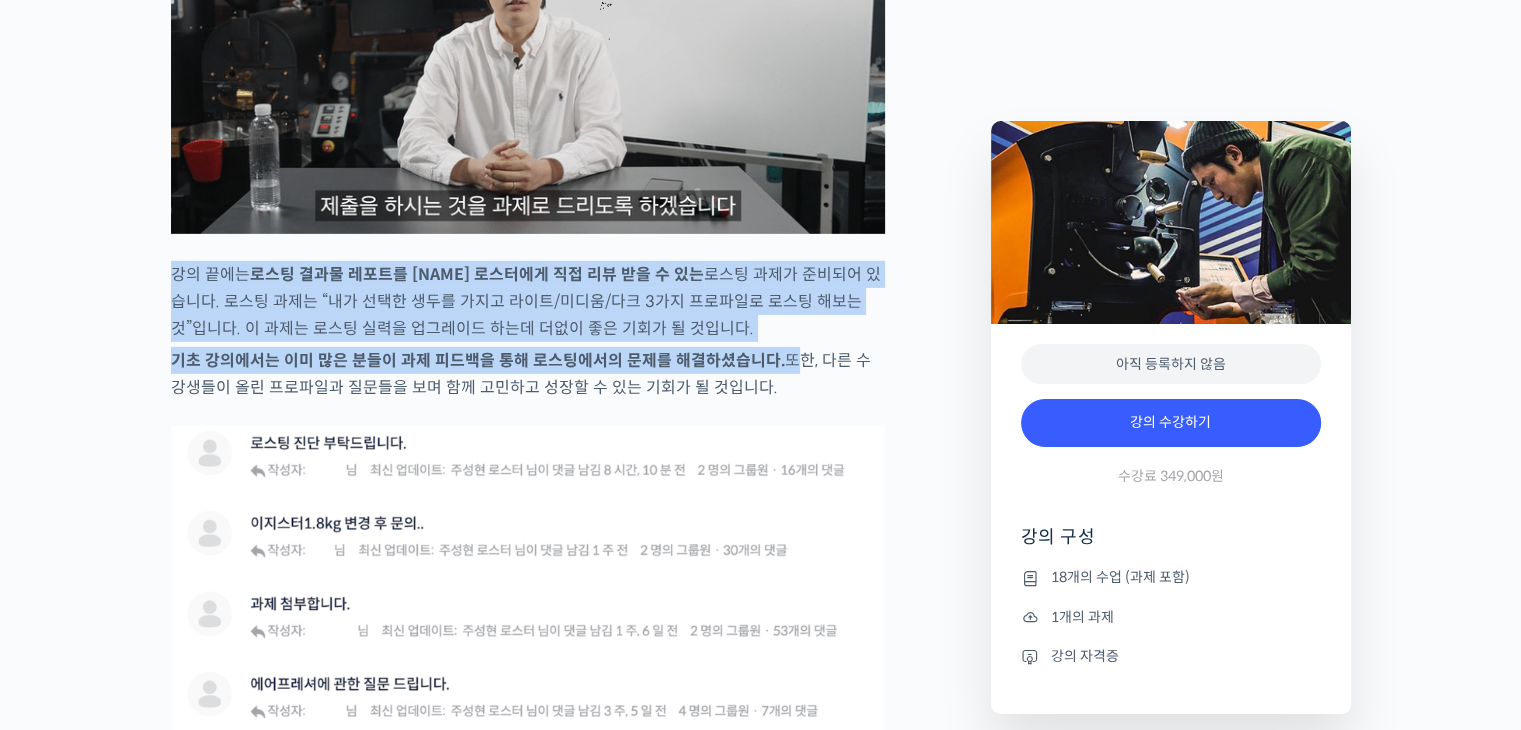 click on "ETeRR 로스팅의 모든 것, 국가대표 주성현 로스터의 심화 클래스
강의 상세 내용 확인하기
주성현 로스터를 소개합니다!
<180 커피 로스터스> 본부장
2017 Korea Roasting Championship 우승 🏆
2018 Tisca International Roast Cup 우승 🏆
국가대표 로스터의 실전 로스팅 노하우를 배워보세요
YouTube <안스타> 채널 출연 영상
맛보기 수업을 확인해보세요
맛보기 수업 “6-1강. 코스타리카 후안니요 내추럴 로스팅”
심화 클래스 소개
지난 클래스
이런 분들이 들으시면 좋습니다
." at bounding box center (760, 580) 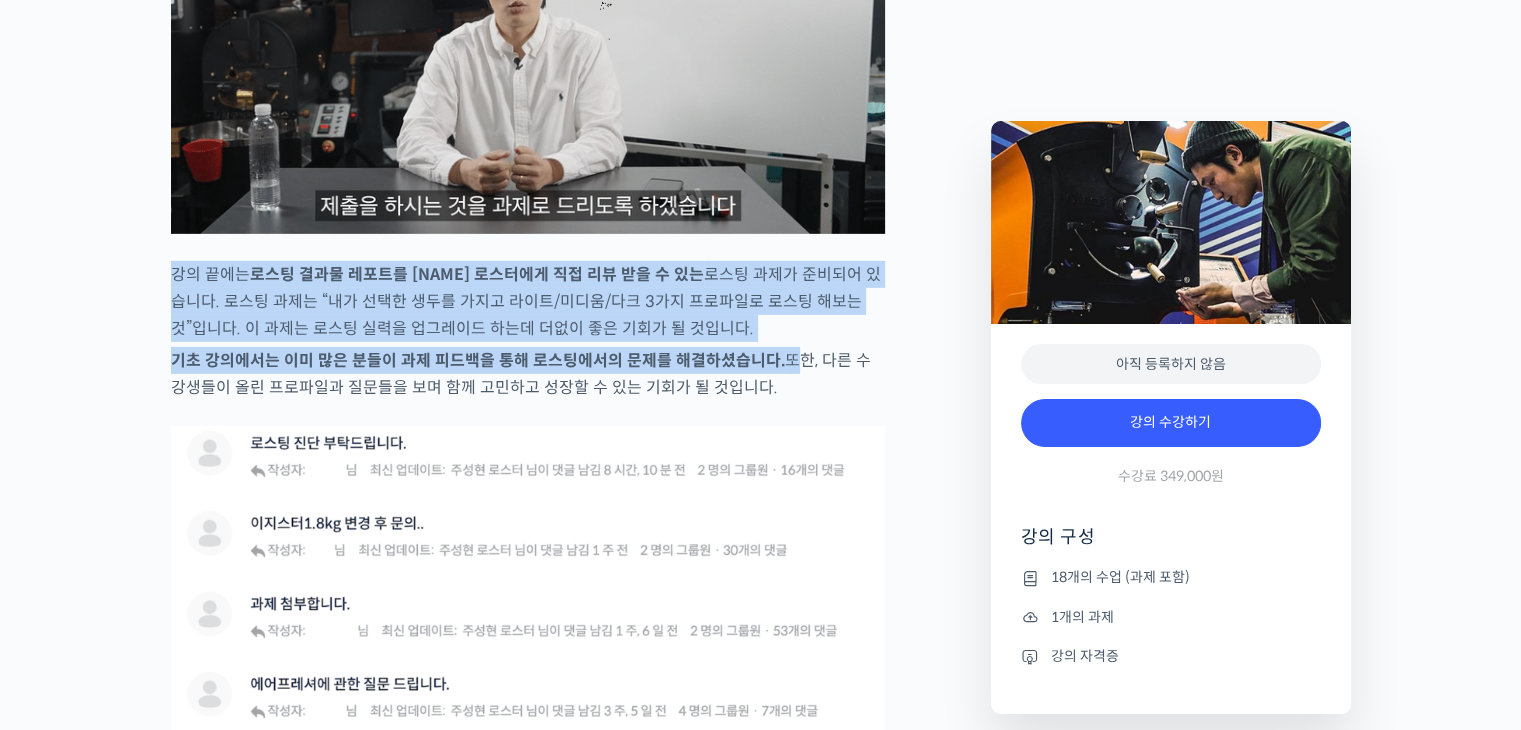 click on "기초 강의에서는 이미 많은 분들이 과제 피드백을 통해 로스팅에서의 문제를 해결하셨습니다.  또한, 다른 수강생들이 올린 프로파일과 질문들을 보며 함께 고민하고 성장할 수 있는 기회가 될 것입니다." at bounding box center (528, 374) 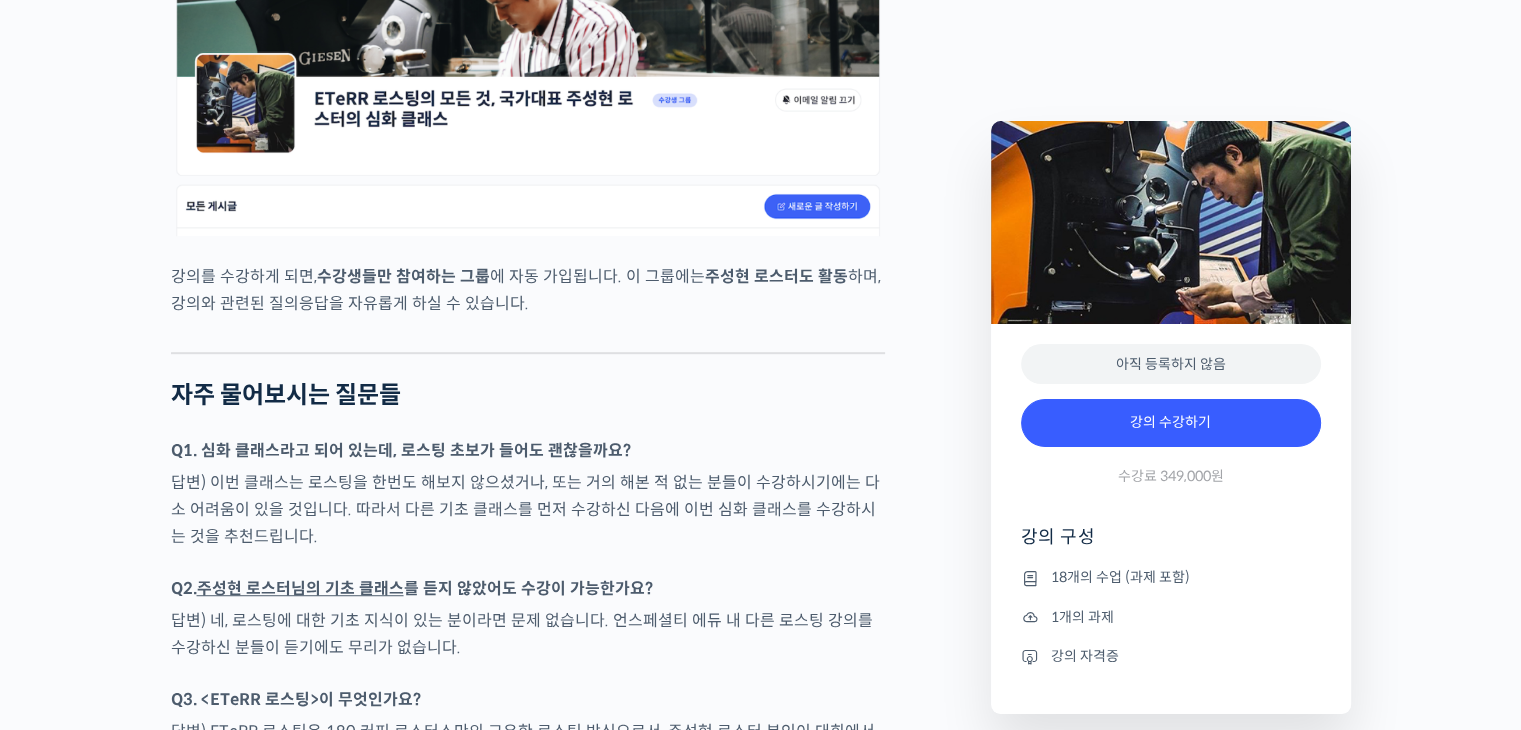 scroll, scrollTop: 8800, scrollLeft: 0, axis: vertical 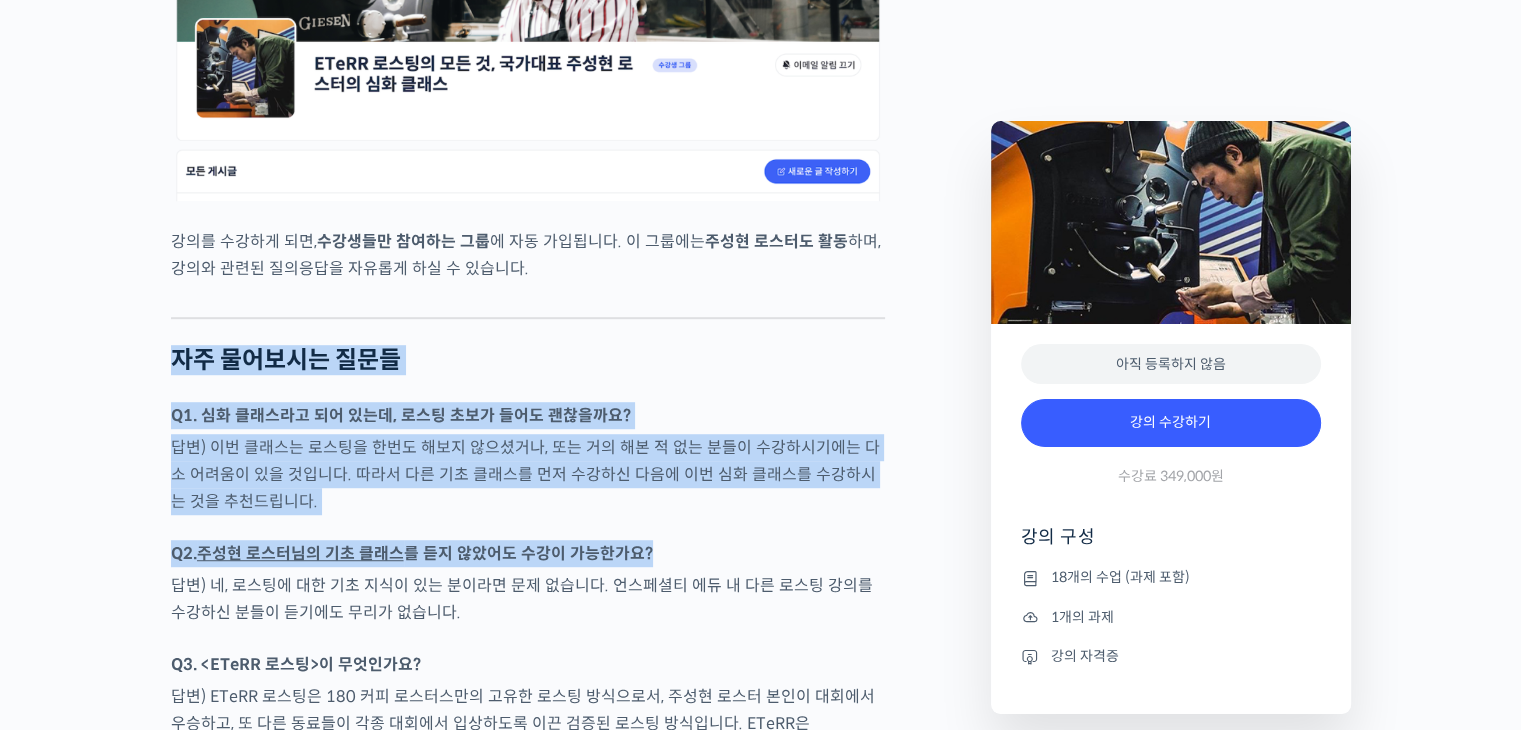 drag, startPoint x: 148, startPoint y: 345, endPoint x: 686, endPoint y: 600, distance: 595.373 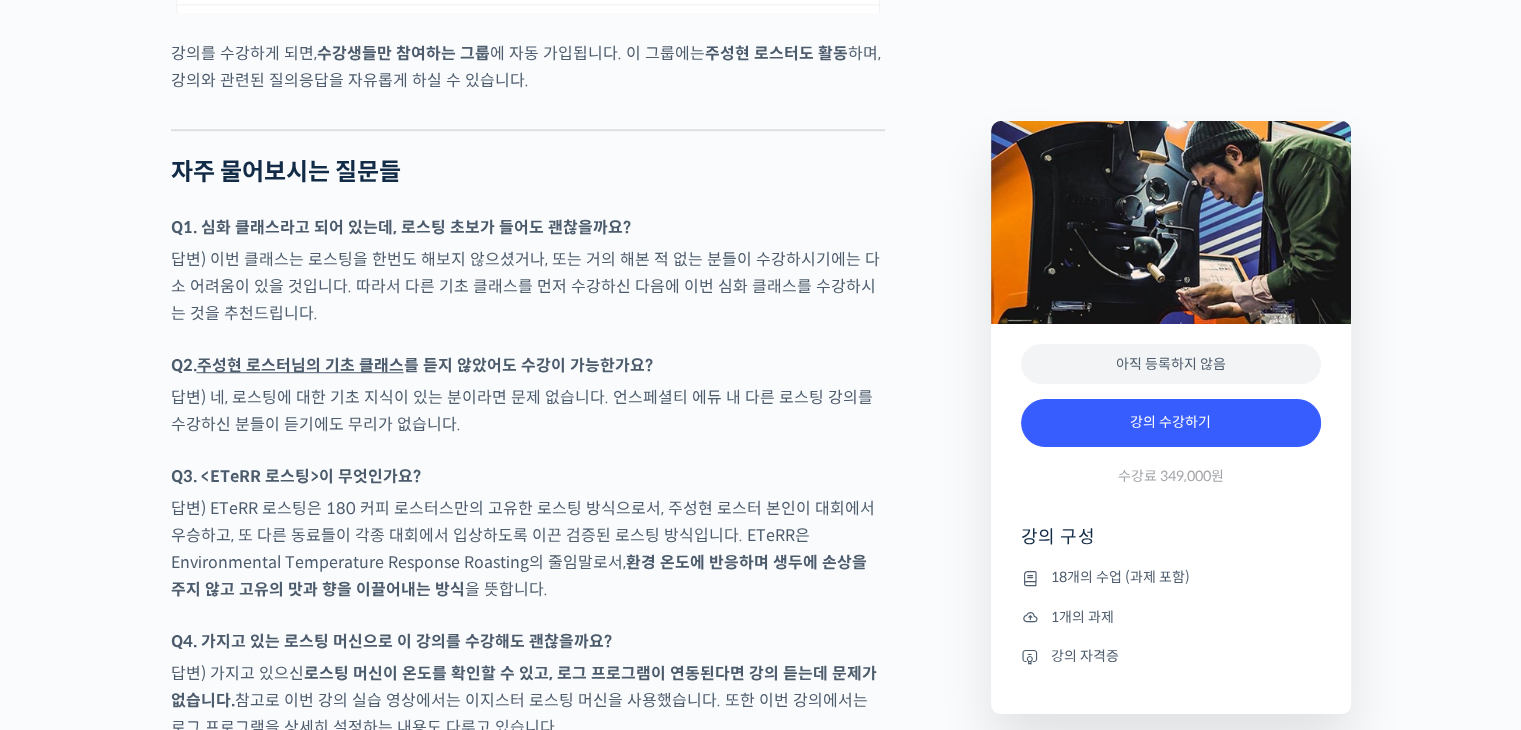 scroll, scrollTop: 9000, scrollLeft: 0, axis: vertical 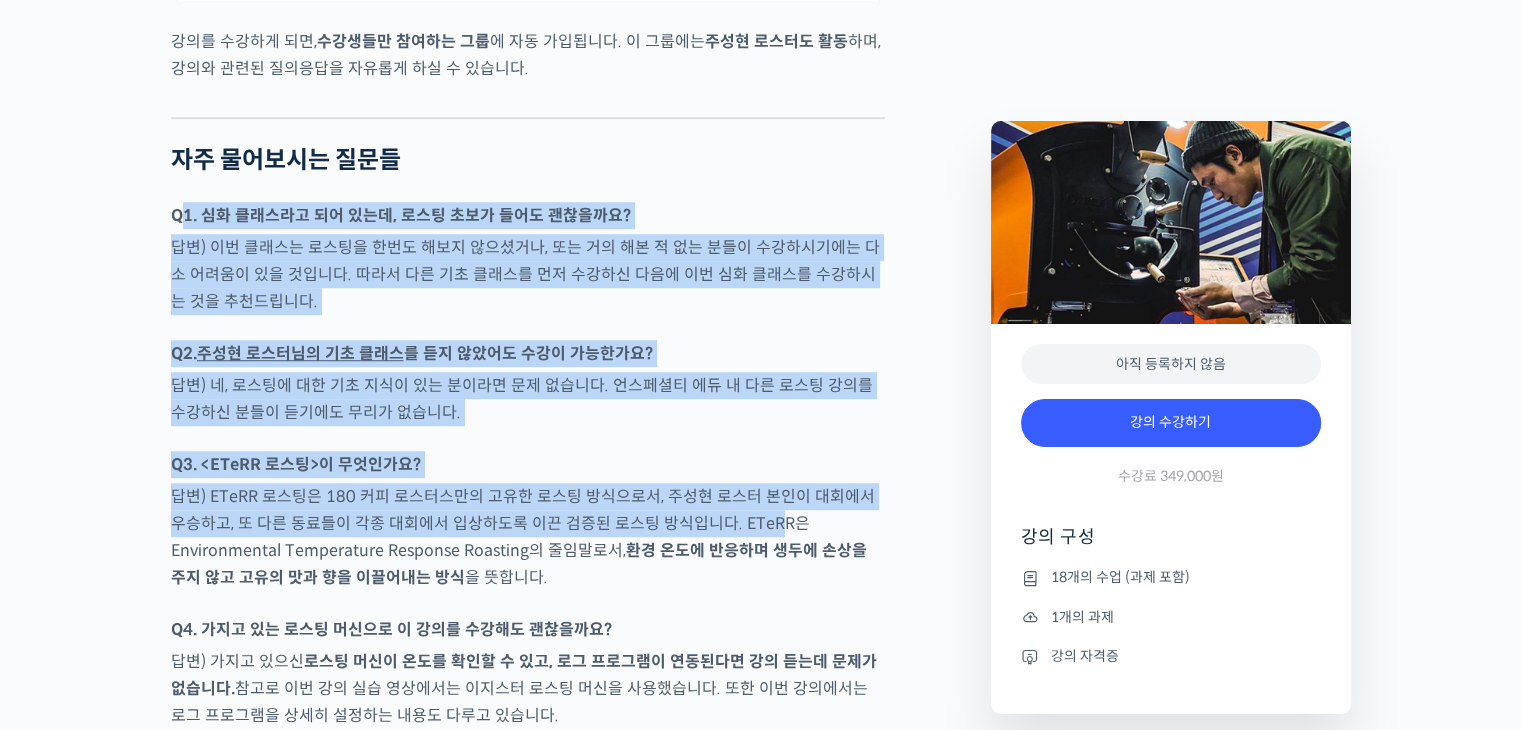 drag, startPoint x: 183, startPoint y: 261, endPoint x: 755, endPoint y: 575, distance: 652.5182 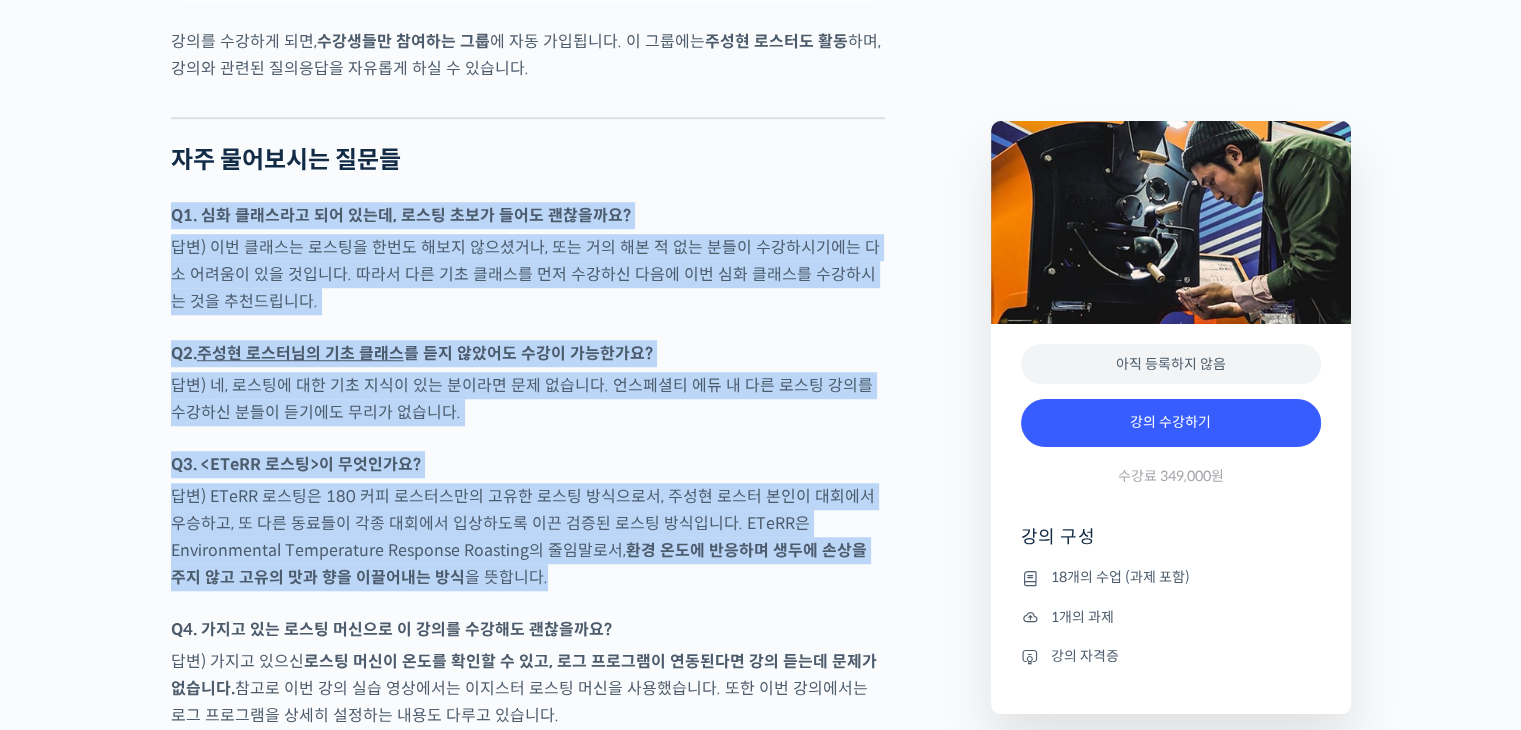 drag, startPoint x: 166, startPoint y: 284, endPoint x: 740, endPoint y: 628, distance: 669.18756 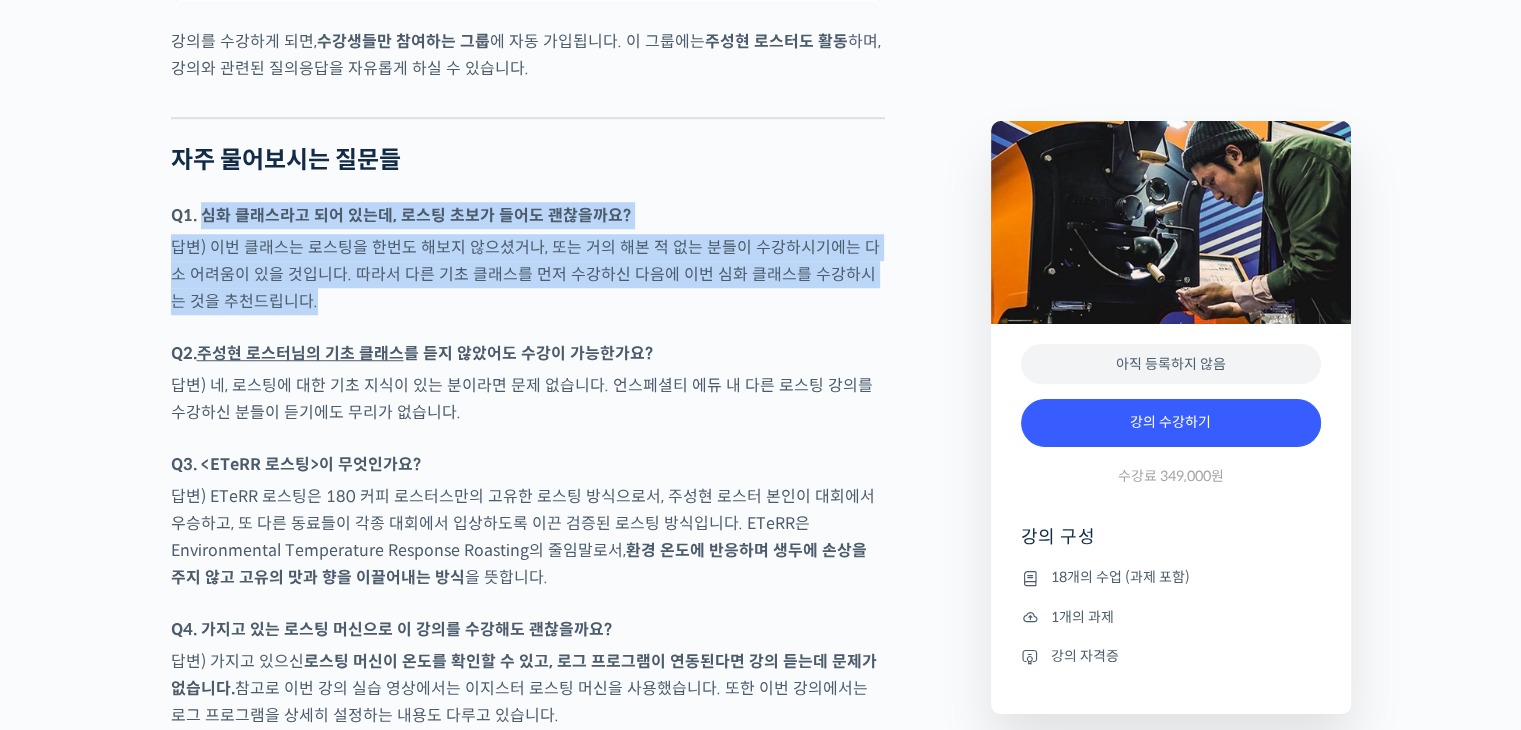 drag, startPoint x: 203, startPoint y: 265, endPoint x: 344, endPoint y: 340, distance: 159.70598 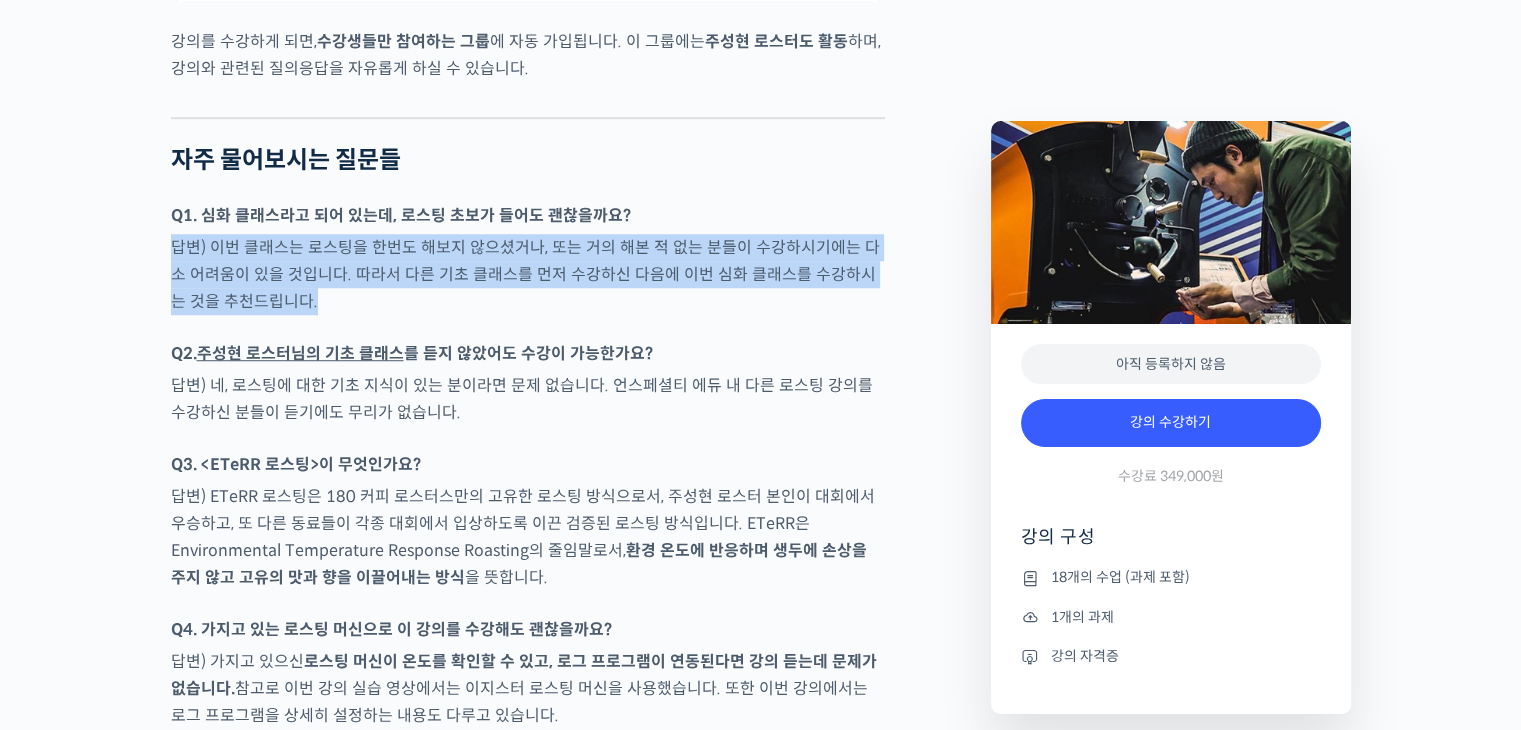 drag, startPoint x: 150, startPoint y: 276, endPoint x: 348, endPoint y: 373, distance: 220.48357 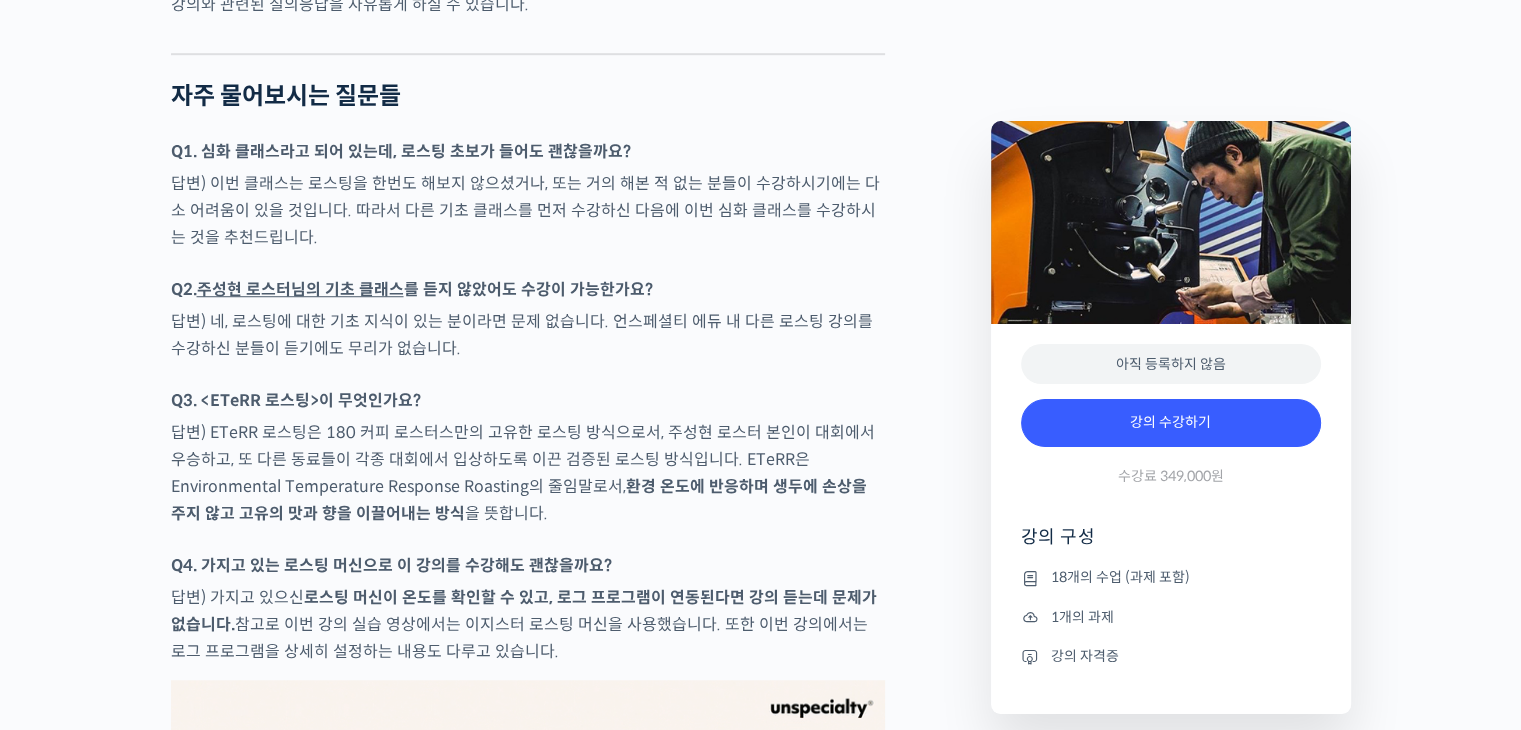 scroll, scrollTop: 9100, scrollLeft: 0, axis: vertical 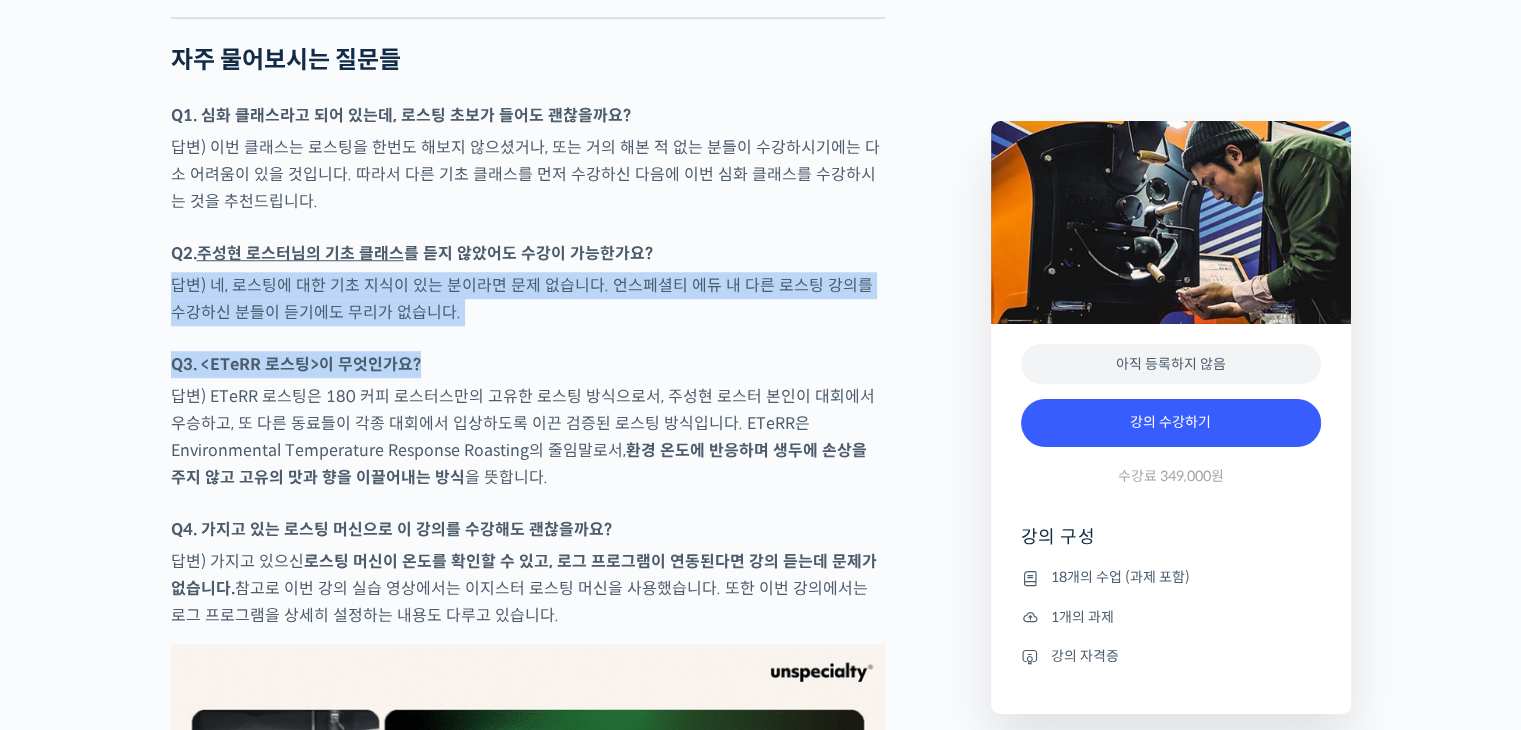 drag, startPoint x: 407, startPoint y: 381, endPoint x: 565, endPoint y: 415, distance: 161.61684 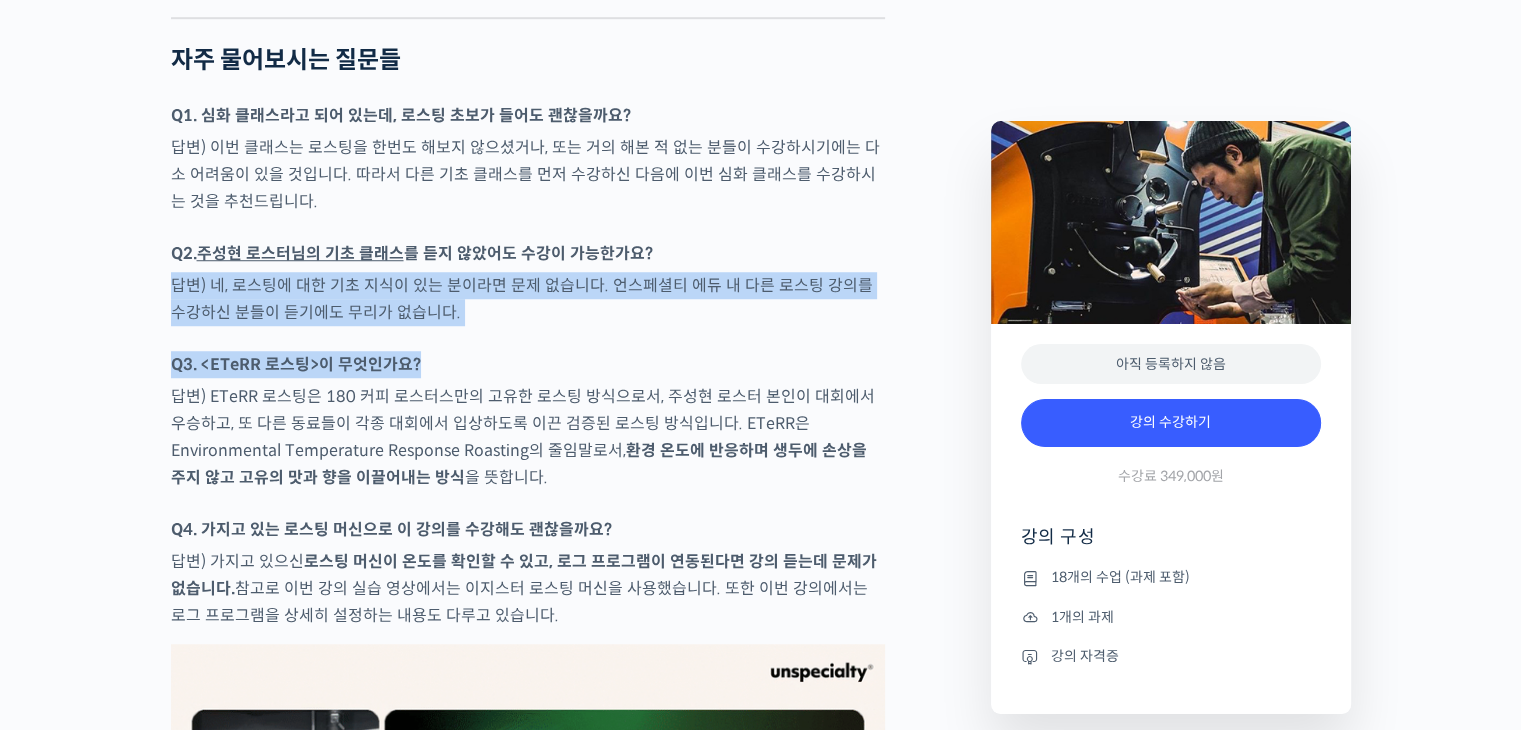 click on "주성현 로스터를 소개합니다!
<180 커피 로스터스> 본부장
2017 Korea Roasting Championship 우승 🏆
2018 Tisca International Roast Cup 우승 🏆
국가대표 로스터의 실전 로스팅 노하우를 배워보세요
YouTube <안스타> 채널 출연 영상
맛보기 수업을 확인해보세요
맛보기 수업 “6-1강. 코스타리카 후안니요 내추럴 로스팅”
심화 클래스 소개
지난 클래스  오픈 이후, “심화 클래스도 꼭 열렸으면 좋겠다”, “후속 강의 언제 열리나요”와 같은 문의들이 그동안 꾸준히 많이 있었습니다. 이렇게 많은 분들이 기다리셨던 주성현 로스터의 심화 클래스가 드디어 오픈됐습니다!
이런 분들이 들으시면 좋습니다
." at bounding box center (528, -3229) 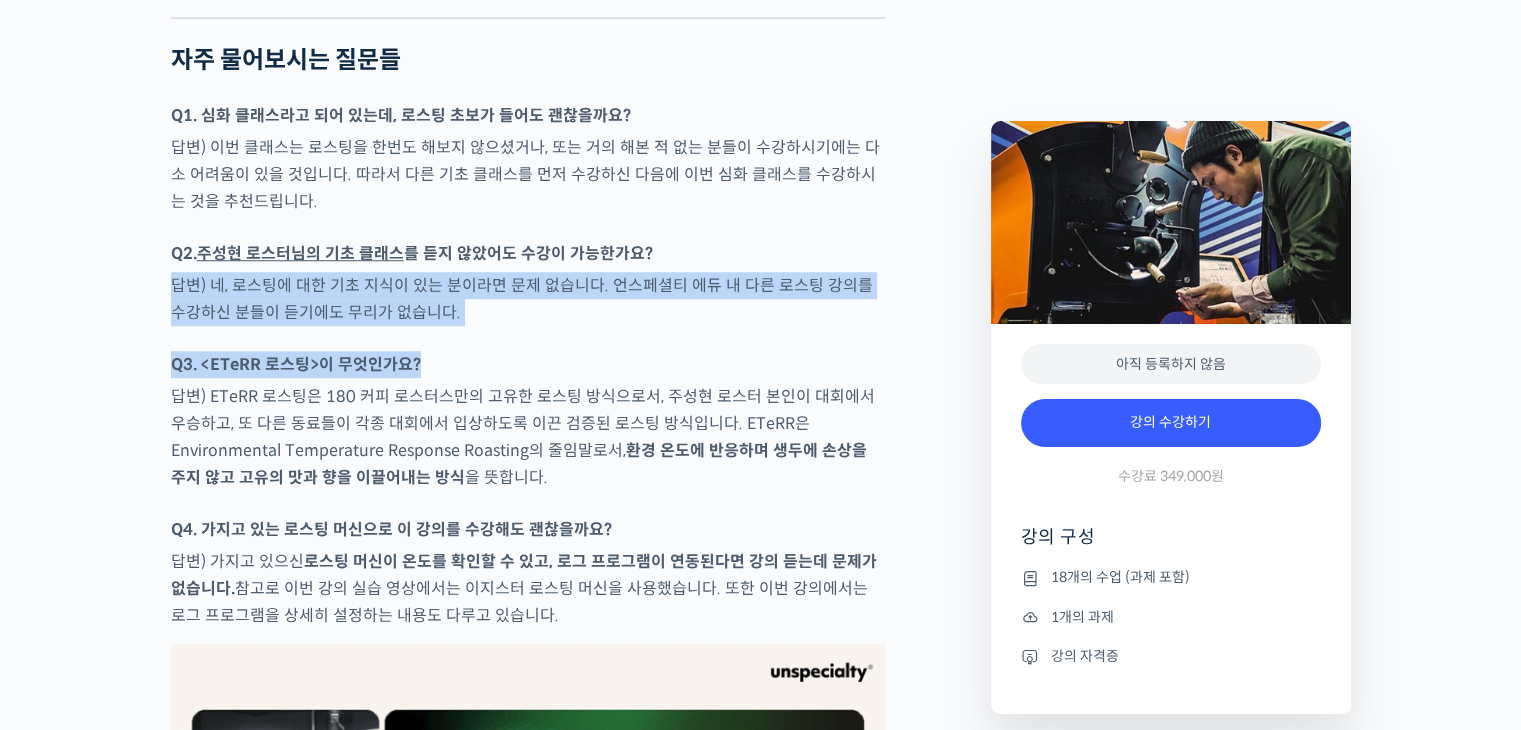 click on "Q3. <ETeRR 로스팅>이 무엇인가요?" at bounding box center [528, 364] 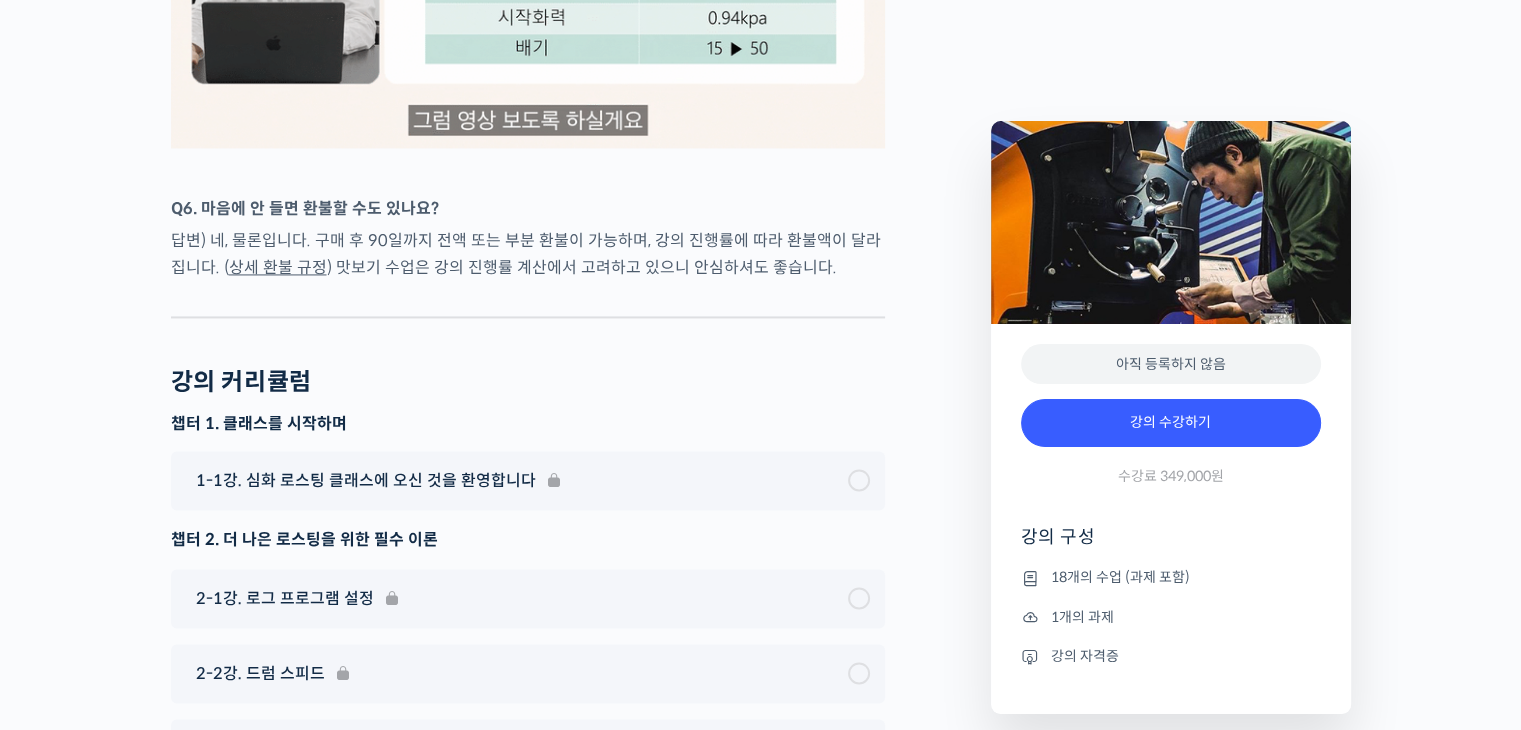 scroll, scrollTop: 11000, scrollLeft: 0, axis: vertical 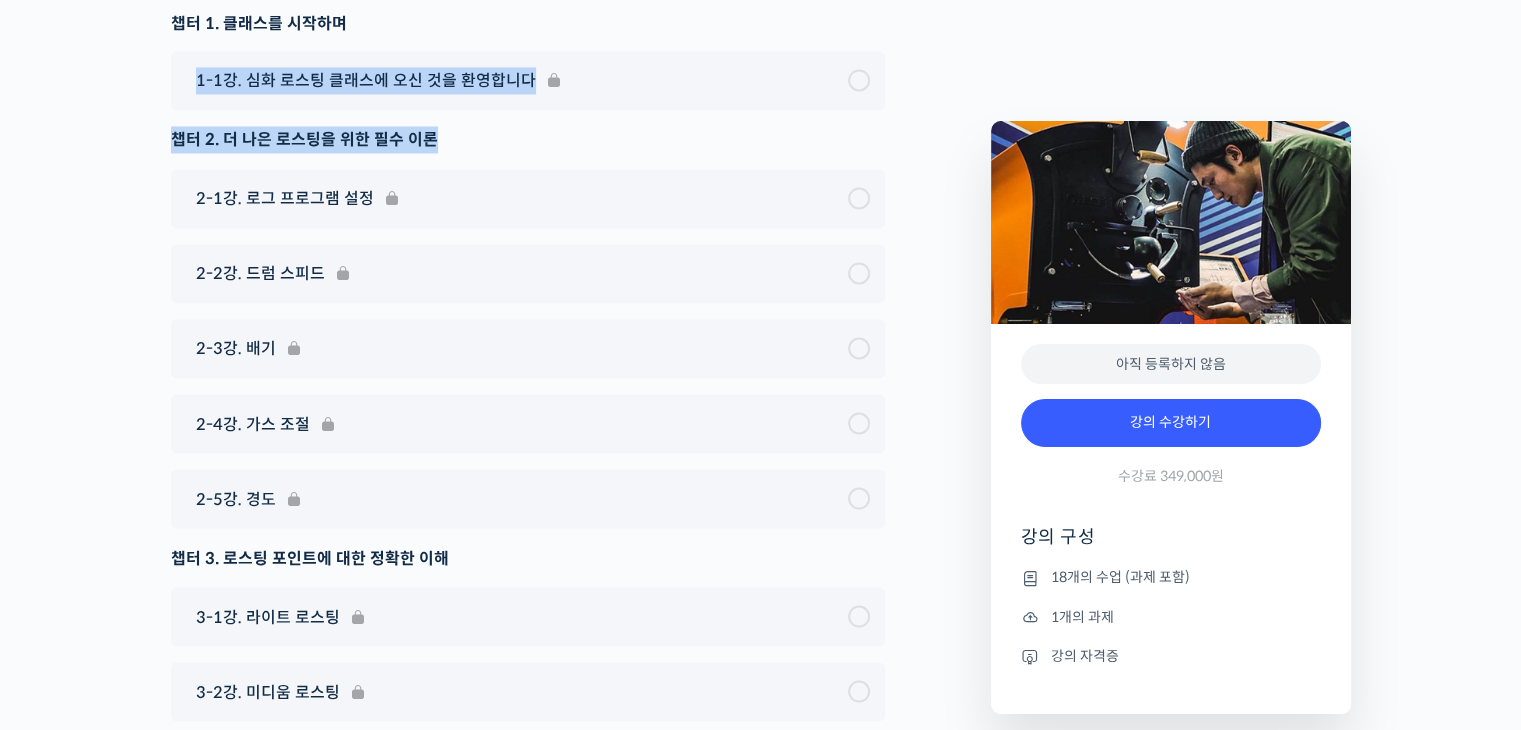 drag, startPoint x: 196, startPoint y: 137, endPoint x: 556, endPoint y: 158, distance: 360.61197 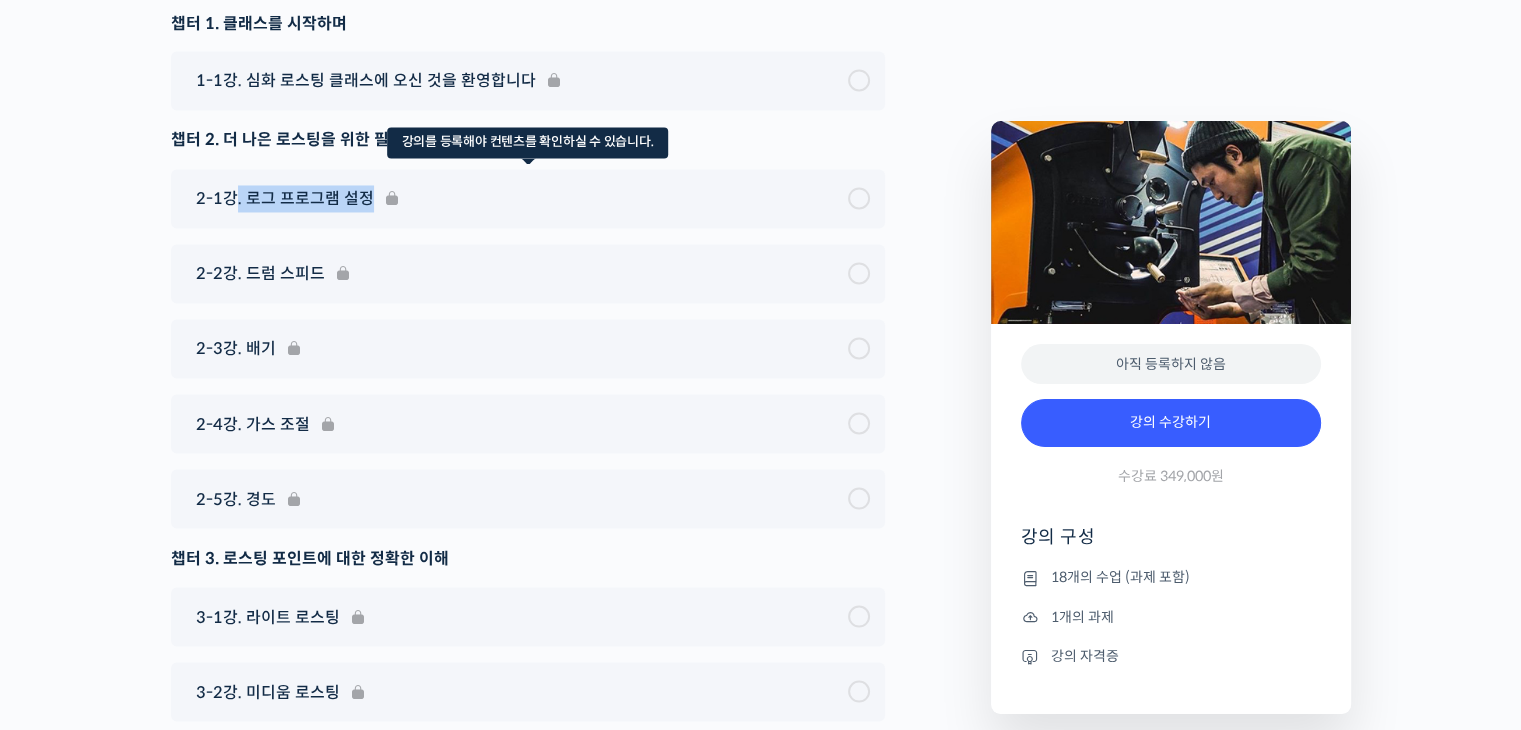 drag, startPoint x: 237, startPoint y: 245, endPoint x: 406, endPoint y: 267, distance: 170.42593 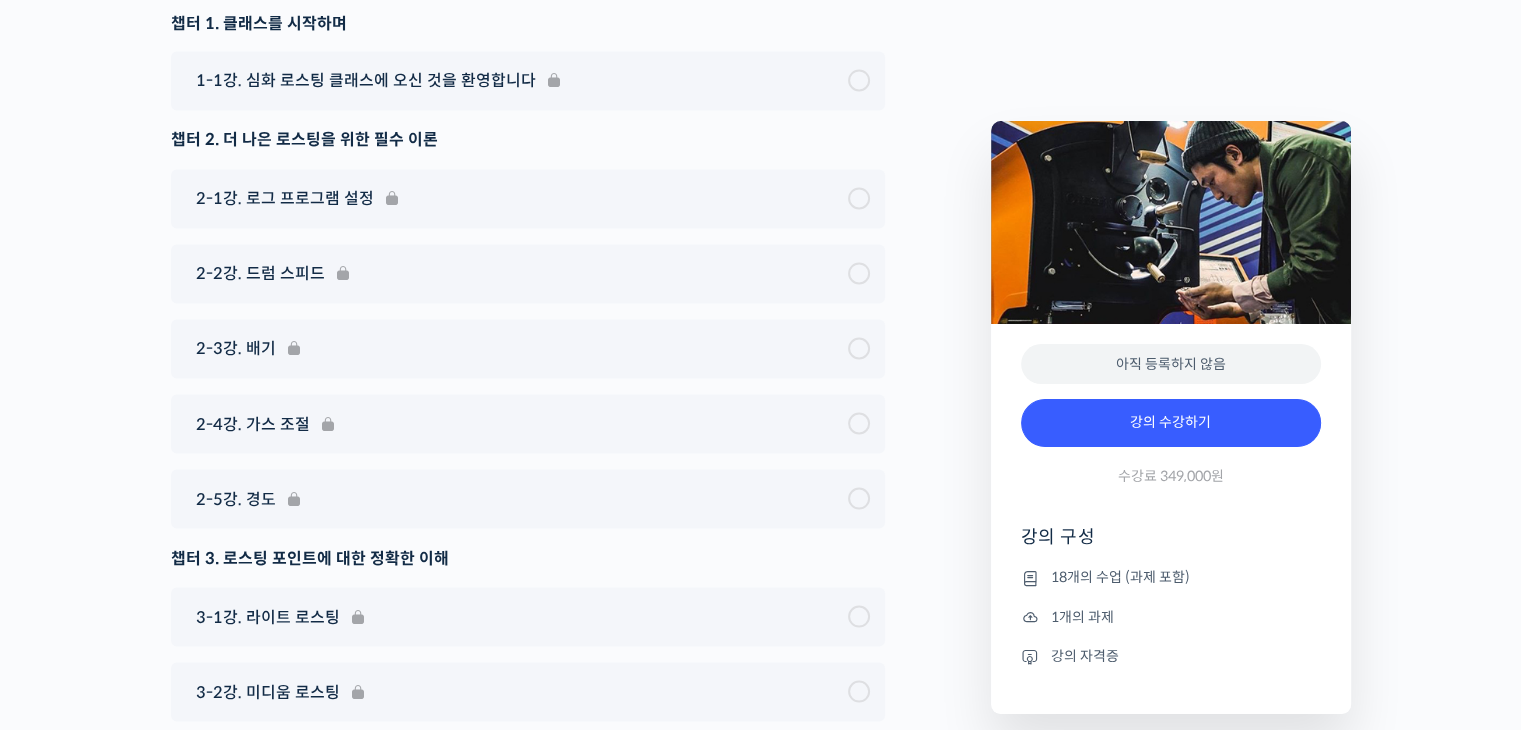 click on "ETeRR 로스팅의 모든 것, 국가대표 주성현 로스터의 심화 클래스
강의 상세 내용 확인하기
주성현 로스터를 소개합니다!
<180 커피 로스터스> 본부장
2017 Korea Roasting Championship 우승 🏆
2018 Tisca International Roast Cup 우승 🏆
국가대표 로스터의 실전 로스팅 노하우를 배워보세요
YouTube <안스타> 채널 출연 영상
맛보기 수업을 확인해보세요
맛보기 수업 “6-1강. 코스타리카 후안니요 내추럴 로스팅”
심화 클래스 소개
지난 클래스
이런 분들이 들으시면 좋습니다
." at bounding box center (760, -4220) 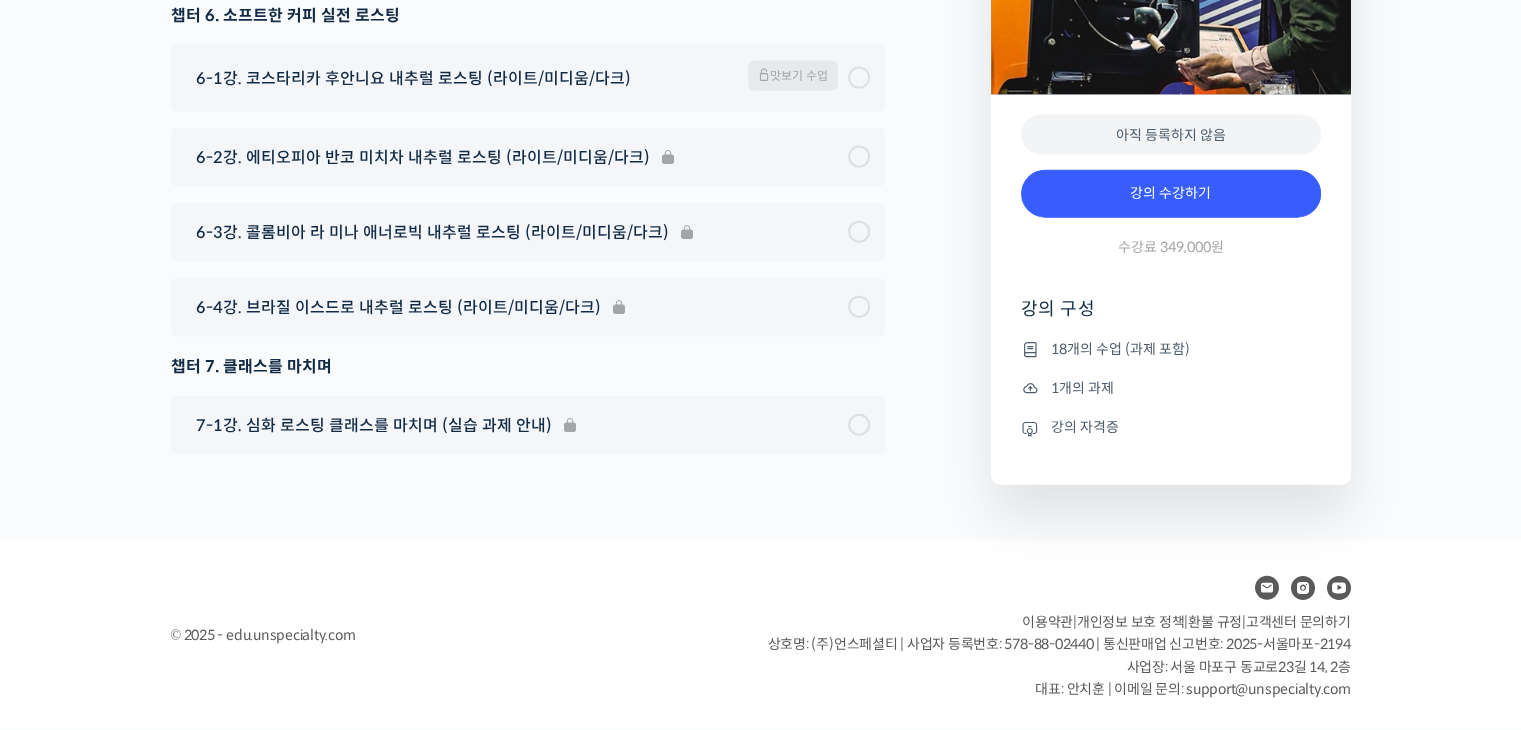 scroll, scrollTop: 12248, scrollLeft: 0, axis: vertical 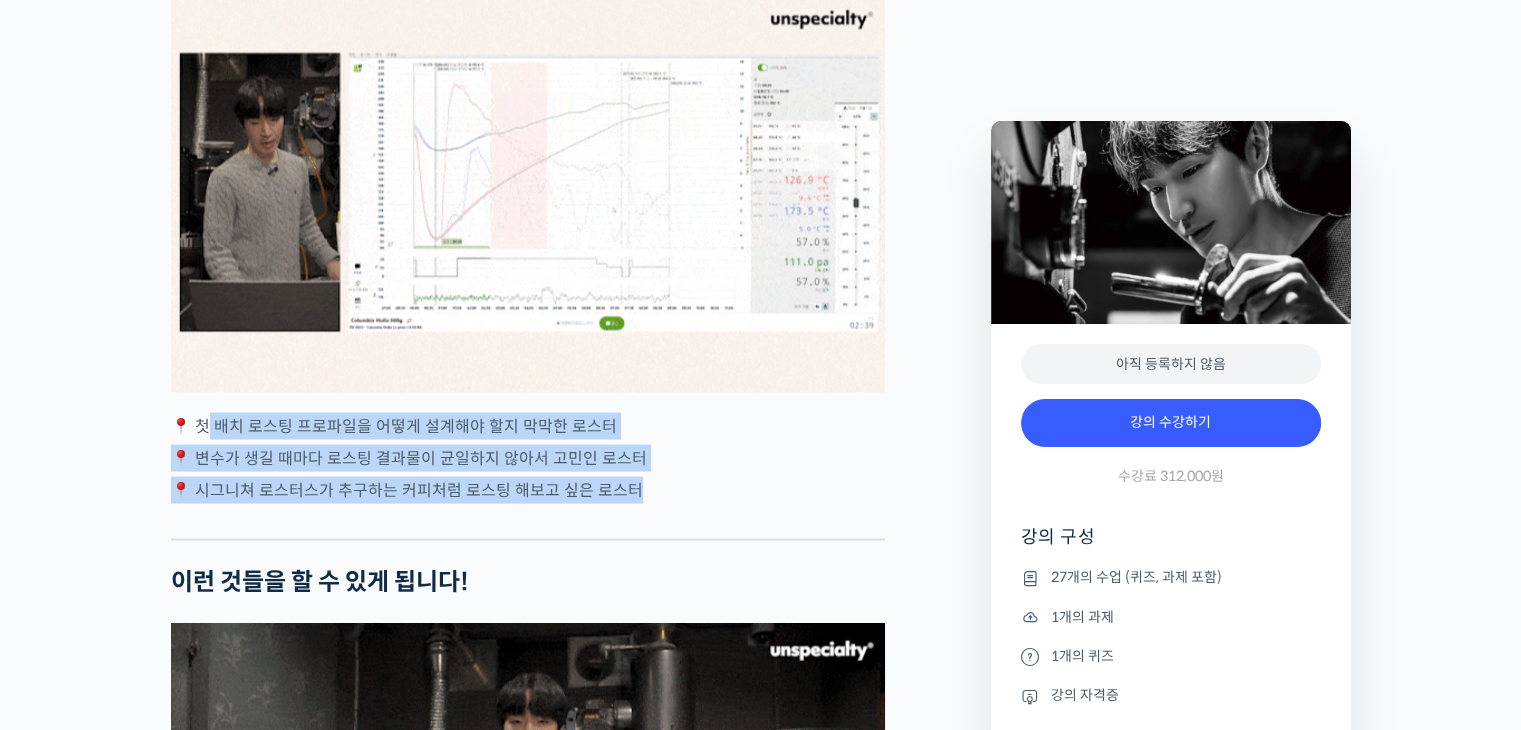 drag, startPoint x: 210, startPoint y: 463, endPoint x: 602, endPoint y: 558, distance: 403.34726 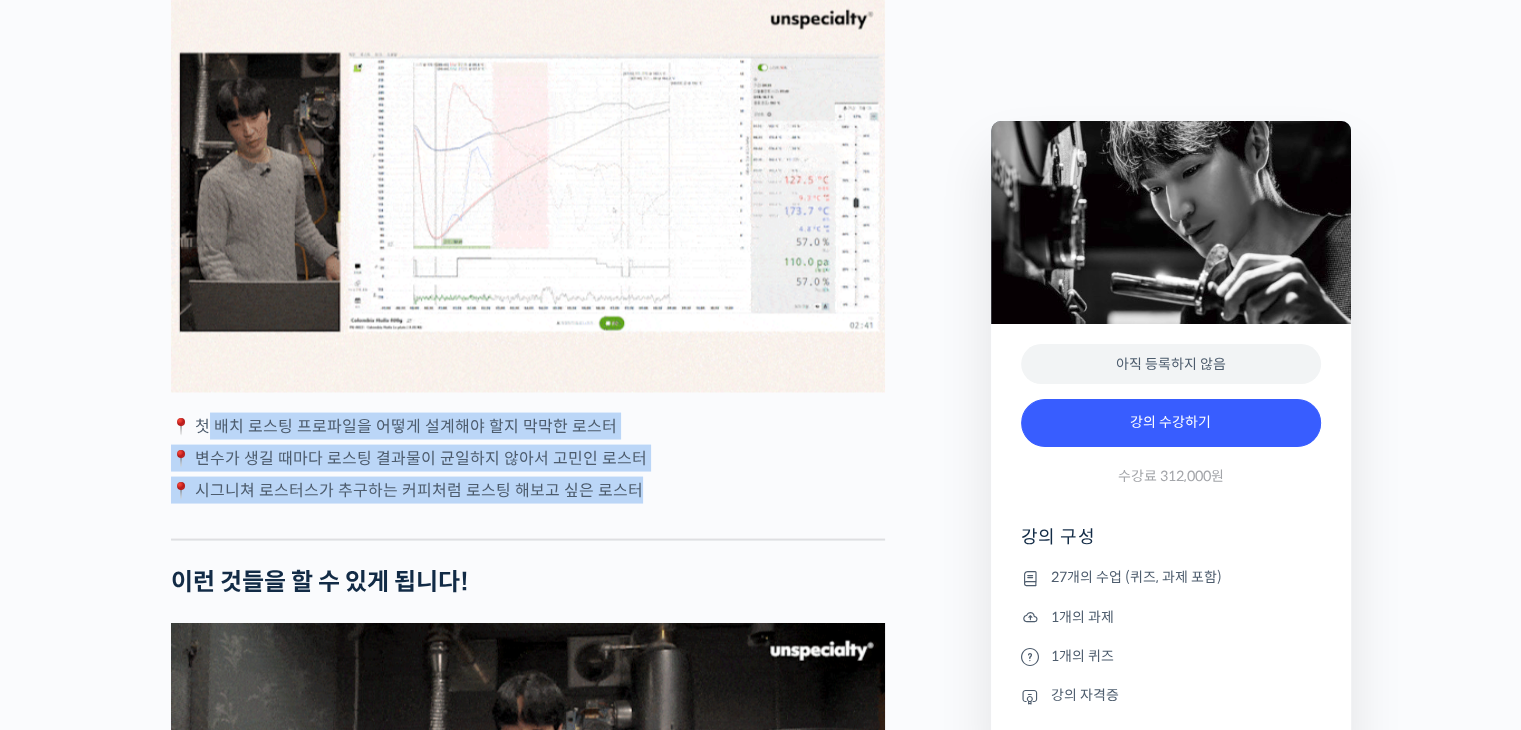 click on "[NAME] 로스터를 소개합니다!
<시그니쳐 로스터스> 대표
커피 로스팅 (Coffee Roasting)
2014 Korea Coffee Roasting Championship 우승 🏆
2014 World Coffee Roasting Championship 2위
2018 Korea Coffee Roasting Championship 챔피언 코칭
2020 Korea Barista Awards “Roasting” Winner
브루어스 컵 (Brewers Cup)
2016 Korea Brewers Cup Championship 3위
2017 Korea Brewers Cup Championship 2위
2020 Korea Brewers Cup Championship 3위
2022 Korea Brewers Cup Championship 5위
챔피언을 코칭한 챔피언에게 배워보세요
YouTube “안스타” 채널 출연 영상
맛보기 수업을 확인해보세요
맛보기 수업 “2-3강. 로스팅을 잘못하면 이런 맛이 납니다. (로스팅 디팩트의 이해)”
클래스 소개
[NAME] 로스터는  .
합리적인 가격" at bounding box center [528, 1461] 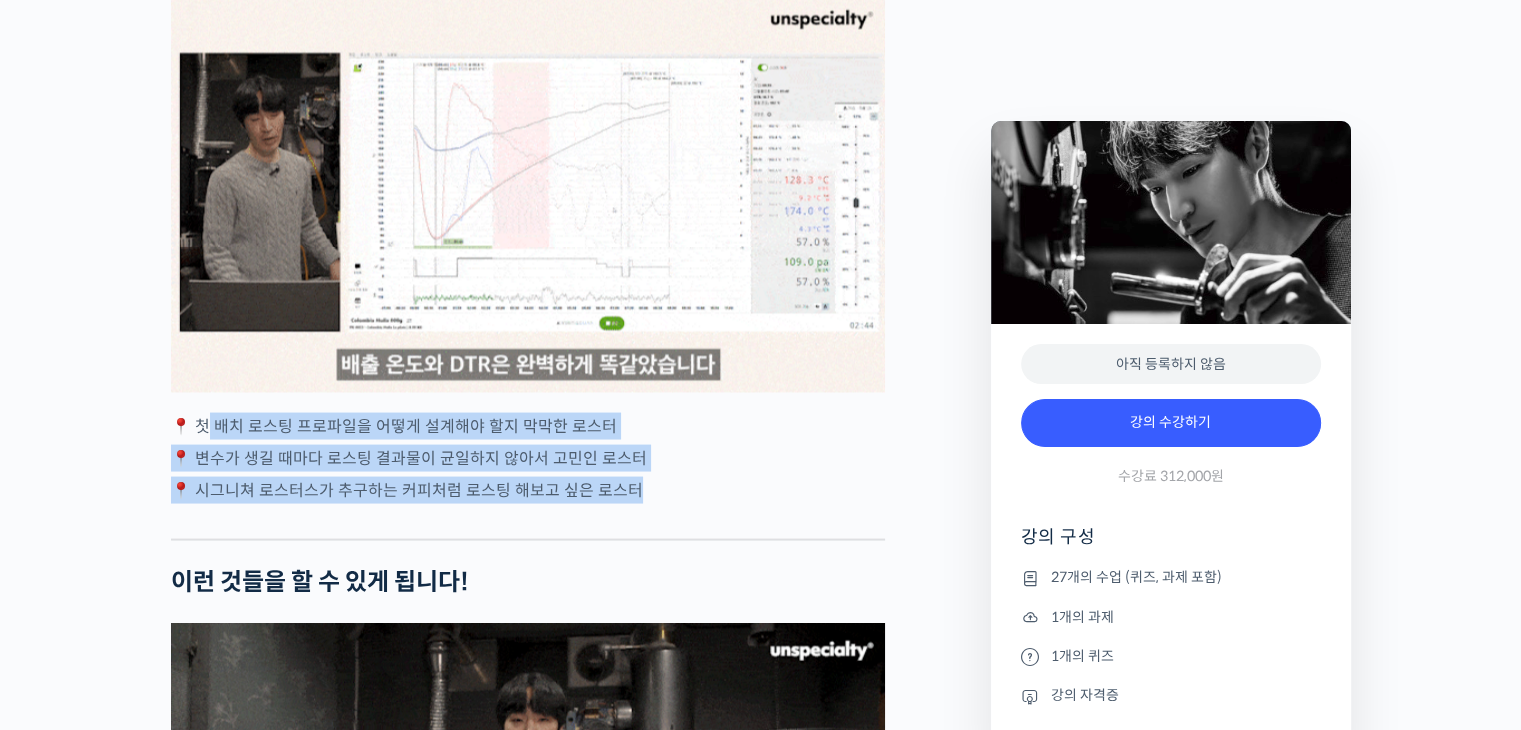 click at bounding box center [528, 523] 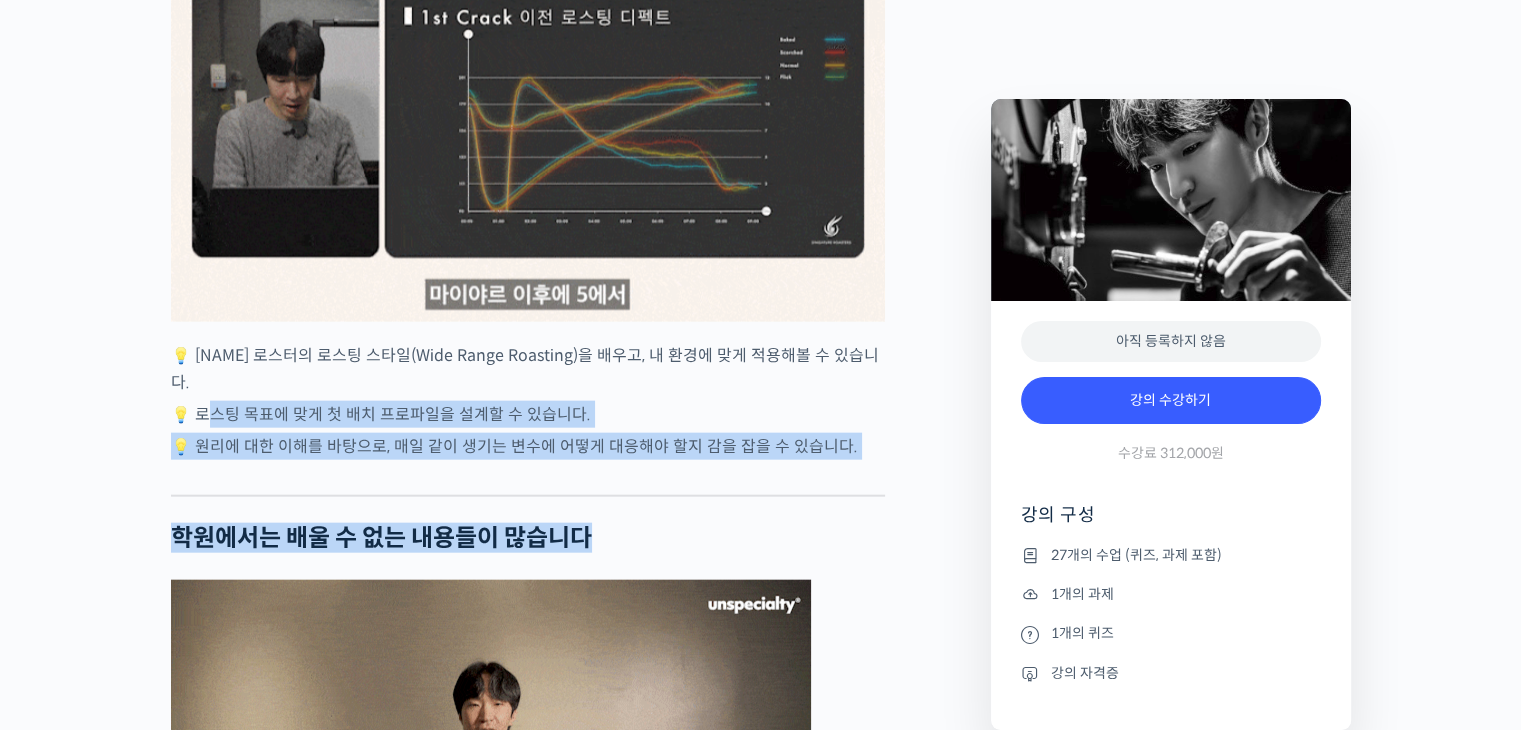 drag, startPoint x: 207, startPoint y: 423, endPoint x: 697, endPoint y: 550, distance: 506.19067 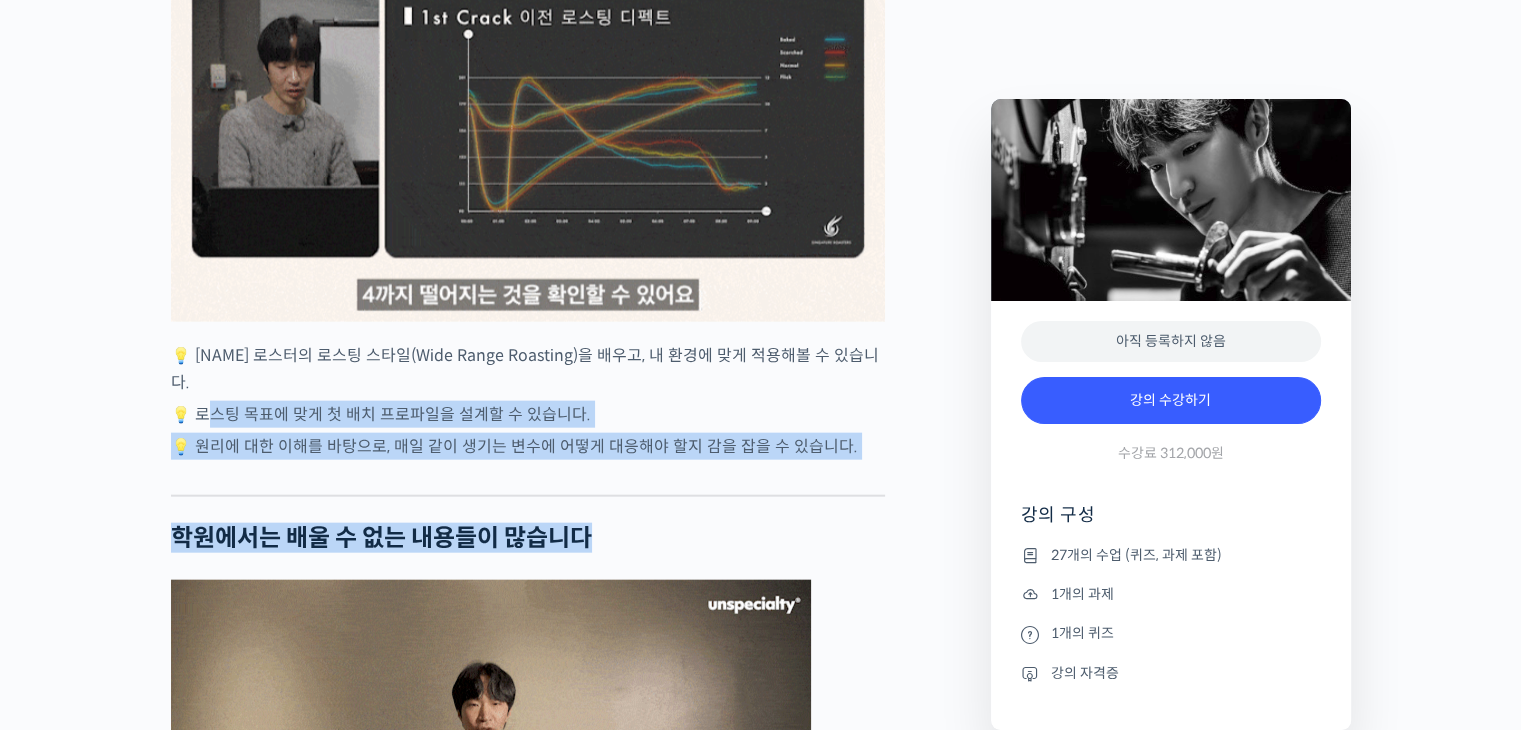 click on "장문규 로스터를 소개합니다!
<시그니쳐 로스터스> 대표
커피 로스팅 (Coffee Roasting)
2014 Korea Coffee Roasting Championship 우승 🏆
2014 World Coffee Roasting Championship 2위
2018 Korea Coffee Roasting Championship 챔피언 코칭
2020 Korea Barista Awards “Roasting” Winner
브루어스 컵 (Brewers Cup)
2016 Korea Brewers Cup Championship 3위
2017 Korea Brewers Cup Championship 2위
2020 Korea Brewers Cup Championship 3위
2022 Korea Brewers Cup Championship 5위
챔피언을 코칭한 챔피언에게 배워보세요
YouTube “안스타” 채널 출연 영상
맛보기 수업을 확인해보세요
맛보기 수업 “2-3강. 로스팅을 잘못하면 이런 맛이 납니다. (로스팅 디팩트의 이해)”
클래스 소개
장문규 로스터는  .
합리적인 가격" at bounding box center [528, 761] 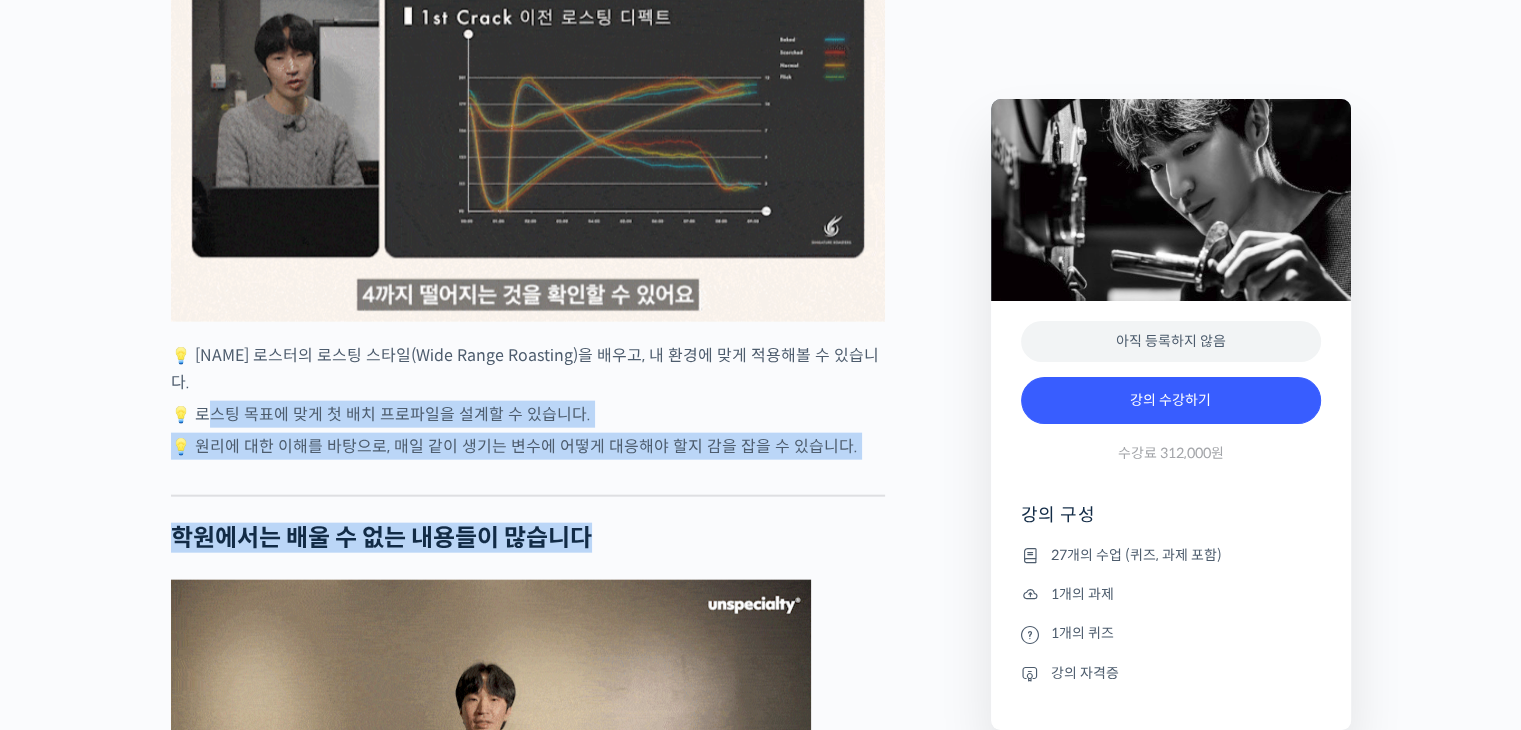 click on "학원에서는 배울 수 없는 내용들이 많습니다" at bounding box center [528, 538] 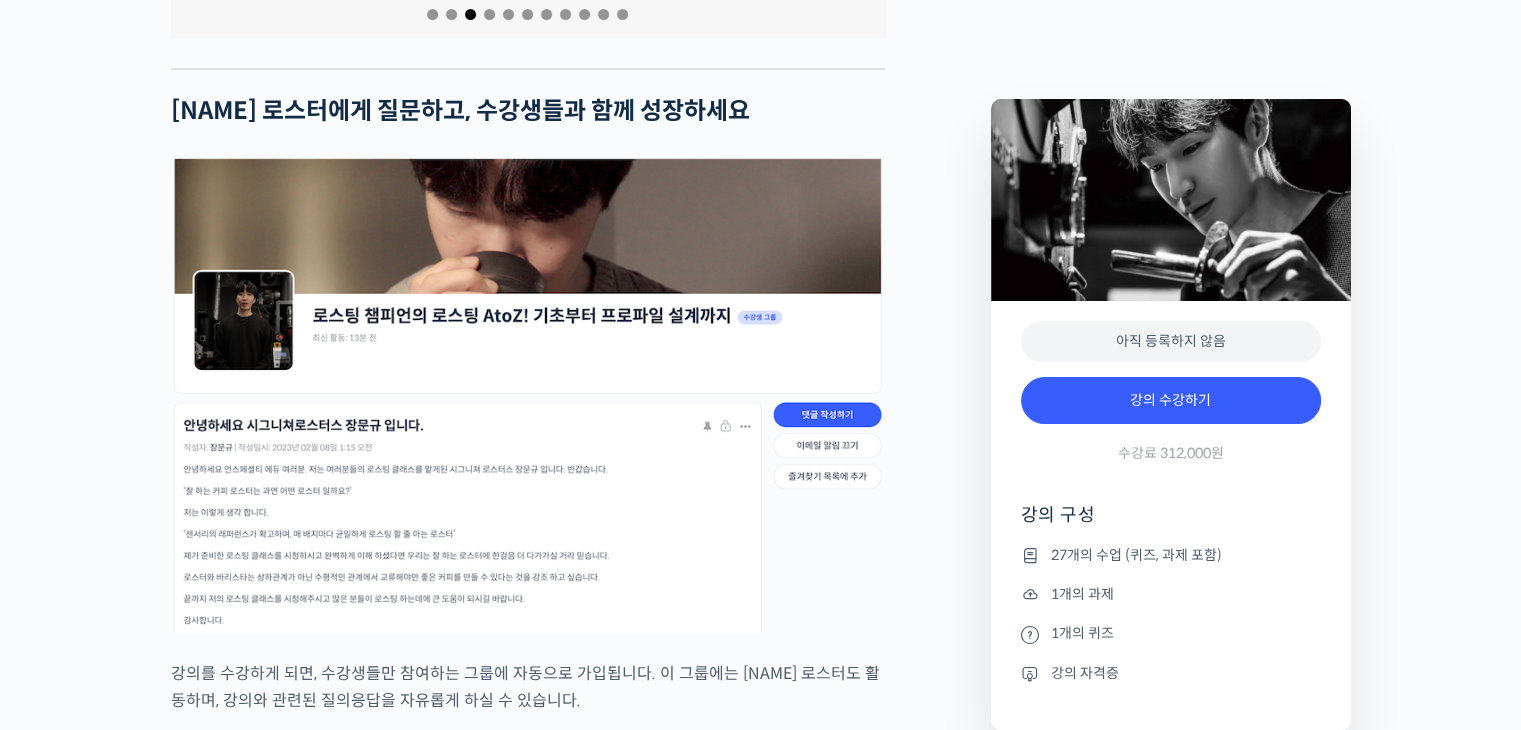 scroll, scrollTop: 7800, scrollLeft: 0, axis: vertical 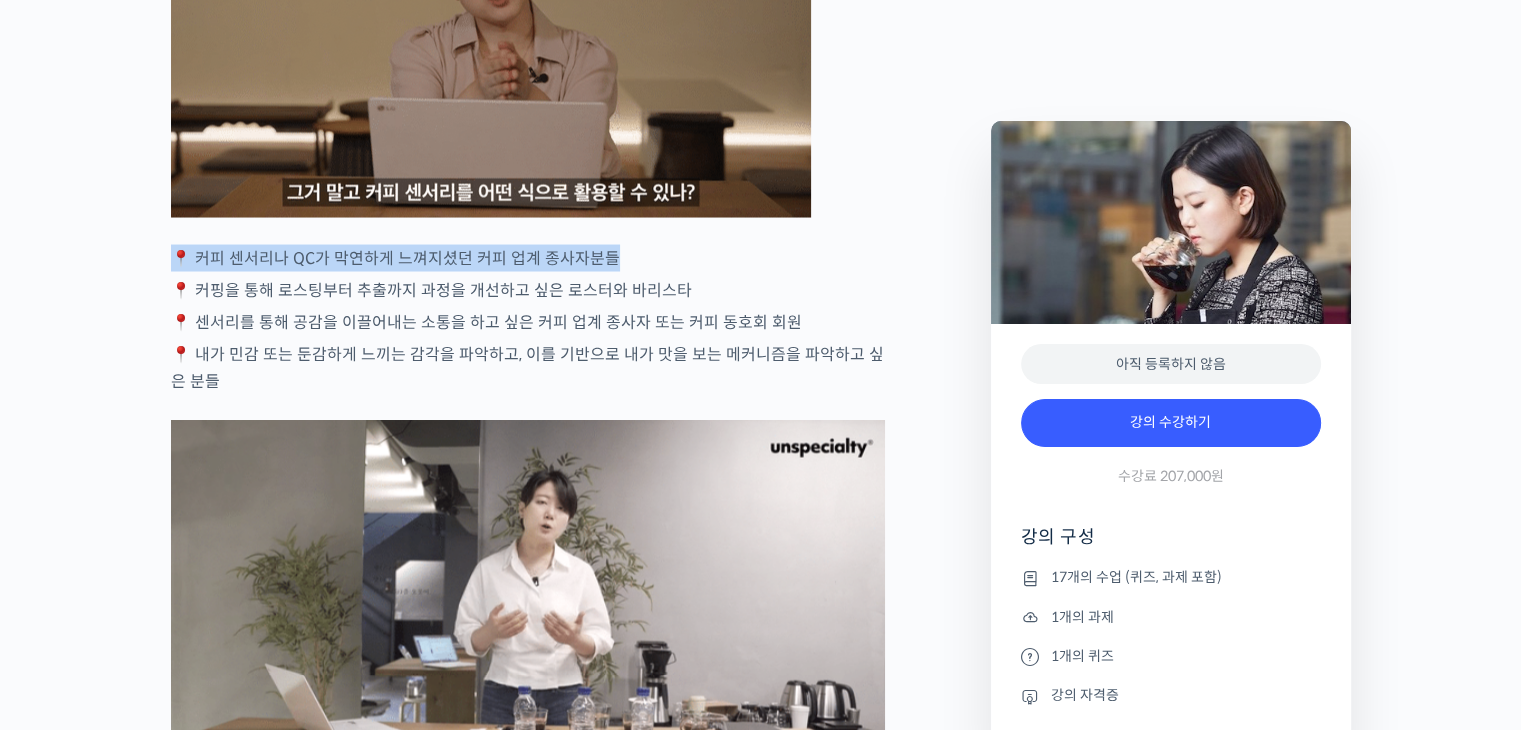 drag, startPoint x: 180, startPoint y: 334, endPoint x: 749, endPoint y: 333, distance: 569.00085 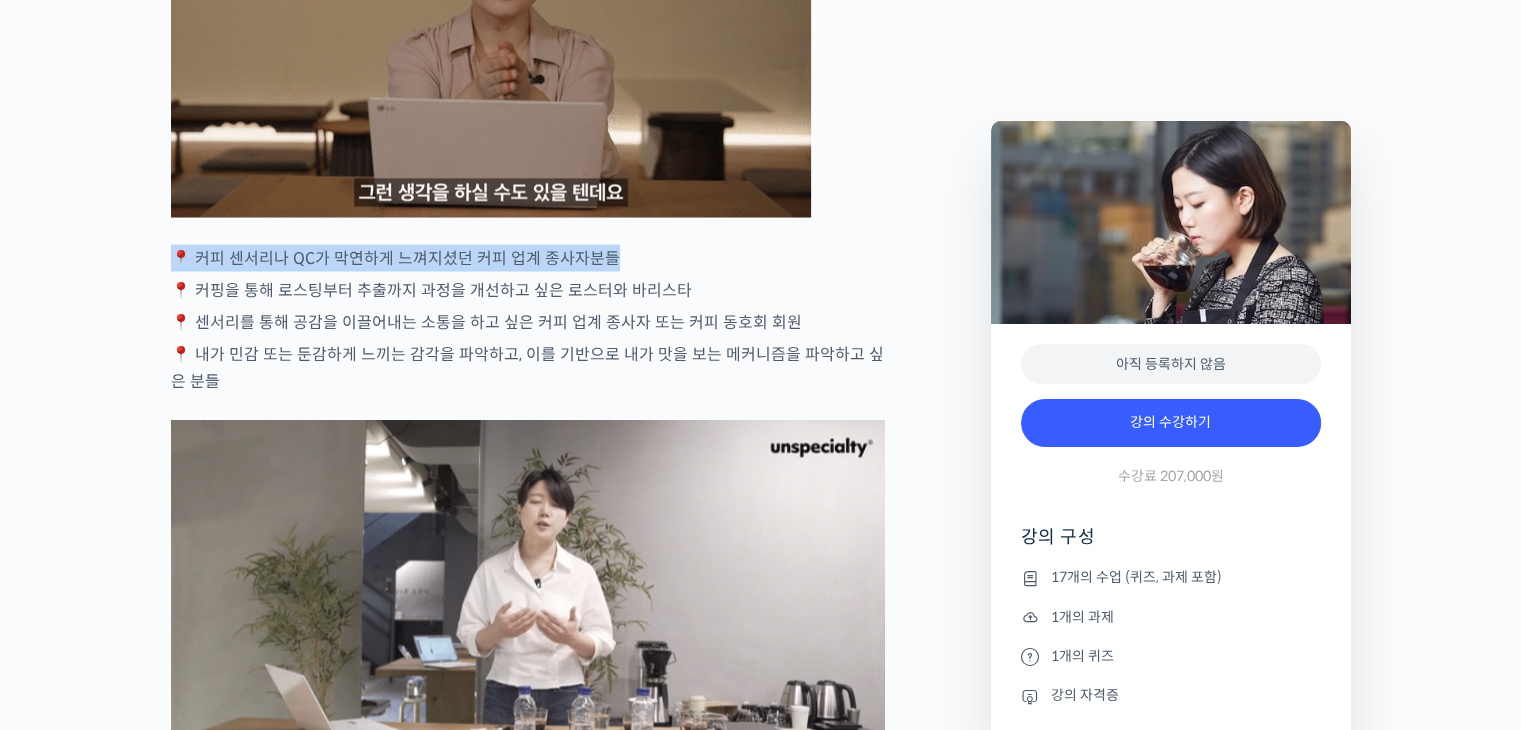click on "📍 커피 센서리나 QC가 막연하게 느껴지셨던 커피 업계 종사자분들" at bounding box center [528, 257] 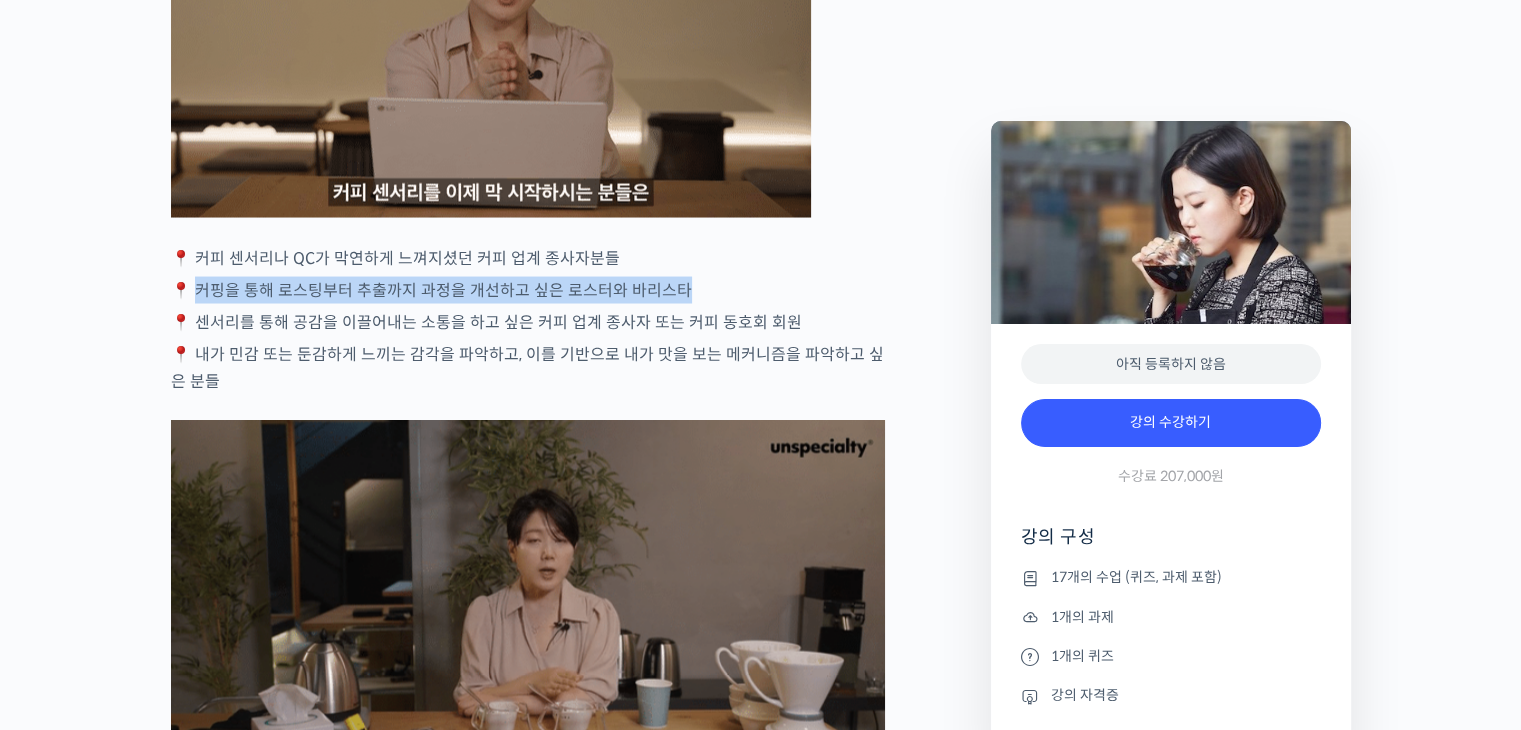 drag, startPoint x: 199, startPoint y: 367, endPoint x: 789, endPoint y: 365, distance: 590.0034 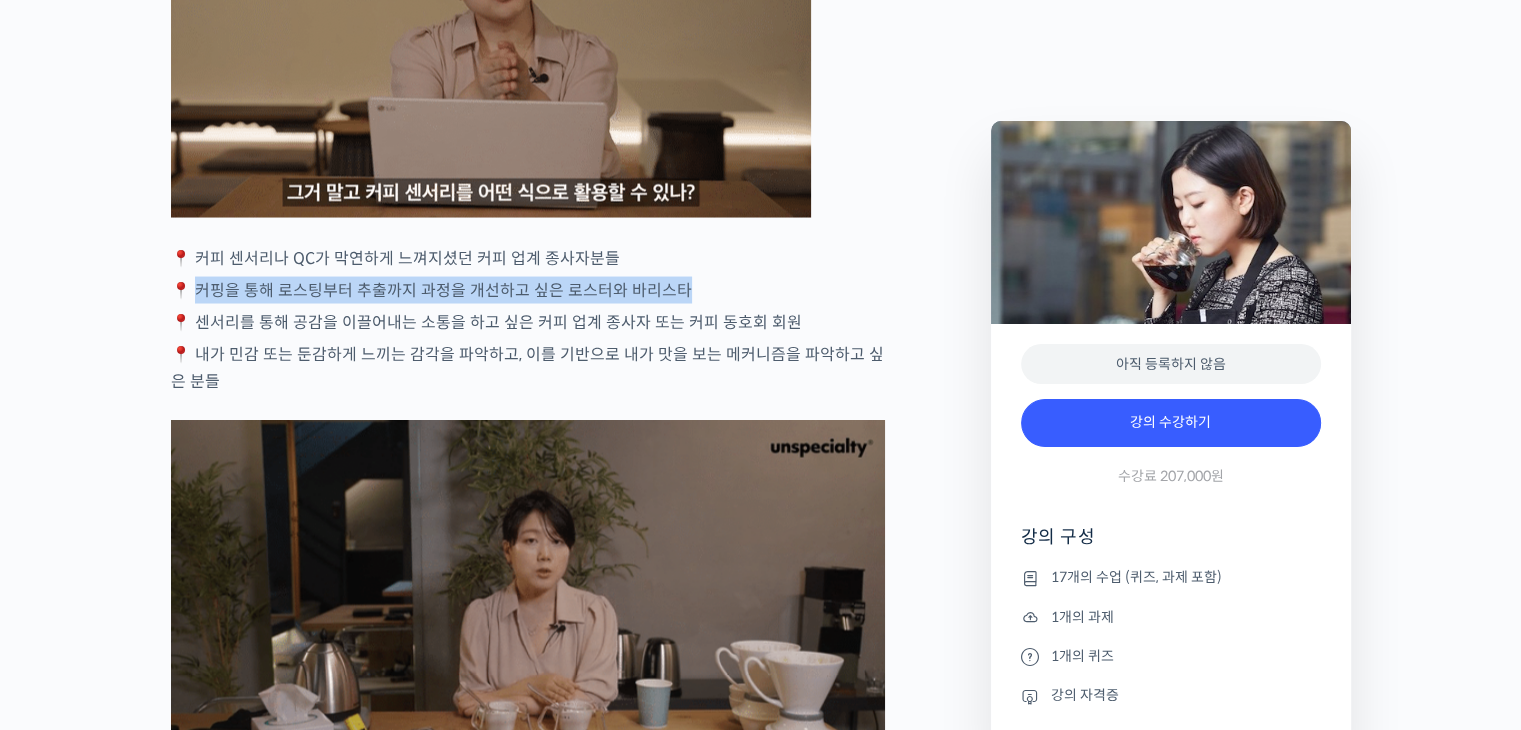 click on "📍 커핑을 통해 로스팅부터 추출까지 과정을 개선하고 싶은 로스터와 바리스타" at bounding box center [528, 289] 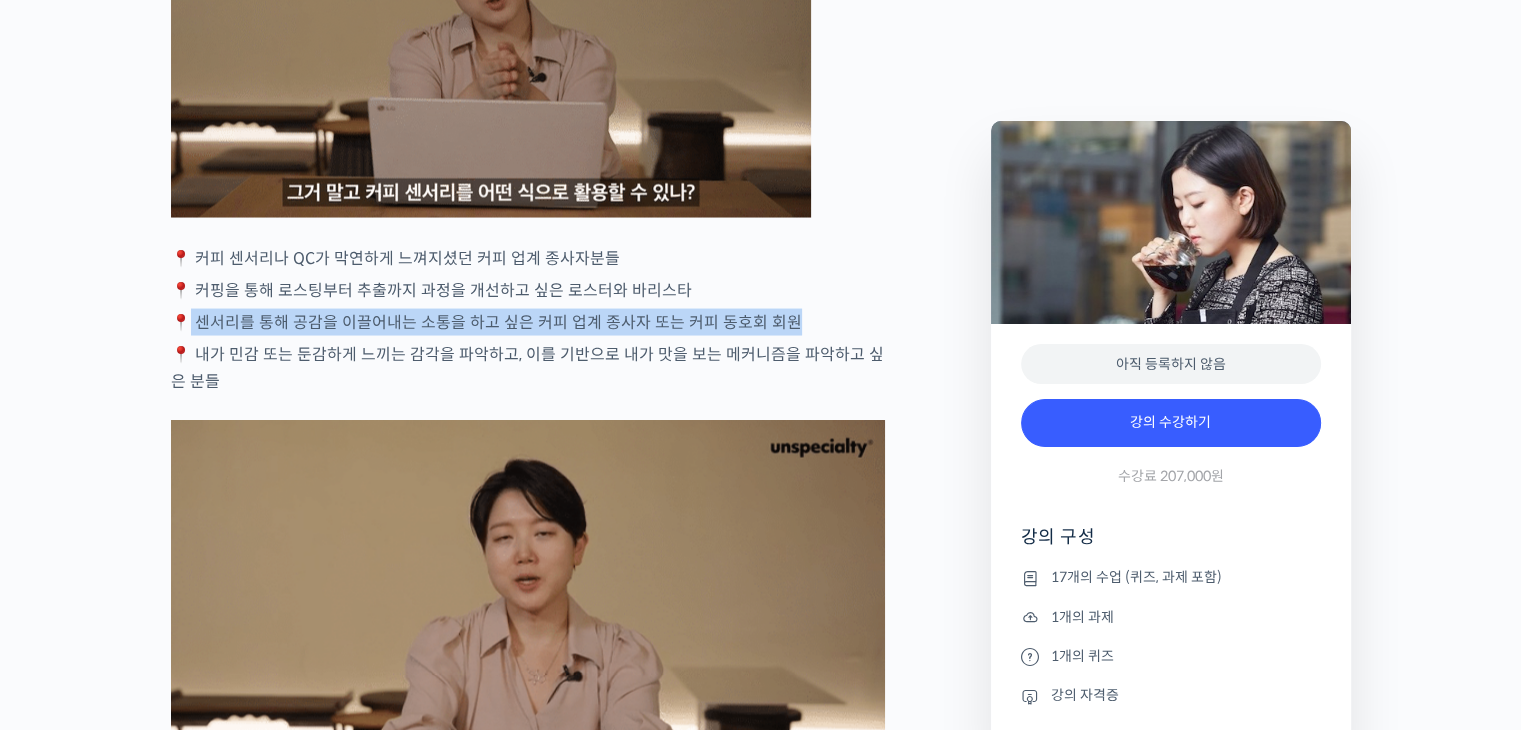 drag, startPoint x: 488, startPoint y: 385, endPoint x: 874, endPoint y: 390, distance: 386.03238 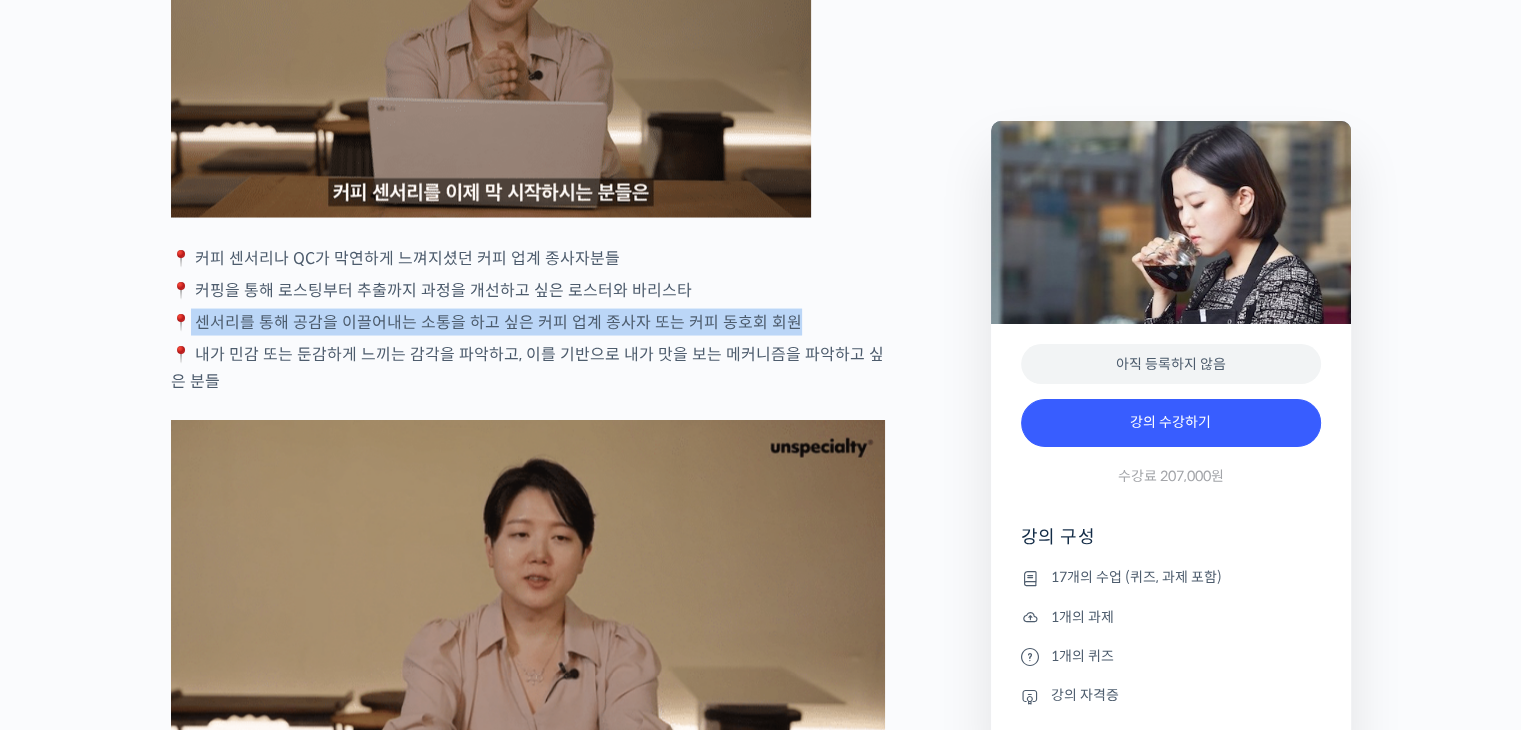 click on "📍 센서리를 통해 공감을 이끌어내는 소통을 하고 싶은 커피 업계 종사자 또는 커피 동호회 회원" at bounding box center [528, 321] 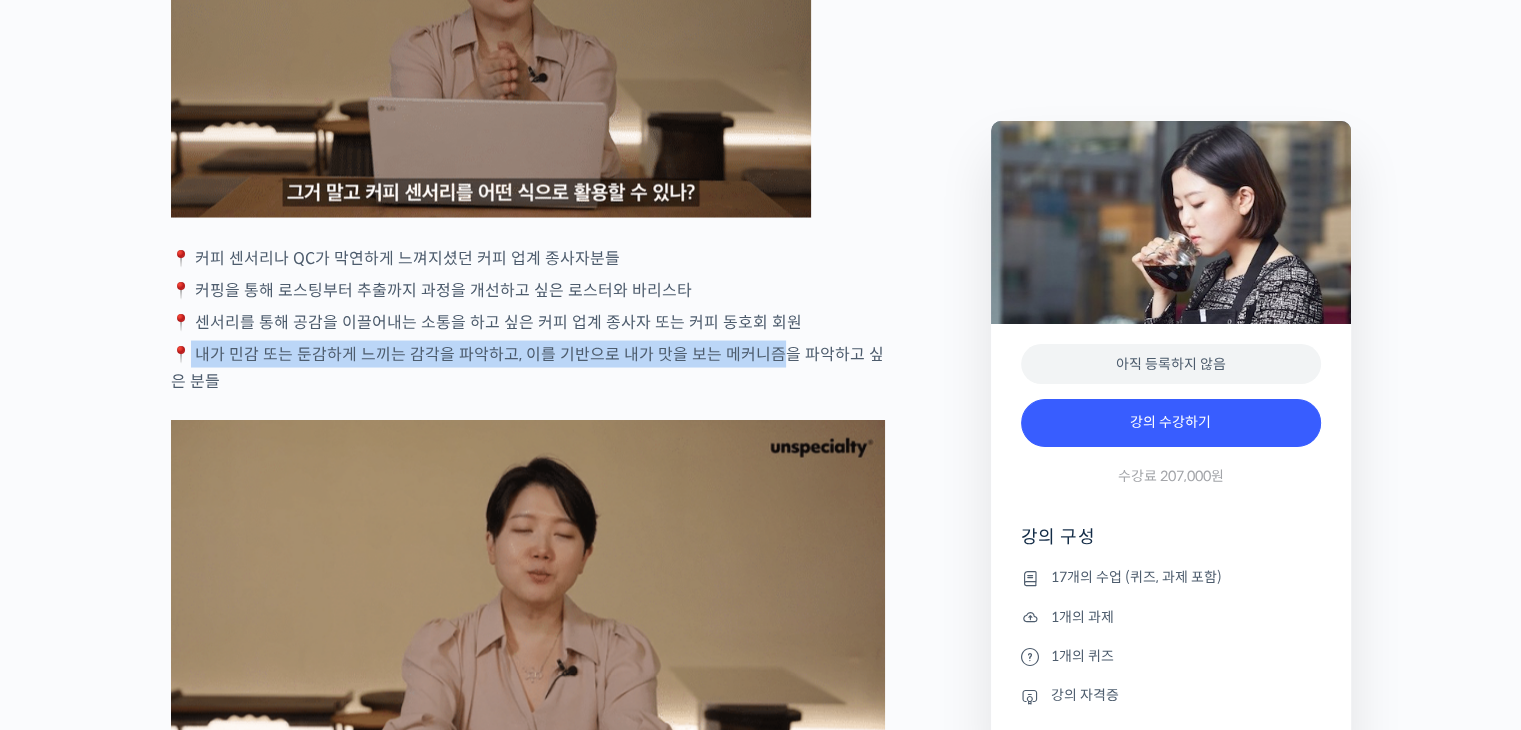 drag, startPoint x: 190, startPoint y: 422, endPoint x: 767, endPoint y: 431, distance: 577.0702 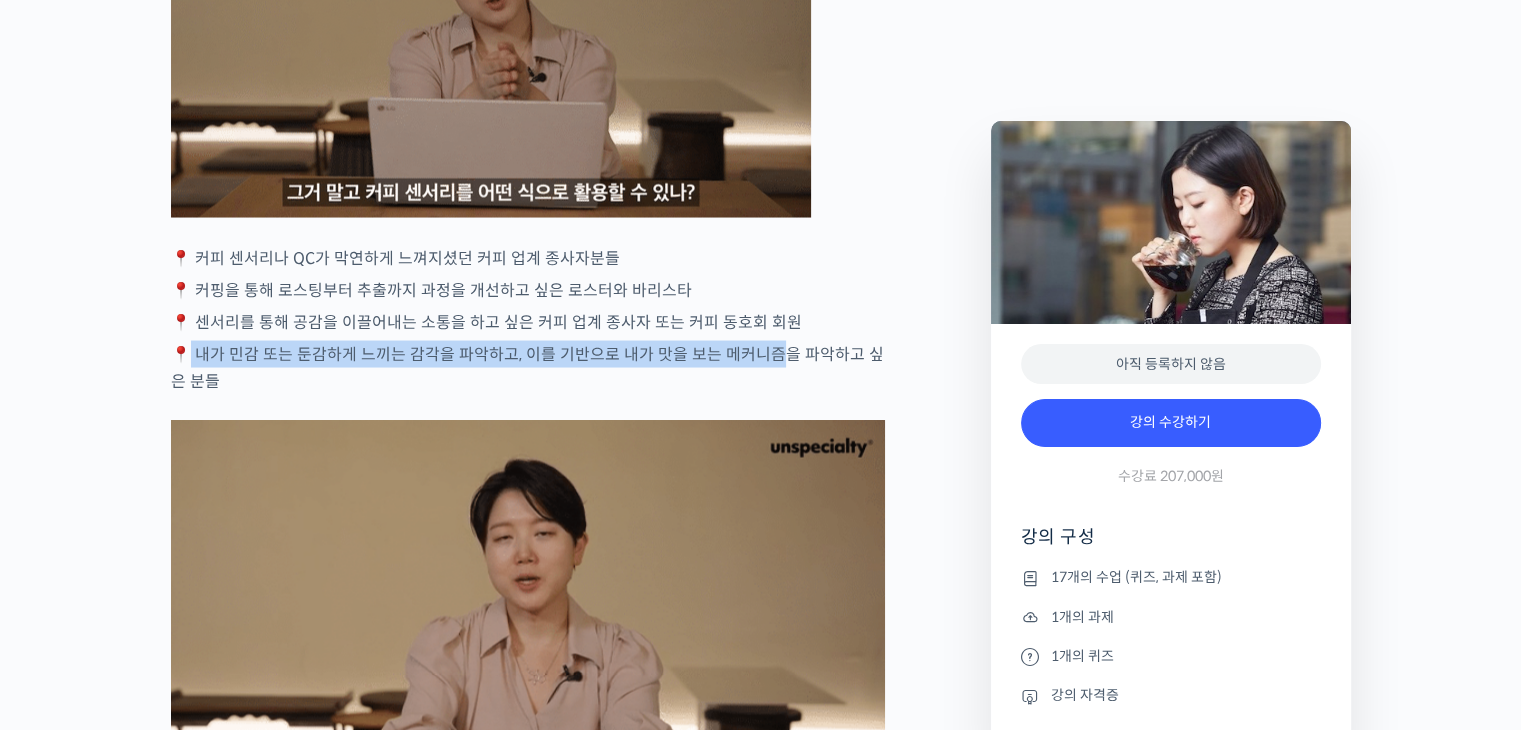 click on "📍 내가 민감 또는 둔감하게 느끼는 감각을 파악하고, 이를 기반으로 내가 맛을 보는 메커니즘을 파악하고 싶은 분들" at bounding box center [528, 367] 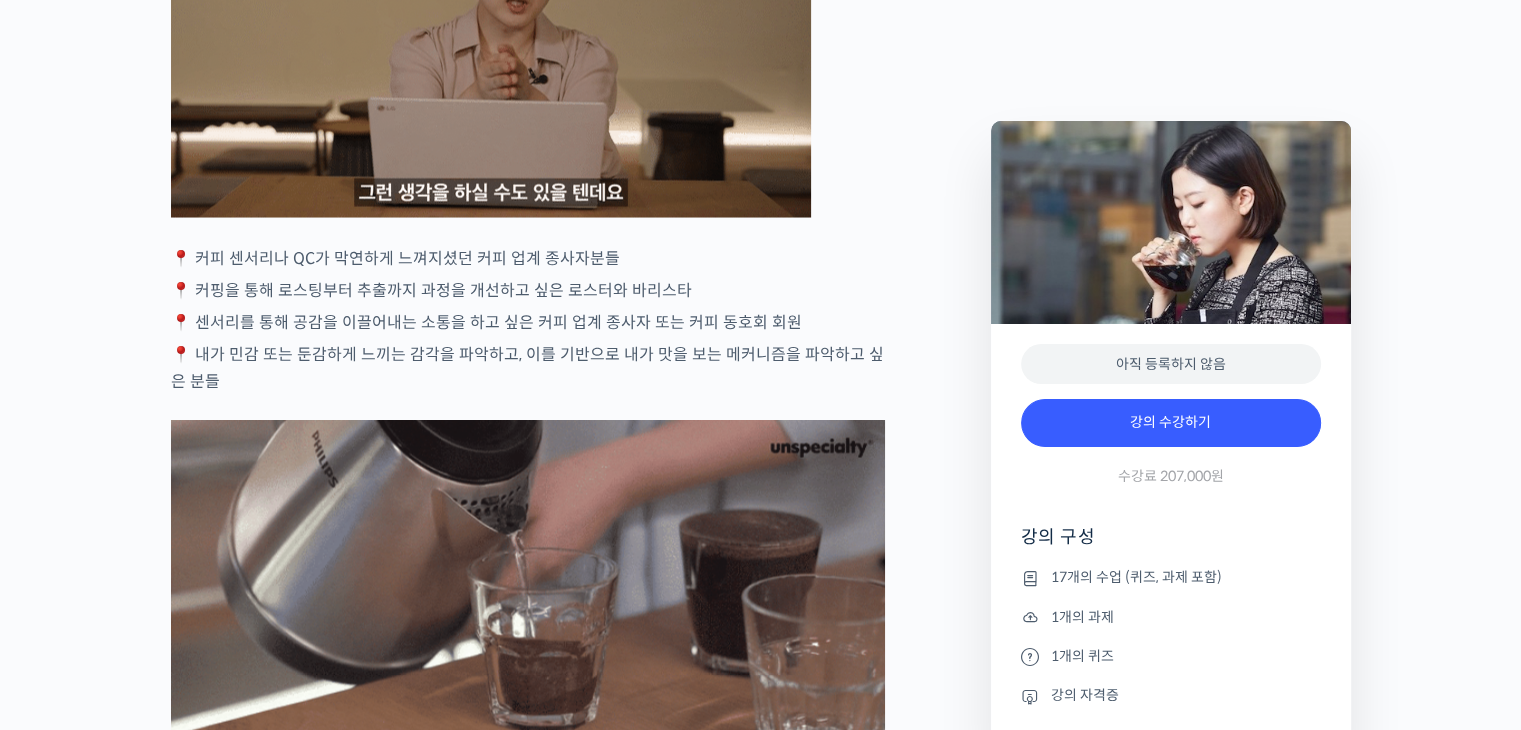 click on "📍 내가 민감 또는 둔감하게 느끼는 감각을 파악하고, 이를 기반으로 내가 맛을 보는 메커니즘을 파악하고 싶은 분들" at bounding box center [528, 367] 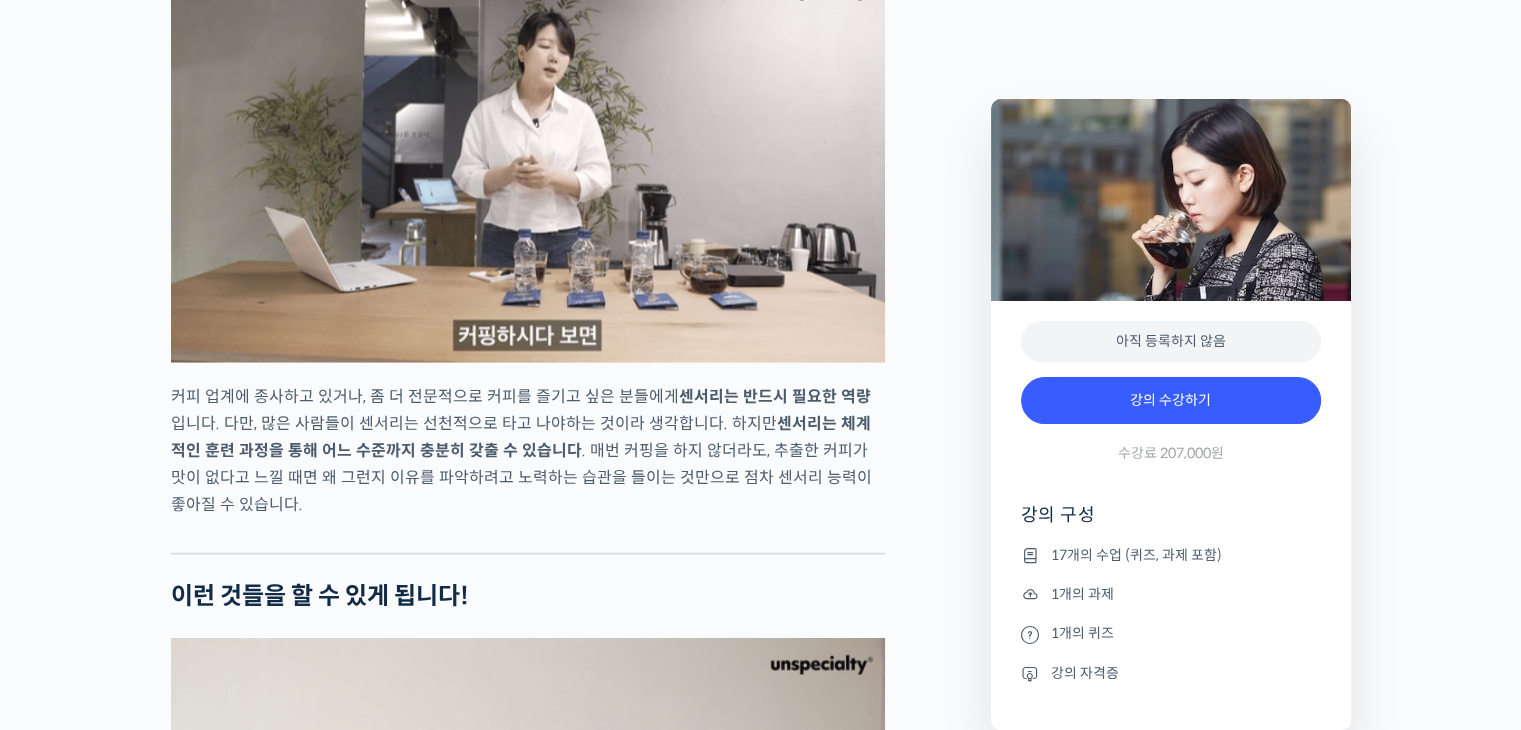 scroll, scrollTop: 4400, scrollLeft: 0, axis: vertical 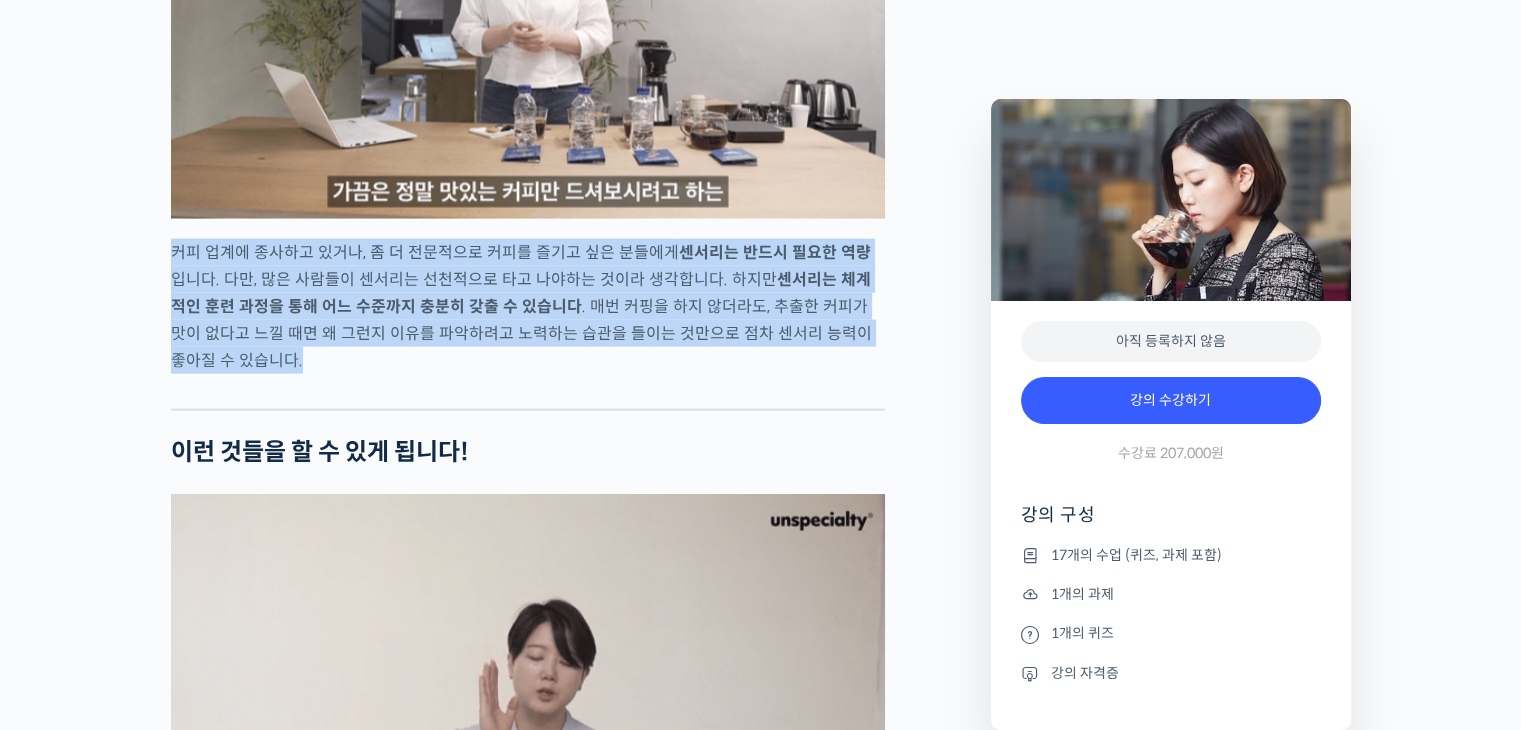 drag, startPoint x: 164, startPoint y: 317, endPoint x: 648, endPoint y: 466, distance: 506.41583 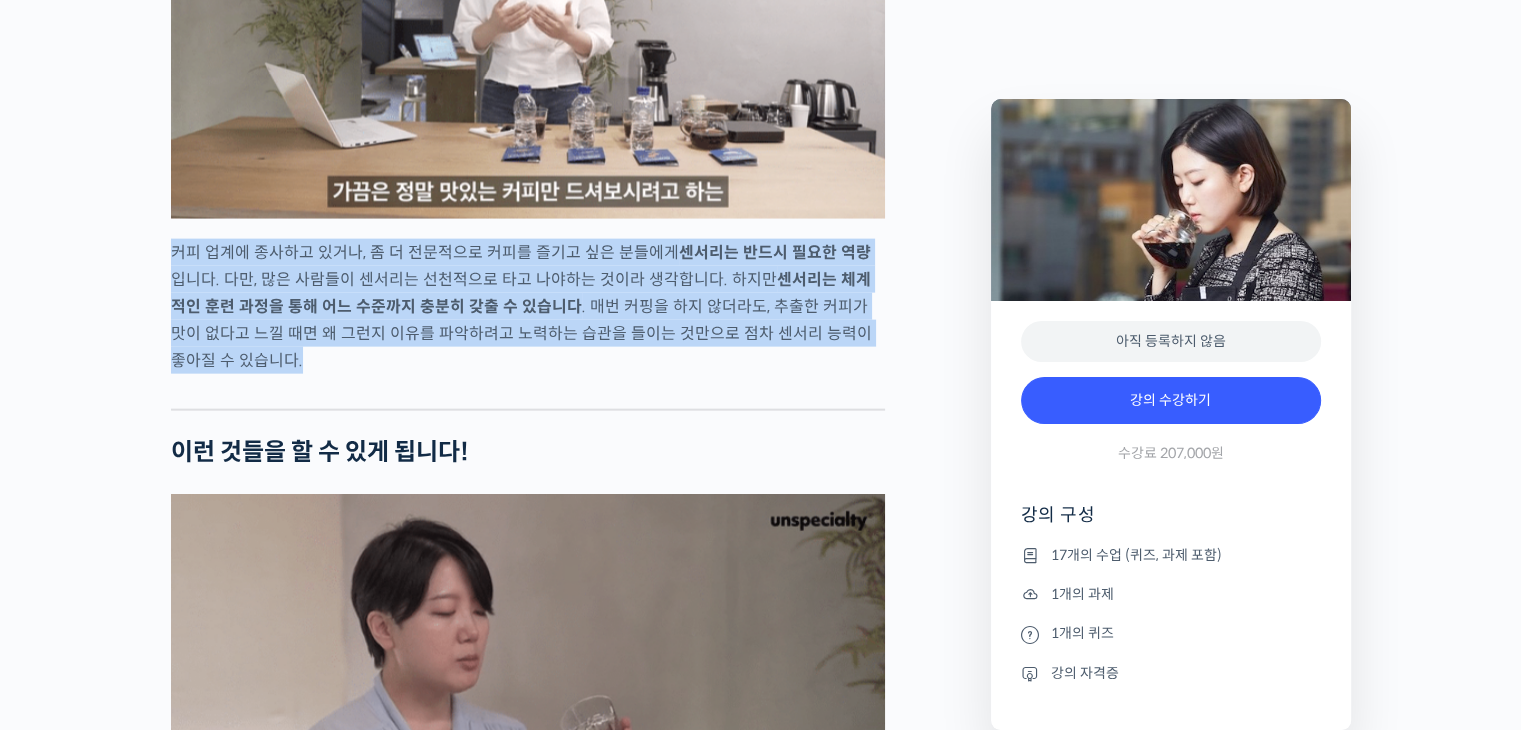 click on "송인영 심사위원을 소개합니다 !
WBC(World Barista Championship) 센서리 심사위원  (2013년~현재)
<기미사> 대표 (2021년~현재)
대한민국, 사우디아라비아, 중국, 필리핀 WCE(World Coffee Events) 국가대표 선발전 감독 심사 (2011년~현재)
스페셜티 커피 협회(SCA) 전체 과정 인증강사 AST (2013년~현재)
SPC 컬리너리 아카데미 커피 책임강사 (2013~2021년)
(주)파리크라상 기술인재팀 커피 책임강사 (2013~2021년)
2023년 Korea Brewers Cup Championship 국가대표 선발전 3위
월드 심사위원에게 센서리를 체계적으로 배워보세요
YouTube “안스타” 채널 출연 영상
맛보기 수업을 확인해보세요
맛보기 수업 “3-2강. 선호도 평가”
클래스 소개
." at bounding box center (571, 3290) 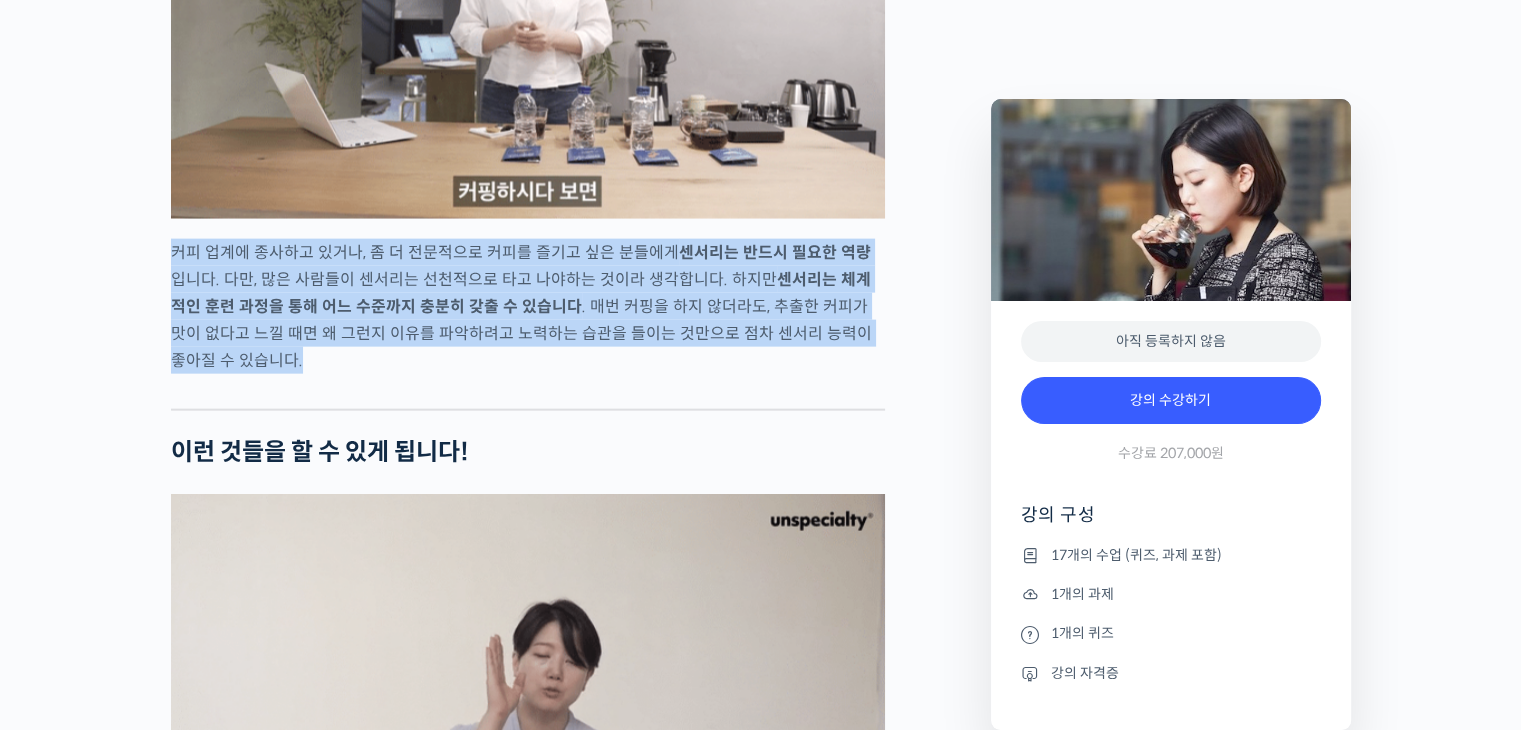click at bounding box center [528, 394] 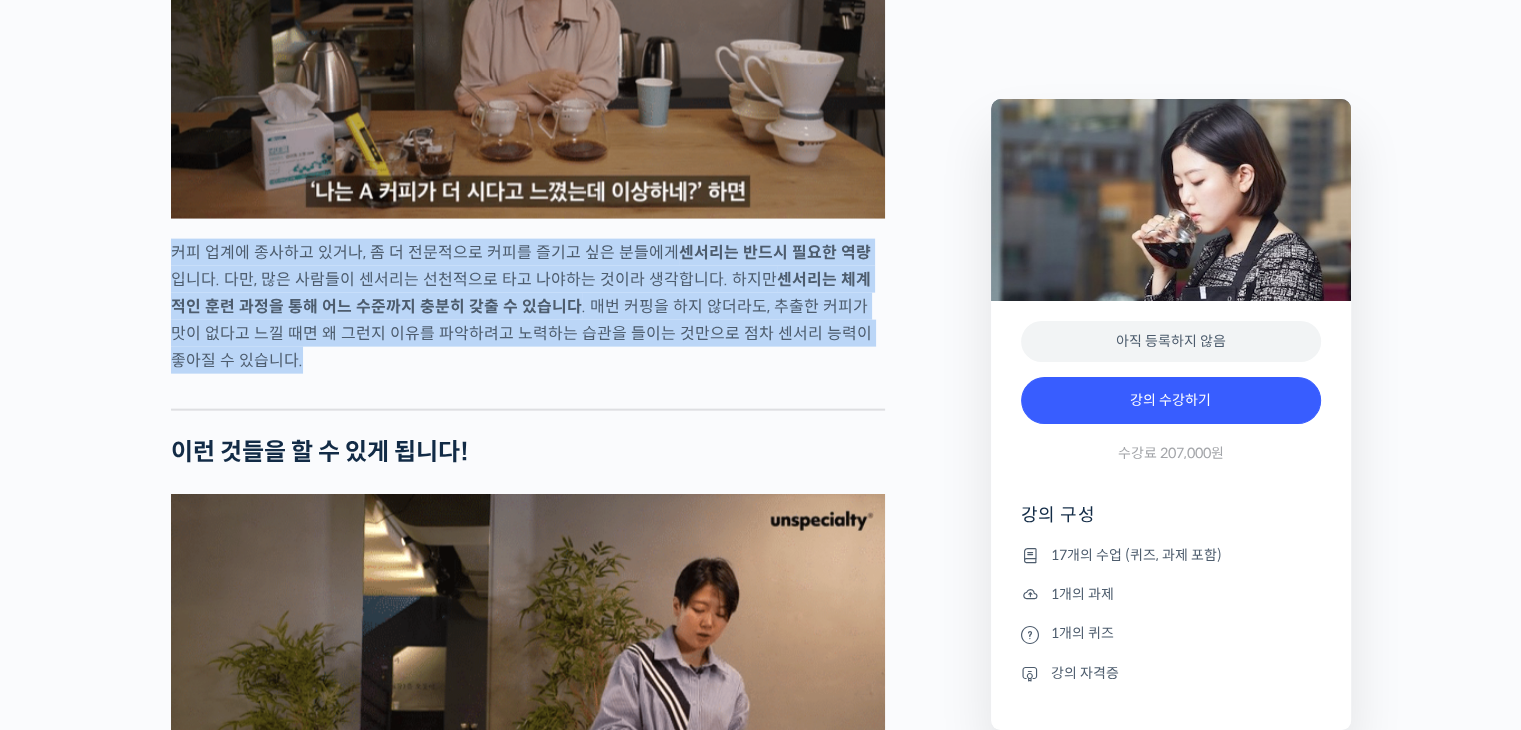 drag, startPoint x: 464, startPoint y: 420, endPoint x: 531, endPoint y: 446, distance: 71.867935 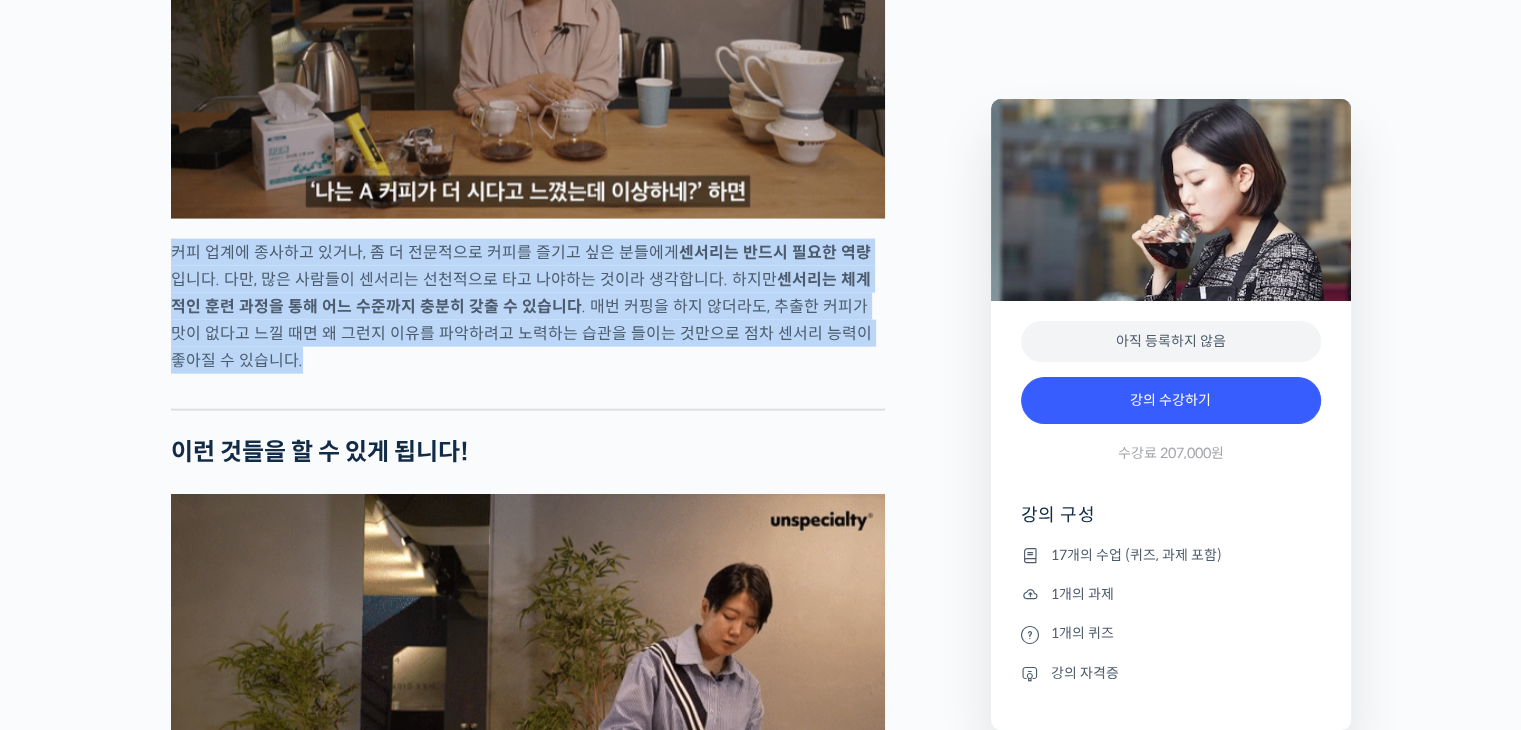 click on "초중급 커피 센서리를 모두 한 강의로, 월드 심사위원의 센서리 클래스
강의 상세 내용 확인하기
송인영 심사위원을 소개합니다 !
WBC(World Barista Championship) 센서리 심사위원  (2013년~현재)
<기미사> 대표 (2021년~현재)
대한민국, 사우디아라비아, 중국, 필리핀 WCE(World Coffee Events) 국가대표 선발전 감독 심사 (2011년~현재)
스페셜티 커피 협회(SCA) 전체 과정 인증강사 AST (2013년~현재)
SPC 컬리너리 아카데미 커피 책임강사 (2013~2021년)
(주)파리크라상 기술인재팀 커피 책임강사 (2013~2021년)
2023년 Korea Brewers Cup Championship 국가대표 선발전 3위
월드 심사위원에게 센서리를 체계적으로 배워보세요" at bounding box center (760, 3307) 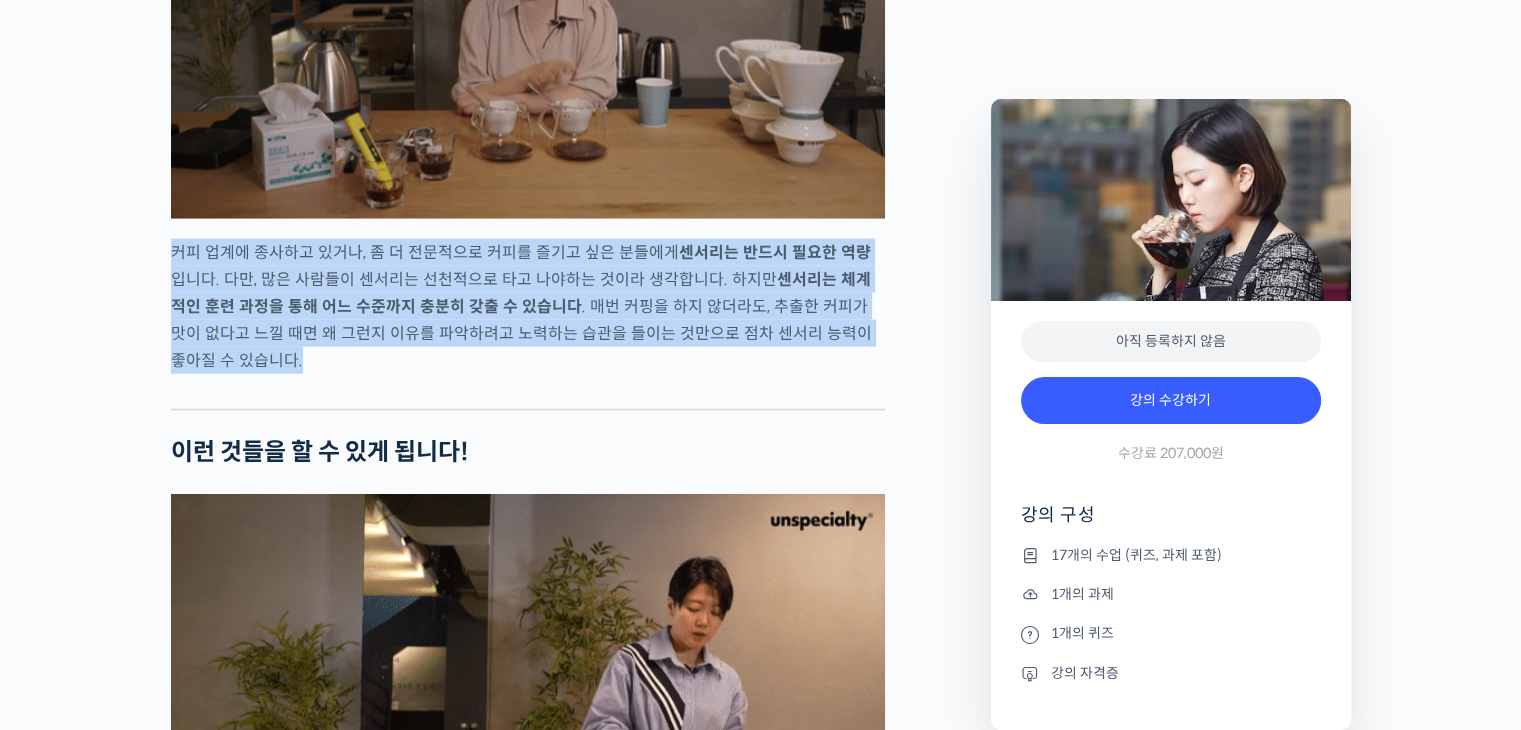 click on "송인영 심사위원을 소개합니다 !
WBC(World Barista Championship) 센서리 심사위원  (2013년~현재)
<기미사> 대표 (2021년~현재)
대한민국, 사우디아라비아, 중국, 필리핀 WCE(World Coffee Events) 국가대표 선발전 감독 심사 (2011년~현재)
스페셜티 커피 협회(SCA) 전체 과정 인증강사 AST (2013년~현재)
SPC 컬리너리 아카데미 커피 책임강사 (2013~2021년)
(주)파리크라상 기술인재팀 커피 책임강사 (2013~2021년)
2023년 Korea Brewers Cup Championship 국가대표 선발전 3위
월드 심사위원에게 센서리를 체계적으로 배워보세요
YouTube “안스타” 채널 출연 영상
맛보기 수업을 확인해보세요
맛보기 수업 “3-2강. 선호도 평가”
클래스 소개
.
이런 분들이 들으시면 좋습니다" at bounding box center (528, 2414) 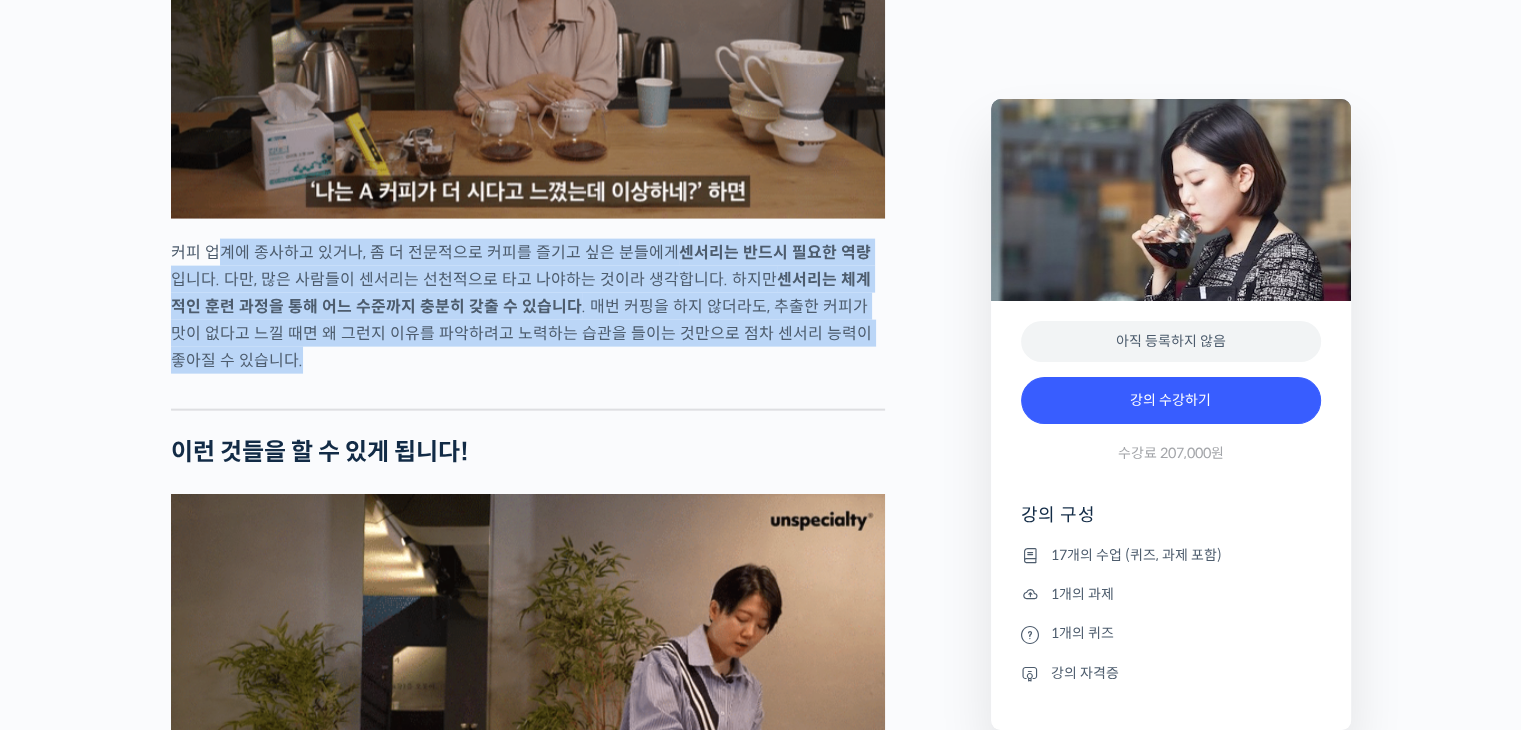 drag, startPoint x: 357, startPoint y: 374, endPoint x: 587, endPoint y: 442, distance: 239.84161 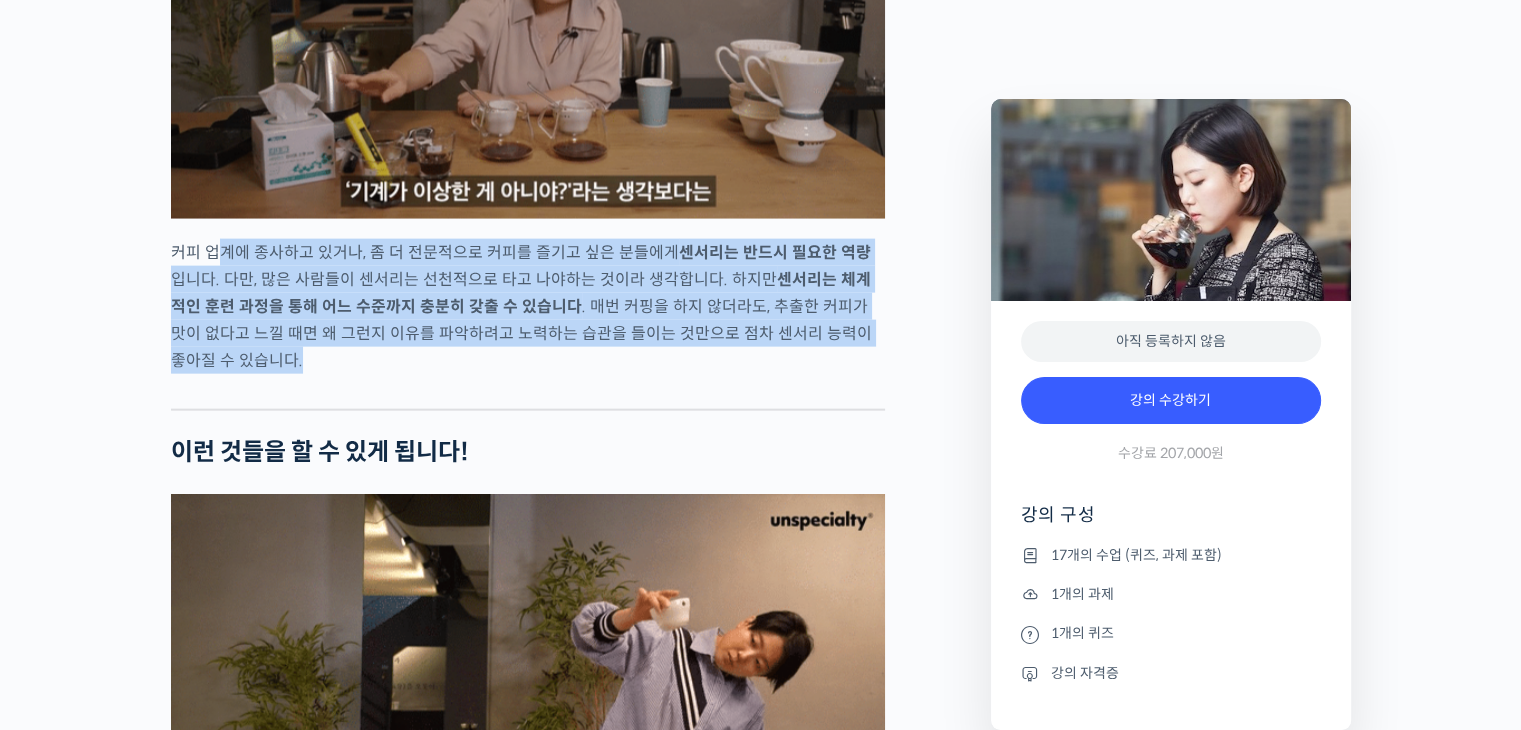 click on "커피 업계에 종사하고 있거나, 좀 더 전문적으로 커피를 즐기고 싶은 분들에게  센서리는 반드시 필요한 역량 입니다. 다만, 많은 사람들이 센서리는 선천적으로 타고 나야하는 것이라 생각합니다. 하지만  센서리는 체계적인 훈련 과정을 통해 어느 수준까지 충분히 갖출 수 있습니다 . 매번 커핑을 하지 않더라도, 추출한 커피가 맛이 없다고 느낄 때면 왜 그런지 이유를 파악하려고 노력하는 습관을 들이는 것만으로 점차 센서리 능력이 좋아질 수 있습니다." at bounding box center [528, 306] 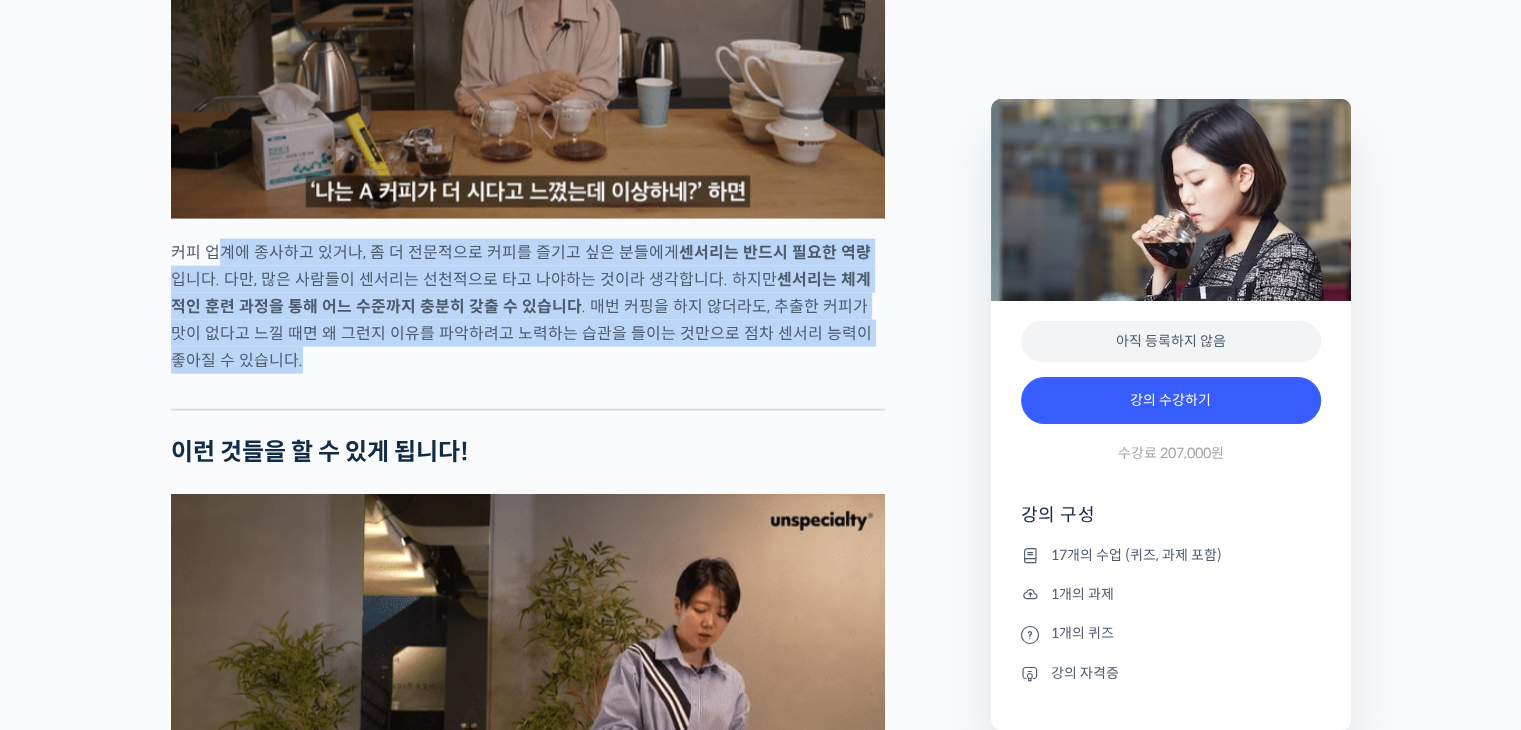 click on "커피 업계에 종사하고 있거나, 좀 더 전문적으로 커피를 즐기고 싶은 분들에게  센서리는 반드시 필요한 역량 입니다. 다만, 많은 사람들이 센서리는 선천적으로 타고 나야하는 것이라 생각합니다. 하지만  센서리는 체계적인 훈련 과정을 통해 어느 수준까지 충분히 갖출 수 있습니다 . 매번 커핑을 하지 않더라도, 추출한 커피가 맛이 없다고 느낄 때면 왜 그런지 이유를 파악하려고 노력하는 습관을 들이는 것만으로 점차 센서리 능력이 좋아질 수 있습니다." at bounding box center (528, 306) 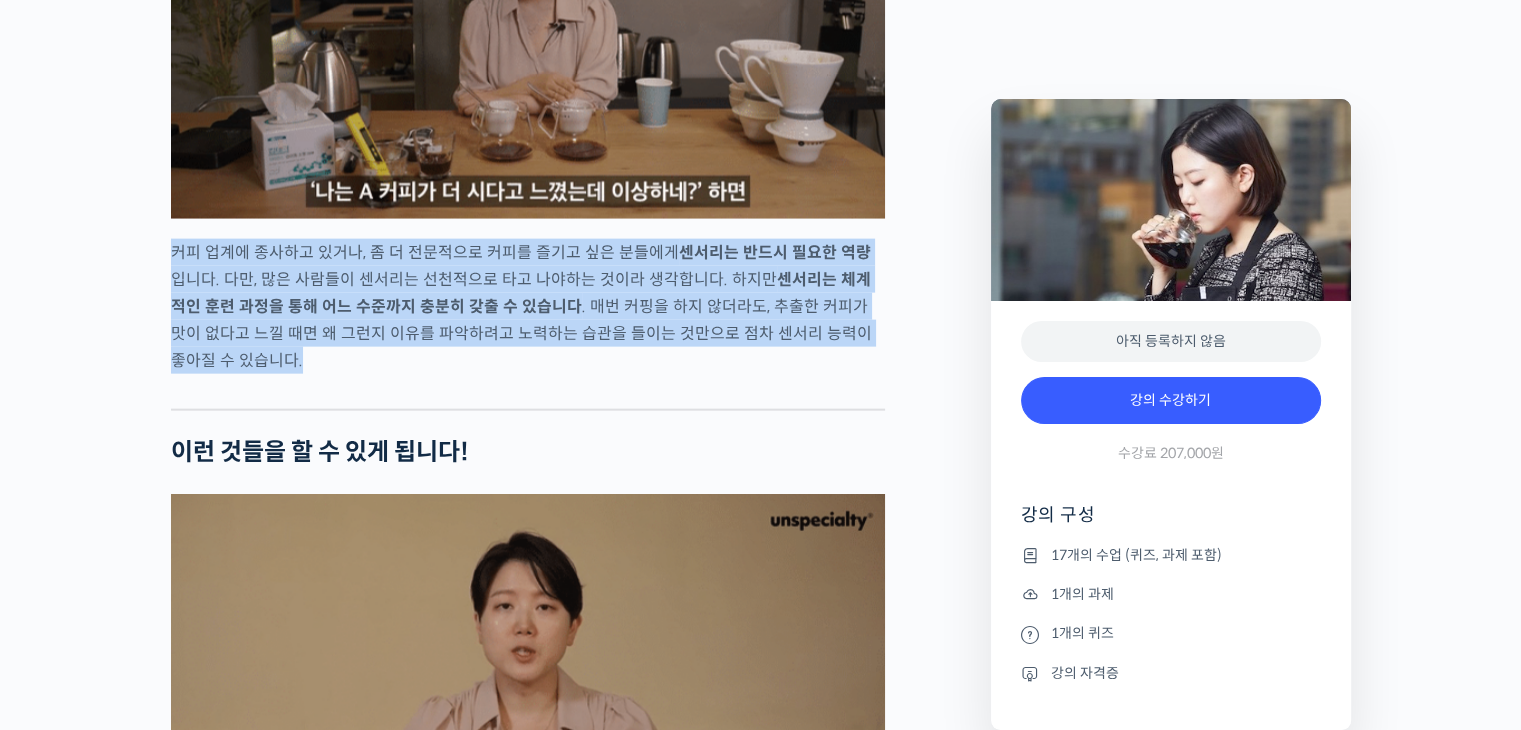 drag, startPoint x: 169, startPoint y: 335, endPoint x: 570, endPoint y: 445, distance: 415.81366 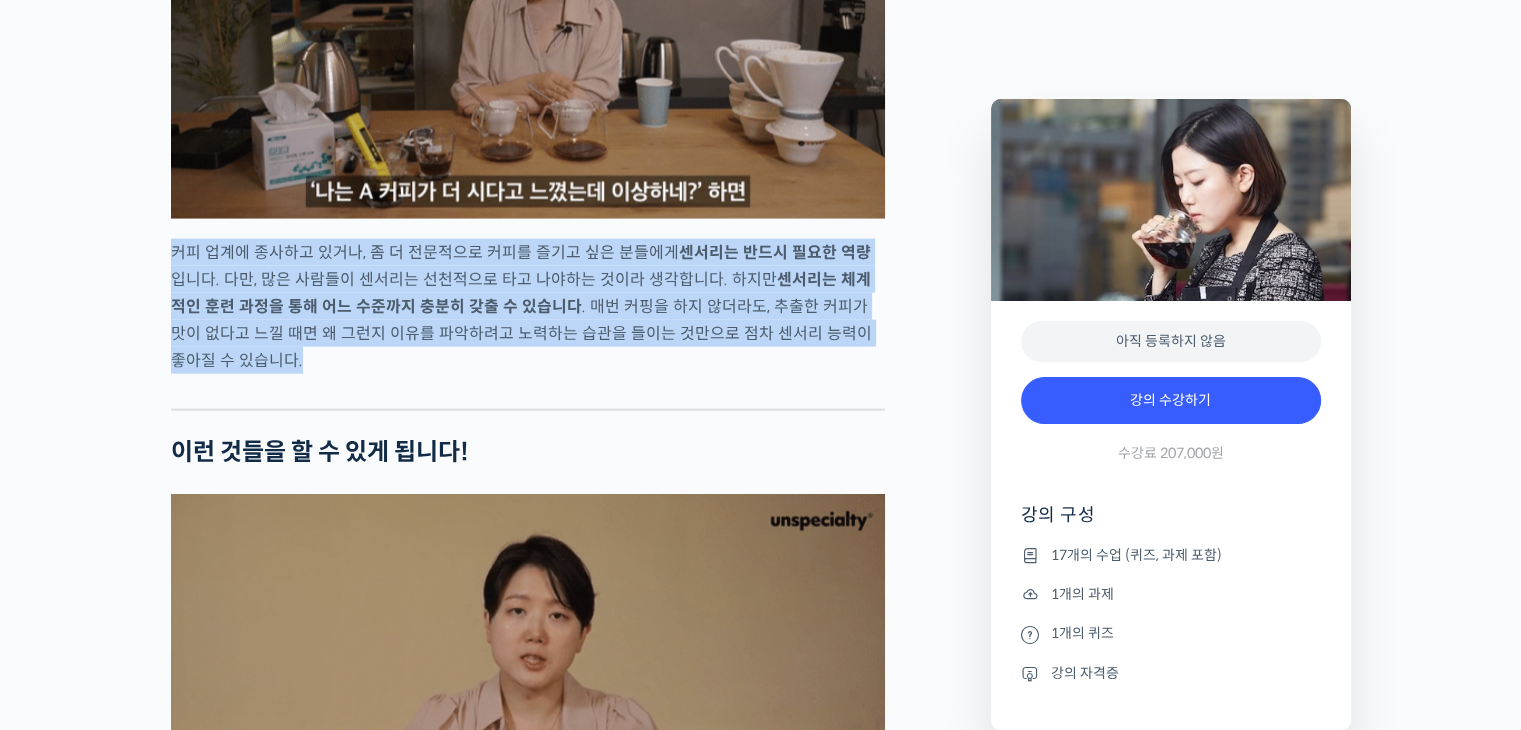 click on "송인영 심사위원을 소개합니다 !
WBC(World Barista Championship) 센서리 심사위원  (2013년~현재)
<기미사> 대표 (2021년~현재)
대한민국, 사우디아라비아, 중국, 필리핀 WCE(World Coffee Events) 국가대표 선발전 감독 심사 (2011년~현재)
스페셜티 커피 협회(SCA) 전체 과정 인증강사 AST (2013년~현재)
SPC 컬리너리 아카데미 커피 책임강사 (2013~2021년)
(주)파리크라상 기술인재팀 커피 책임강사 (2013~2021년)
2023년 Korea Brewers Cup Championship 국가대표 선발전 3위
월드 심사위원에게 센서리를 체계적으로 배워보세요
YouTube “안스타” 채널 출연 영상
맛보기 수업을 확인해보세요
맛보기 수업 “3-2강. 선호도 평가”
클래스 소개
." at bounding box center (571, 3290) 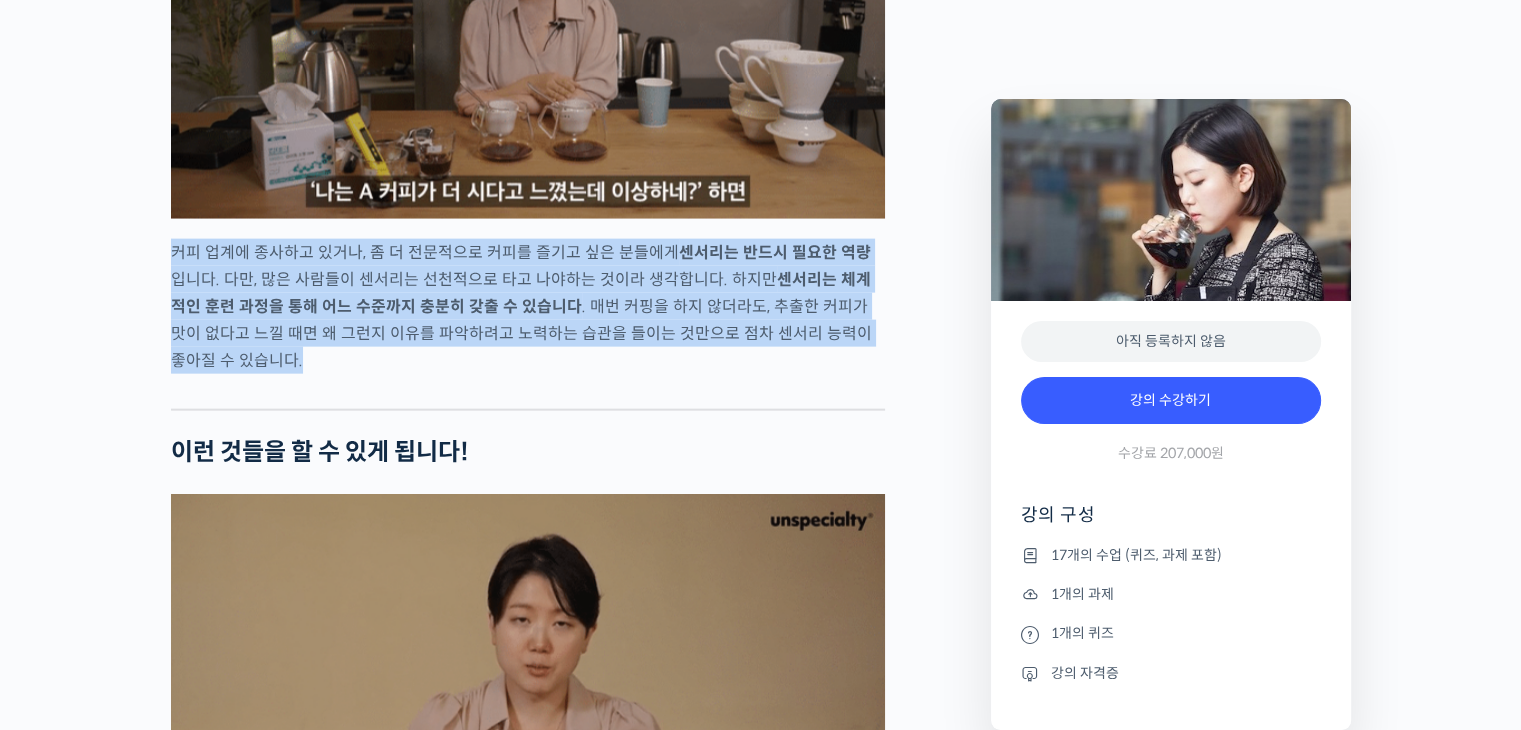 click on "커피 업계에 종사하고 있거나, 좀 더 전문적으로 커피를 즐기고 싶은 분들에게  센서리는 반드시 필요한 역량 입니다. 다만, 많은 사람들이 센서리는 선천적으로 타고 나야하는 것이라 생각합니다. 하지만  센서리는 체계적인 훈련 과정을 통해 어느 수준까지 충분히 갖출 수 있습니다 . 매번 커핑을 하지 않더라도, 추출한 커피가 맛이 없다고 느낄 때면 왜 그런지 이유를 파악하려고 노력하는 습관을 들이는 것만으로 점차 센서리 능력이 좋아질 수 있습니다." at bounding box center (528, 306) 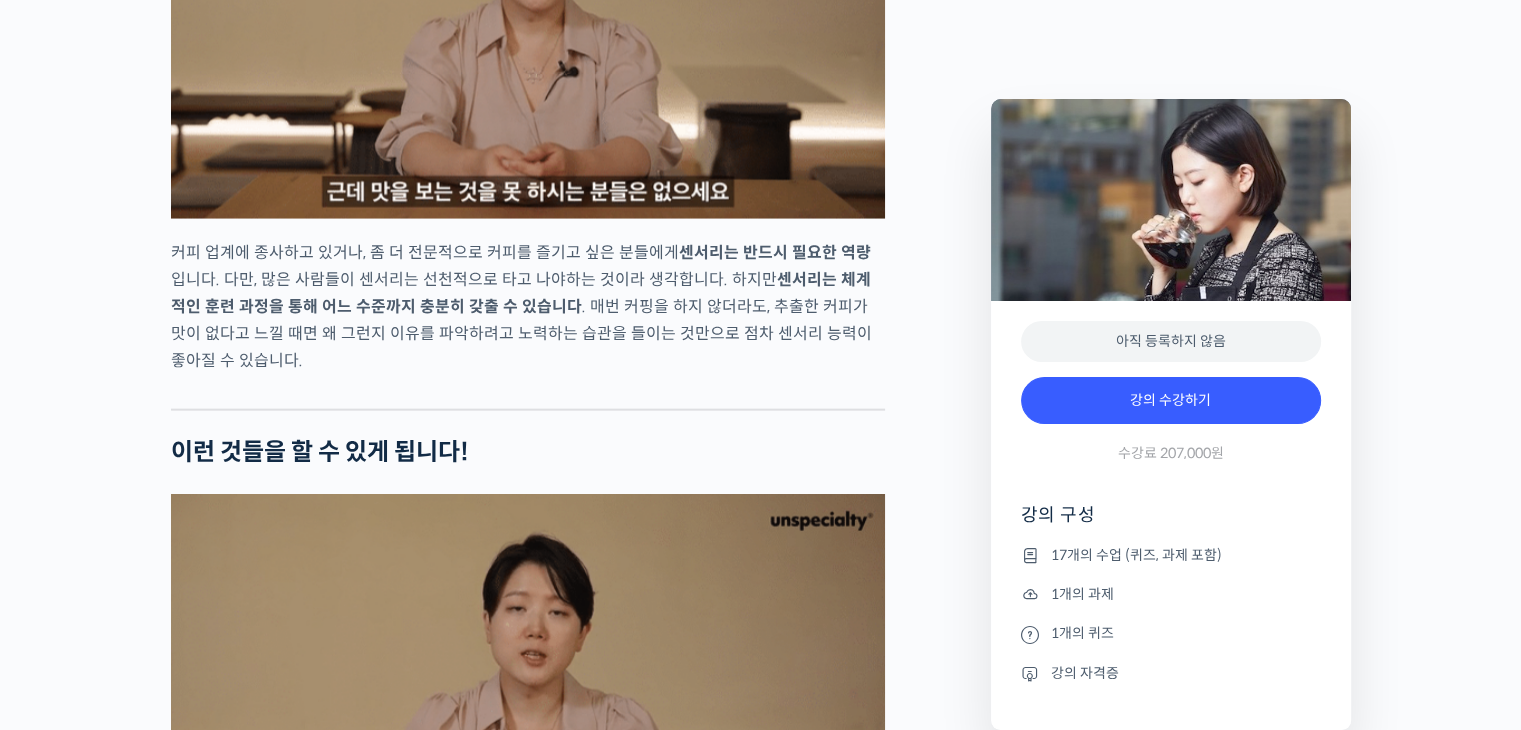 click on "커피 업계에 종사하고 있거나, 좀 더 전문적으로 커피를 즐기고 싶은 분들에게  센서리는 반드시 필요한 역량 입니다. 다만, 많은 사람들이 센서리는 선천적으로 타고 나야하는 것이라 생각합니다. 하지만  센서리는 체계적인 훈련 과정을 통해 어느 수준까지 충분히 갖출 수 있습니다 . 매번 커핑을 하지 않더라도, 추출한 커피가 맛이 없다고 느낄 때면 왜 그런지 이유를 파악하려고 노력하는 습관을 들이는 것만으로 점차 센서리 능력이 좋아질 수 있습니다." at bounding box center (528, 306) 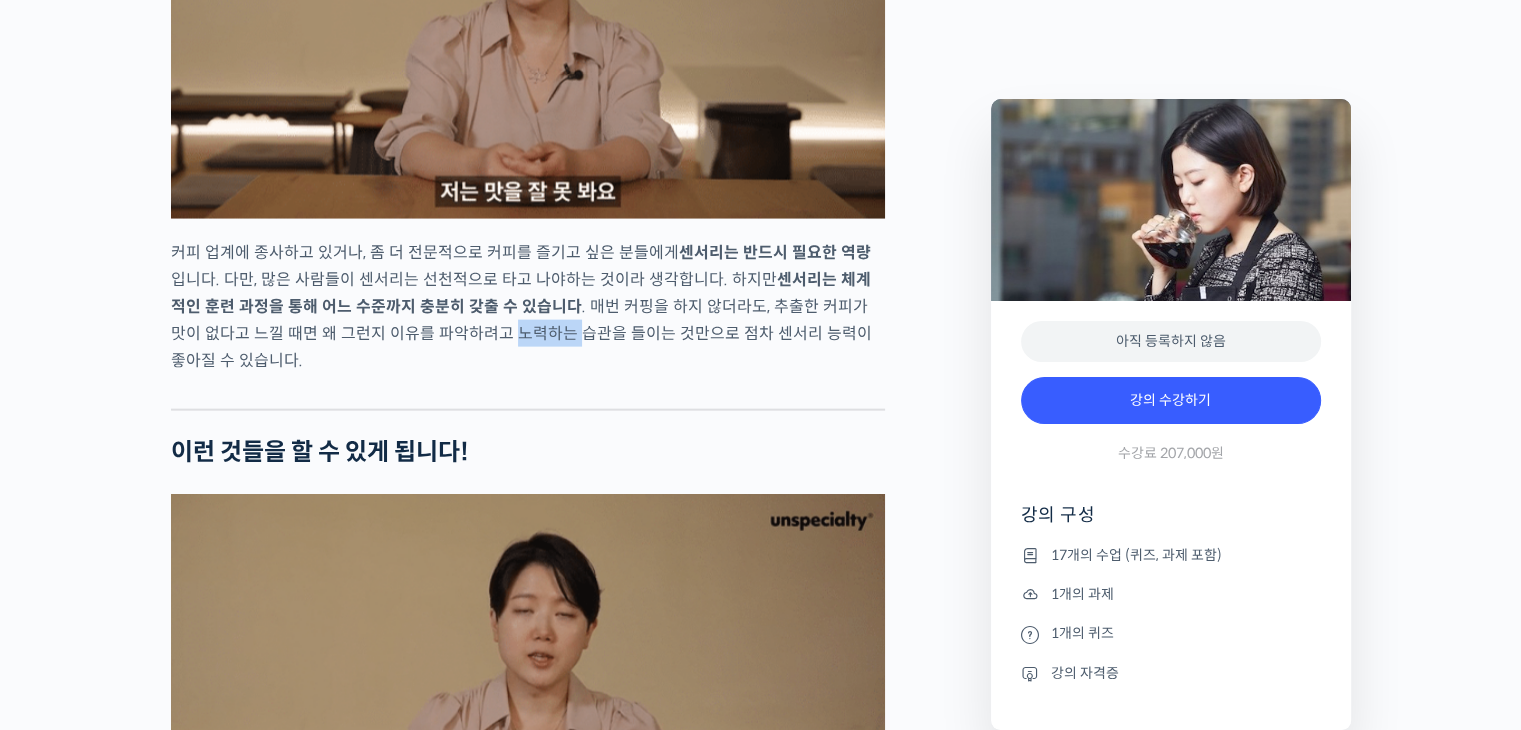 click on "커피 업계에 종사하고 있거나, 좀 더 전문적으로 커피를 즐기고 싶은 분들에게  센서리는 반드시 필요한 역량 입니다. 다만, 많은 사람들이 센서리는 선천적으로 타고 나야하는 것이라 생각합니다. 하지만  센서리는 체계적인 훈련 과정을 통해 어느 수준까지 충분히 갖출 수 있습니다 . 매번 커핑을 하지 않더라도, 추출한 커피가 맛이 없다고 느낄 때면 왜 그런지 이유를 파악하려고 노력하는 습관을 들이는 것만으로 점차 센서리 능력이 좋아질 수 있습니다." at bounding box center [528, 306] 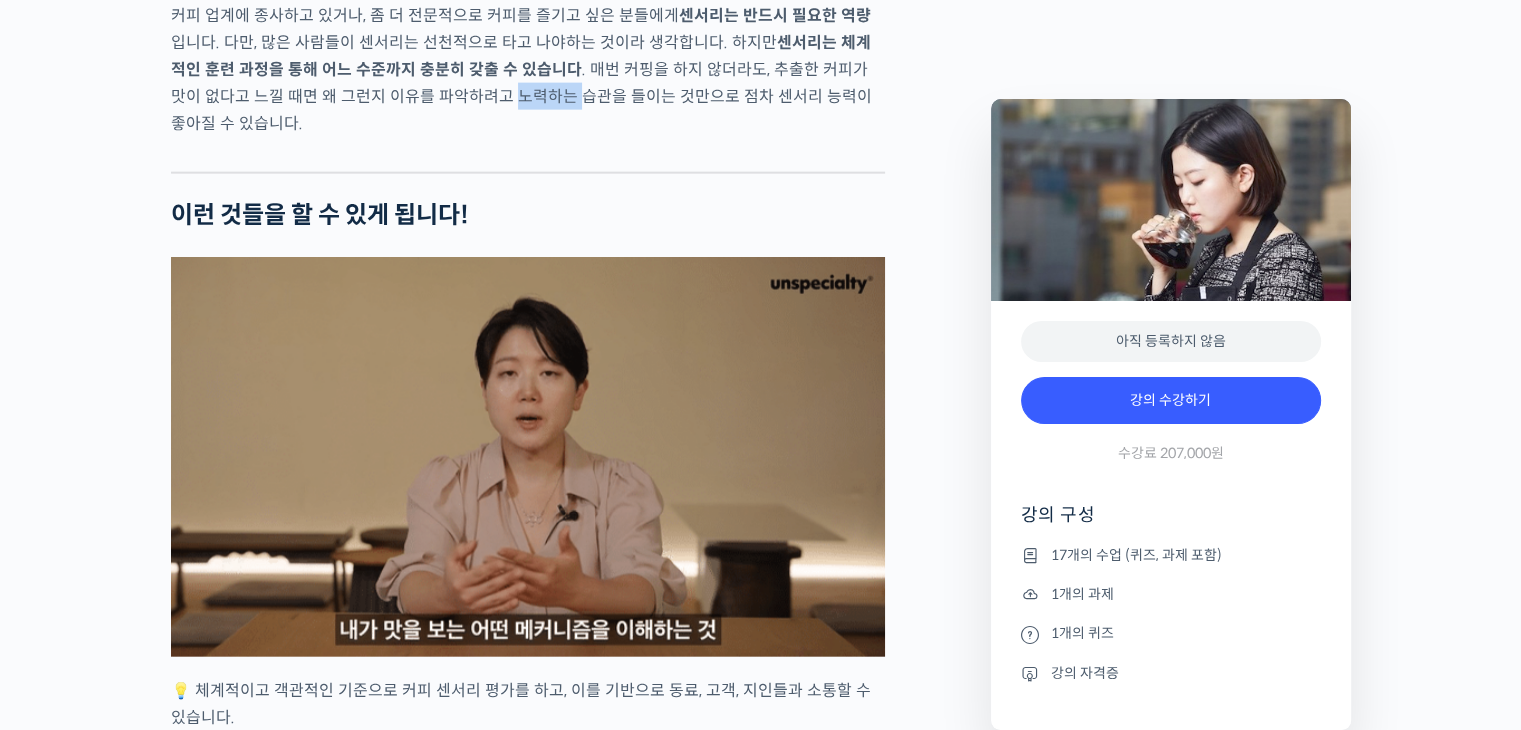 scroll, scrollTop: 4900, scrollLeft: 0, axis: vertical 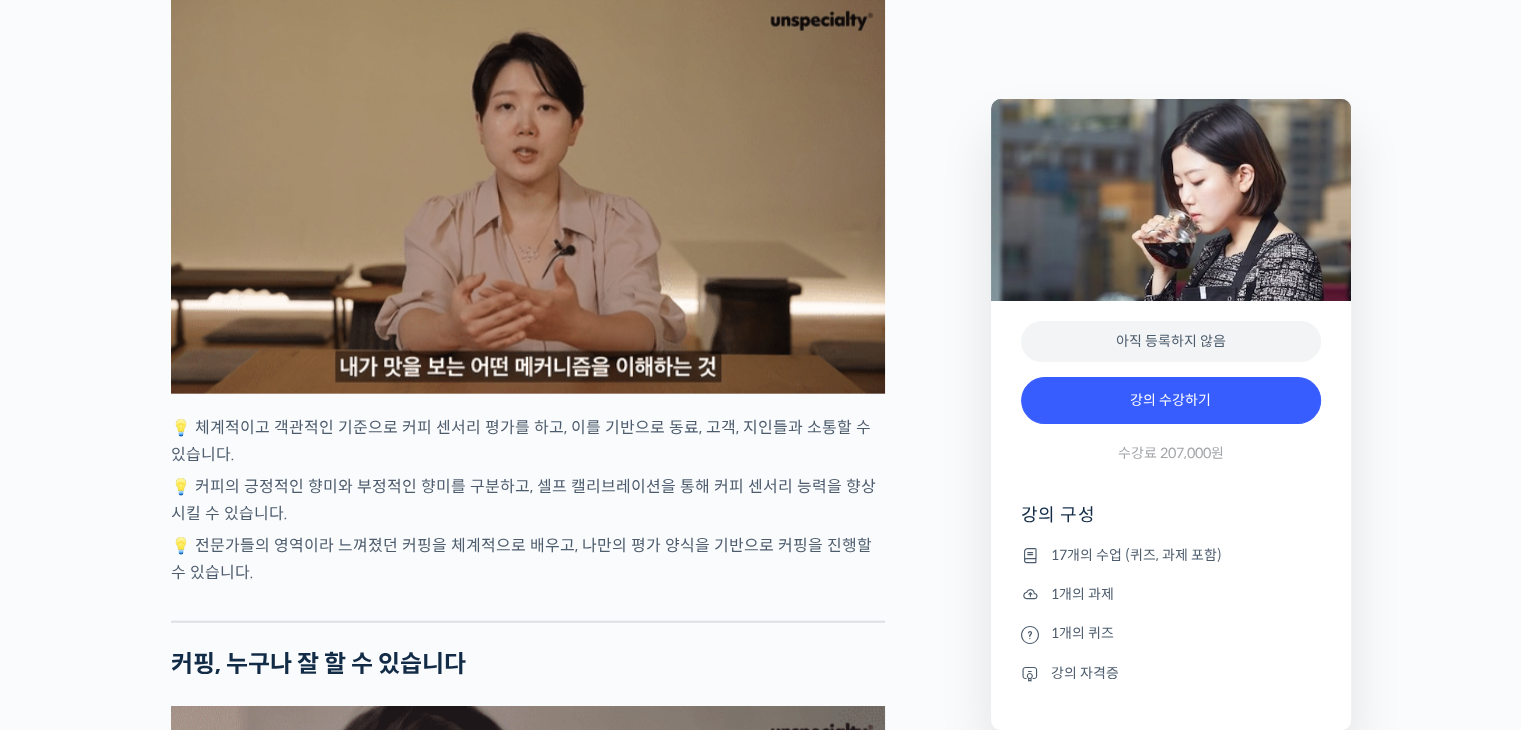 click on "초중급 커피 센서리를 모두 한 강의로, 월드 심사위원의 센서리 클래스
강의 상세 내용 확인하기
송인영 심사위원을 소개합니다 !
WBC(World Barista Championship) 센서리 심사위원  (2013년~현재)
<기미사> 대표 (2021년~현재)
대한민국, 사우디아라비아, 중국, 필리핀 WCE(World Coffee Events) 국가대표 선발전 감독 심사 (2011년~현재)
스페셜티 커피 협회(SCA) 전체 과정 인증강사 AST (2013년~현재)
SPC 컬리너리 아카데미 커피 책임강사 (2013~2021년)
(주)파리크라상 기술인재팀 커피 책임강사 (2013~2021년)
2023년 Korea Brewers Cup Championship 국가대표 선발전 3위
월드 심사위원에게 센서리를 체계적으로 배워보세요" at bounding box center [760, 2807] 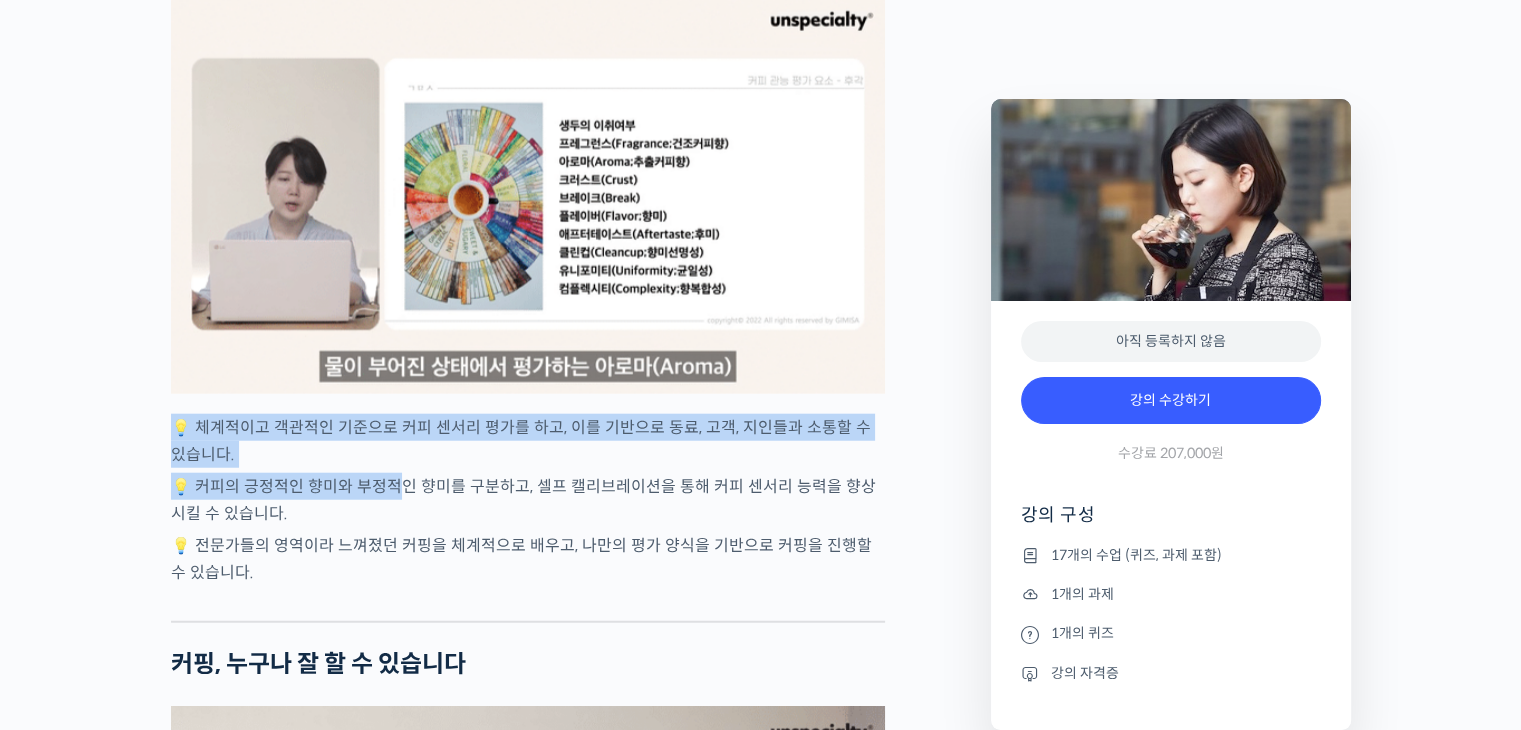 drag, startPoint x: 159, startPoint y: 506, endPoint x: 392, endPoint y: 541, distance: 235.61409 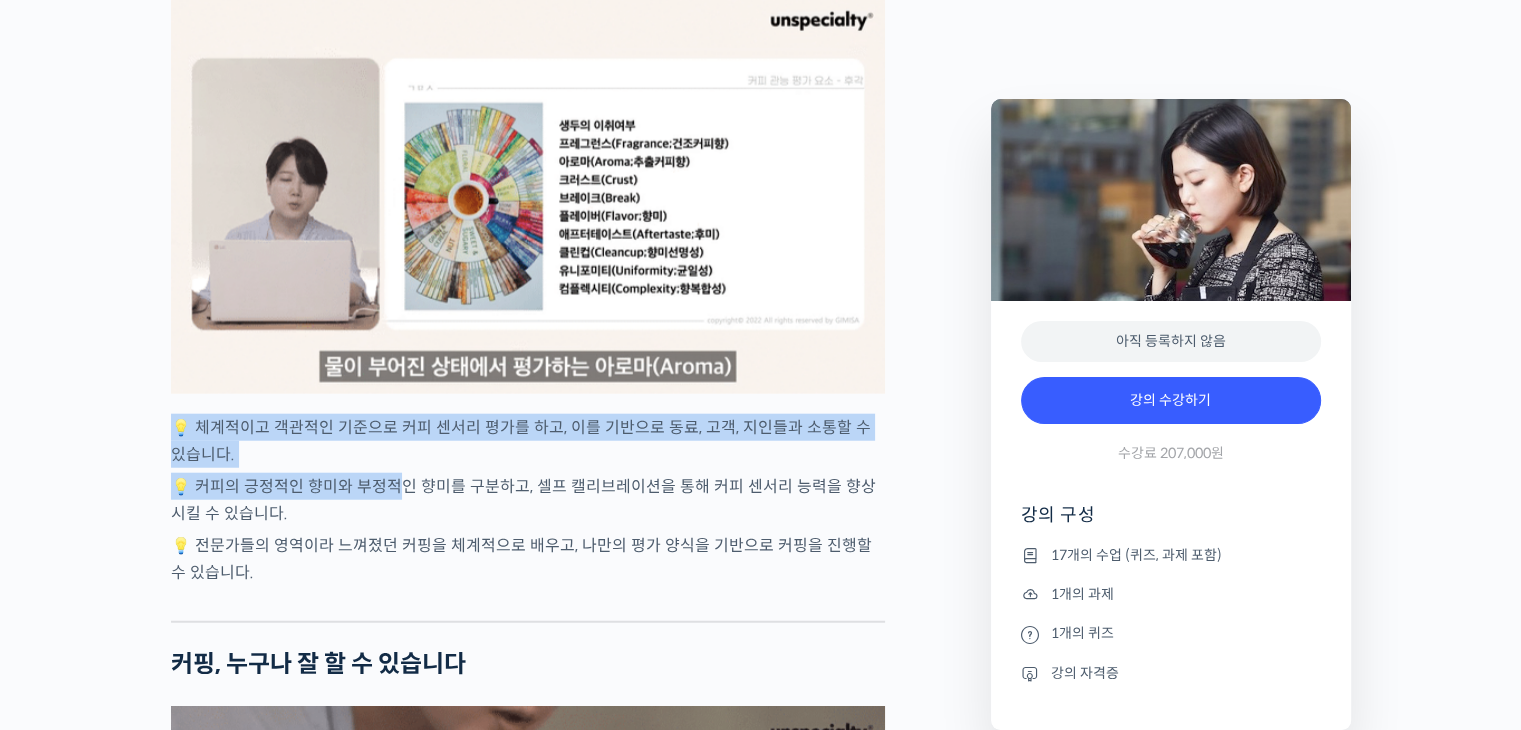 click on "초중급 커피 센서리를 모두 한 강의로, 월드 심사위원의 센서리 클래스
강의 상세 내용 확인하기
송인영 심사위원을 소개합니다 !
WBC(World Barista Championship) 센서리 심사위원  (2013년~현재)
<기미사> 대표 (2021년~현재)
대한민국, 사우디아라비아, 중국, 필리핀 WCE(World Coffee Events) 국가대표 선발전 감독 심사 (2011년~현재)
스페셜티 커피 협회(SCA) 전체 과정 인증강사 AST (2013년~현재)
SPC 컬리너리 아카데미 커피 책임강사 (2013~2021년)
(주)파리크라상 기술인재팀 커피 책임강사 (2013~2021년)
2023년 Korea Brewers Cup Championship 국가대표 선발전 3위
월드 심사위원에게 센서리를 체계적으로 배워보세요" at bounding box center [760, 2807] 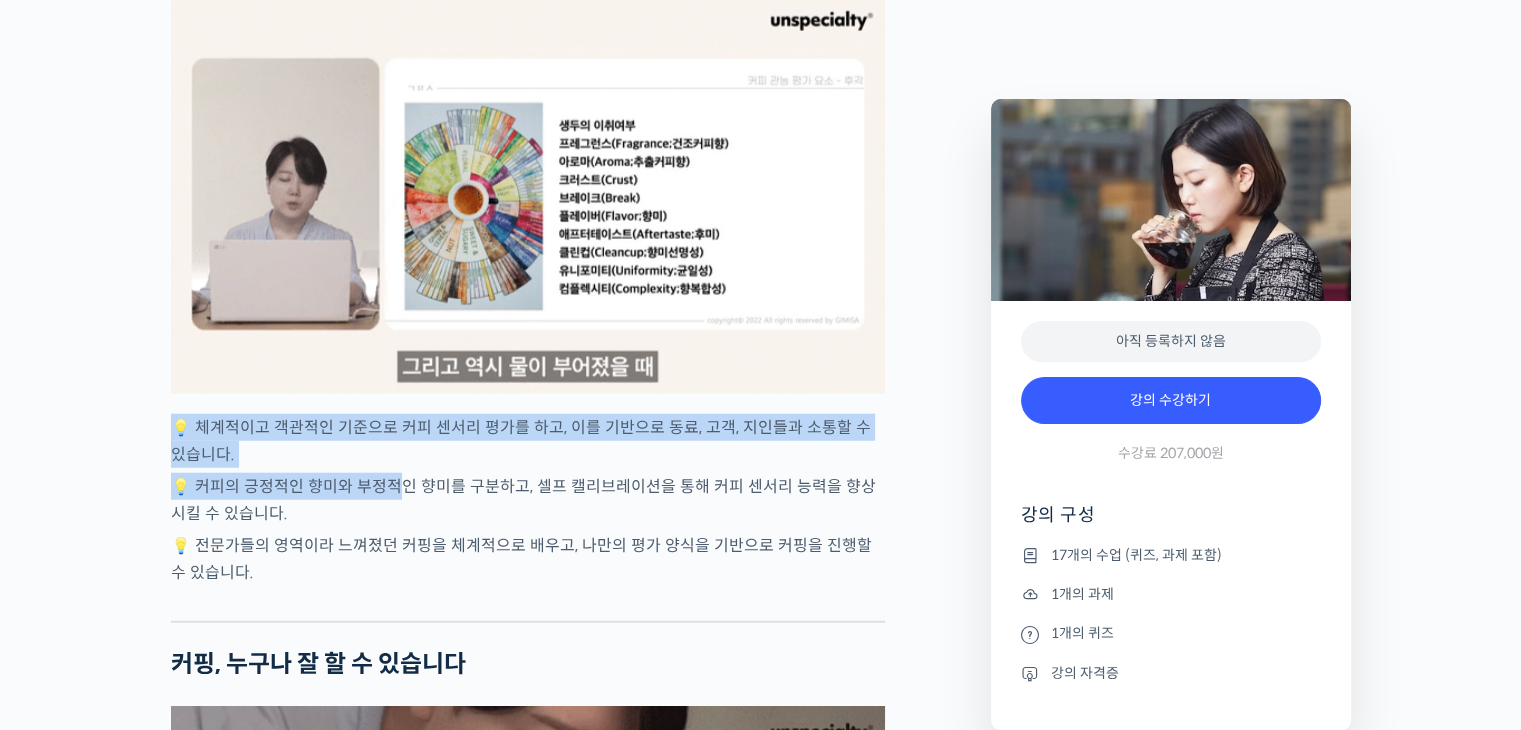 click on "송인영 심사위원을 소개합니다 !
WBC(World Barista Championship) 센서리 심사위원  (2013년~현재)
<기미사> 대표 (2021년~현재)
대한민국, 사우디아라비아, 중국, 필리핀 WCE(World Coffee Events) 국가대표 선발전 감독 심사 (2011년~현재)
스페셜티 커피 협회(SCA) 전체 과정 인증강사 AST (2013년~현재)
SPC 컬리너리 아카데미 커피 책임강사 (2013~2021년)
(주)파리크라상 기술인재팀 커피 책임강사 (2013~2021년)
2023년 Korea Brewers Cup Championship 국가대표 선발전 3위
월드 심사위원에게 센서리를 체계적으로 배워보세요
YouTube “안스타” 채널 출연 영상
맛보기 수업을 확인해보세요
맛보기 수업 “3-2강. 선호도 평가”
클래스 소개
.
이런 분들이 들으시면 좋습니다" at bounding box center (528, 1914) 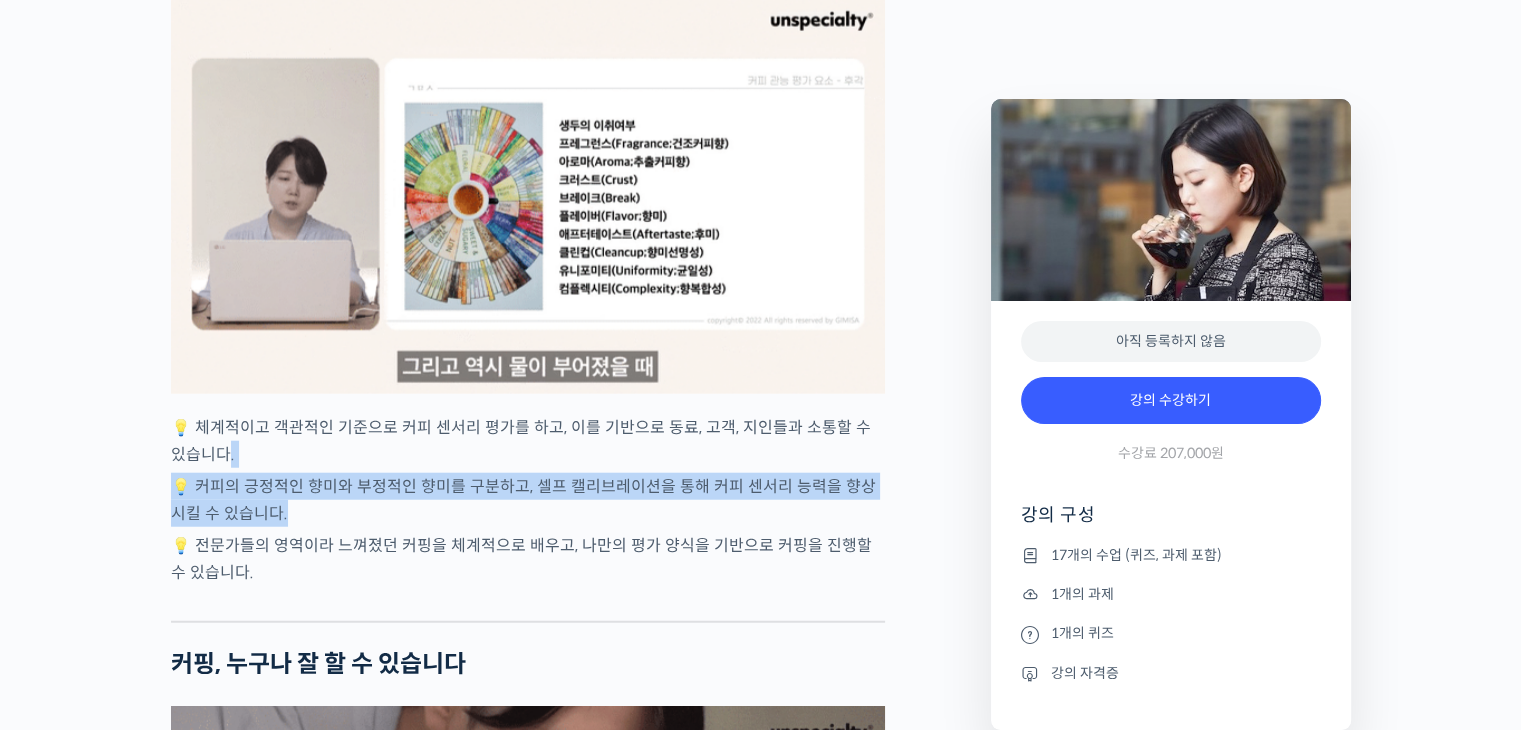drag, startPoint x: 208, startPoint y: 529, endPoint x: 600, endPoint y: 579, distance: 395.1759 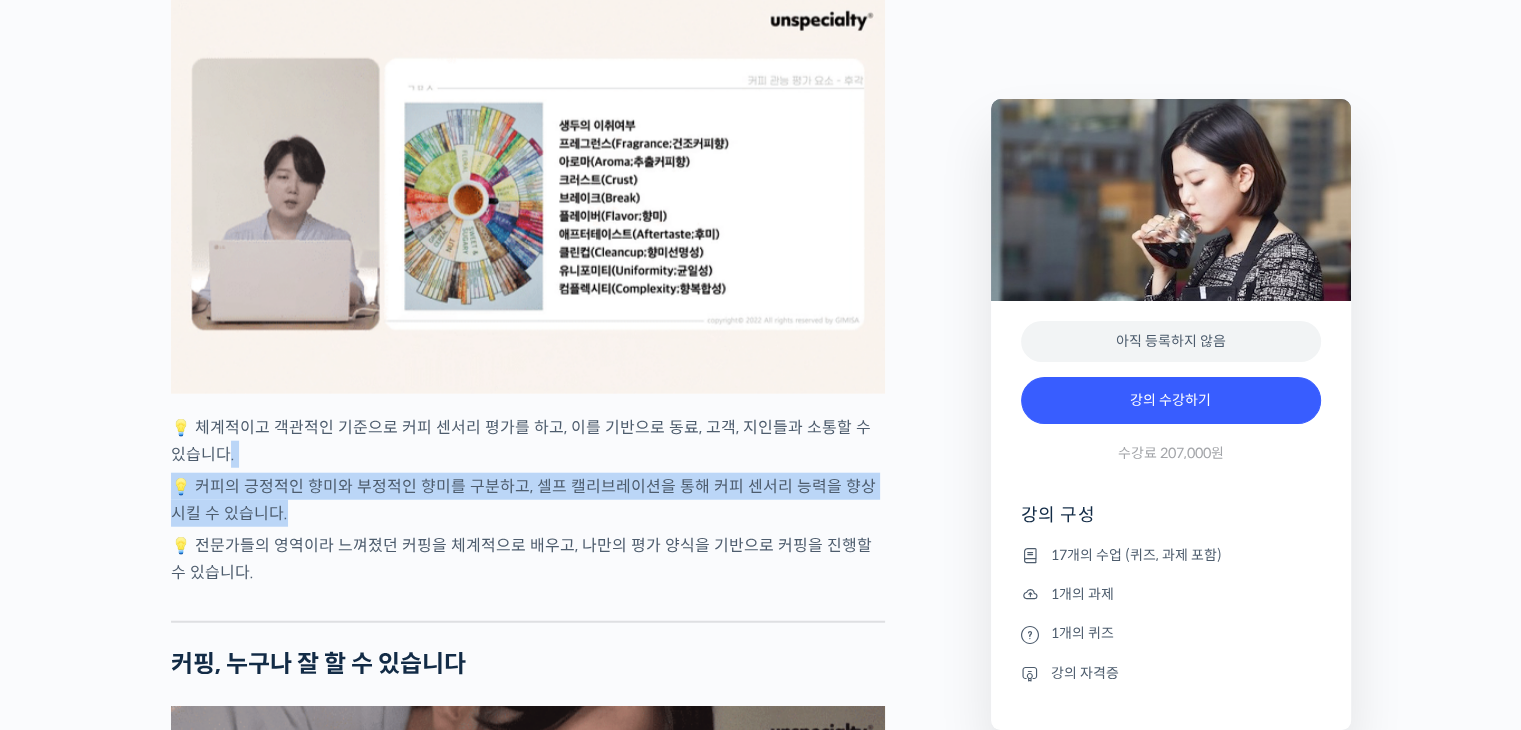click on "송인영 심사위원을 소개합니다 !
WBC(World Barista Championship) 센서리 심사위원  (2013년~현재)
<기미사> 대표 (2021년~현재)
대한민국, 사우디아라비아, 중국, 필리핀 WCE(World Coffee Events) 국가대표 선발전 감독 심사 (2011년~현재)
스페셜티 커피 협회(SCA) 전체 과정 인증강사 AST (2013년~현재)
SPC 컬리너리 아카데미 커피 책임강사 (2013~2021년)
(주)파리크라상 기술인재팀 커피 책임강사 (2013~2021년)
2023년 Korea Brewers Cup Championship 국가대표 선발전 3위
월드 심사위원에게 센서리를 체계적으로 배워보세요
YouTube “안스타” 채널 출연 영상
맛보기 수업을 확인해보세요
맛보기 수업 “3-2강. 선호도 평가”
클래스 소개
.
이런 분들이 들으시면 좋습니다" at bounding box center (528, 1914) 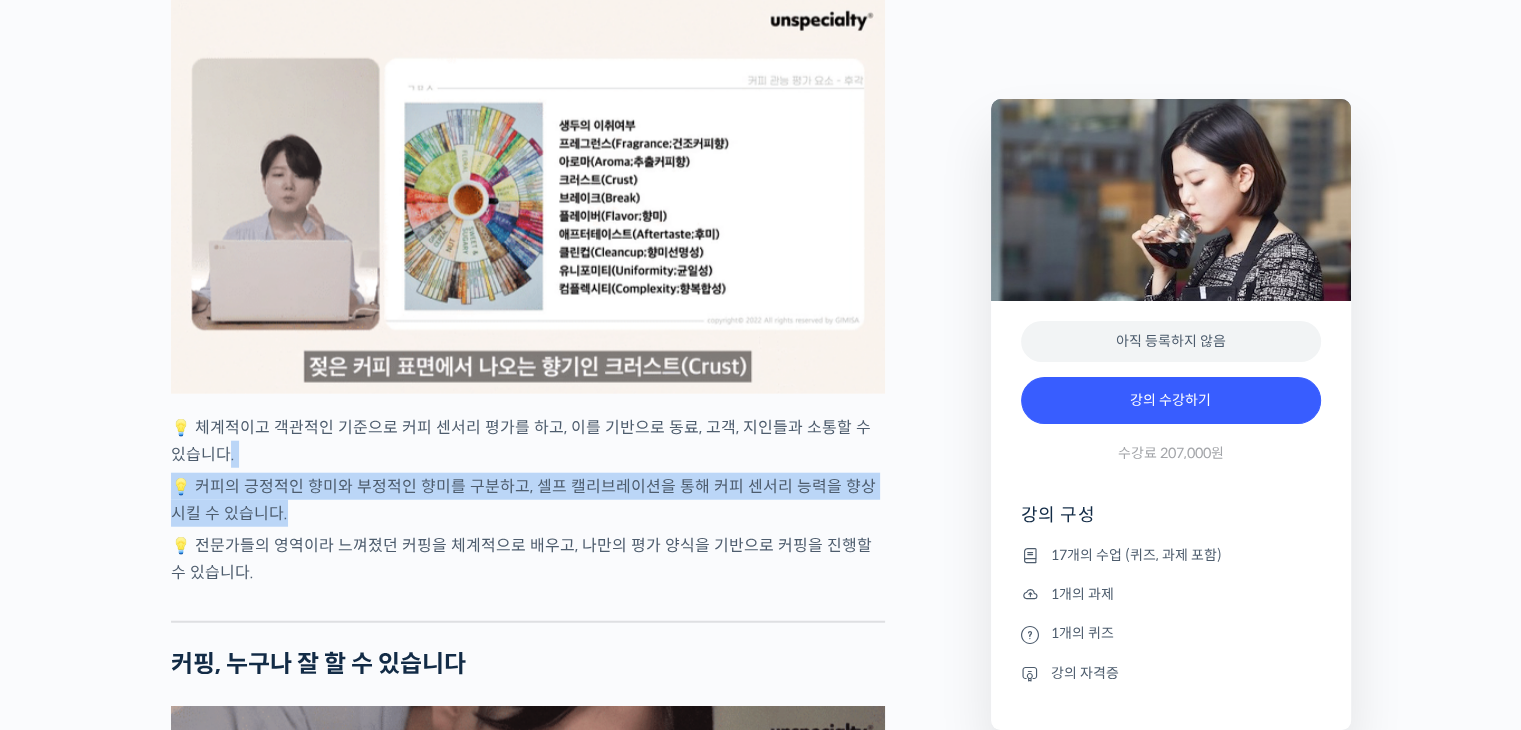 click on "💡 커피의 긍정적인 향미와 부정적인 향미를 구분하고, 셀프 캘리브레이션을 통해 커피 센서리 능력을 향상시킬 수 있습니다." at bounding box center (528, 500) 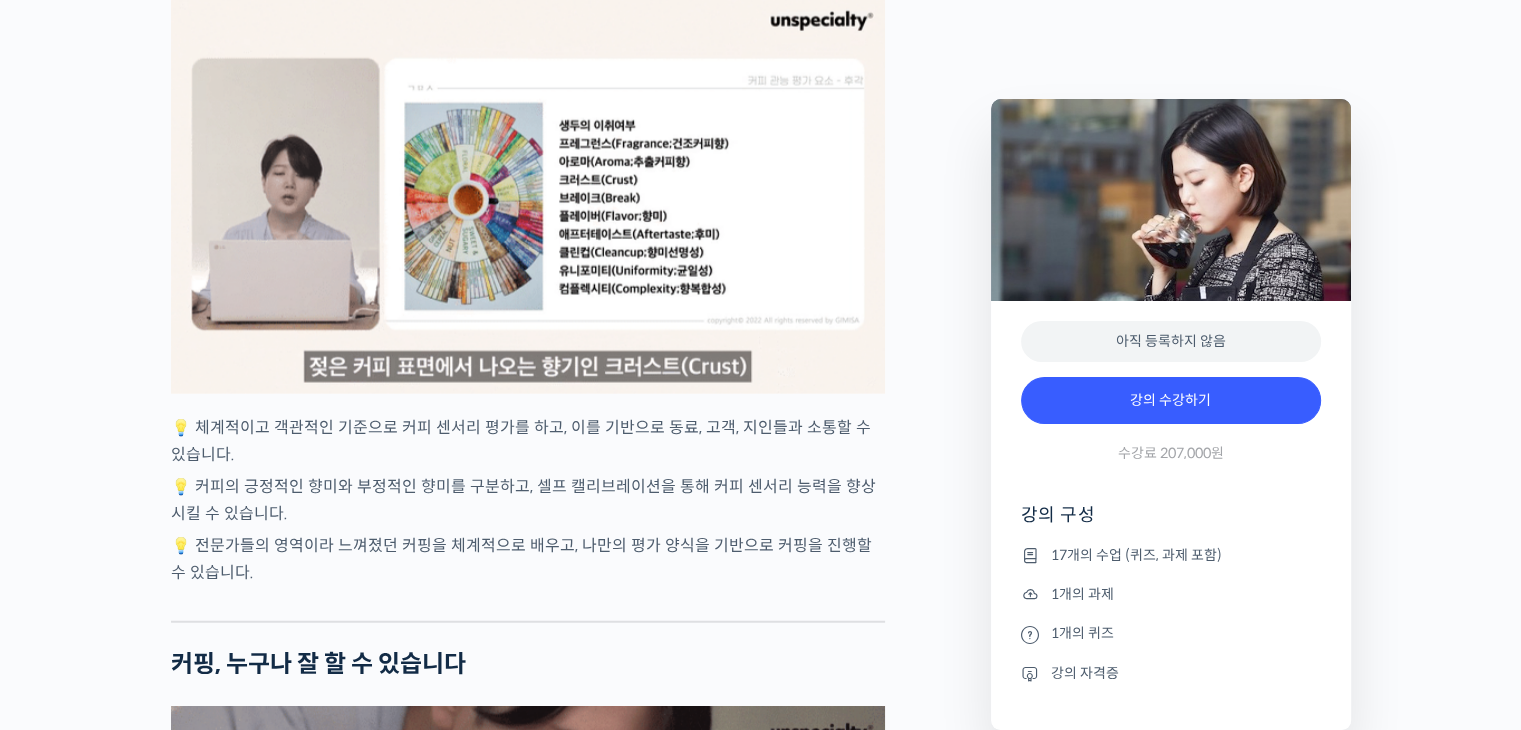 click on "💡 커피의 긍정적인 향미와 부정적인 향미를 구분하고, 셀프 캘리브레이션을 통해 커피 센서리 능력을 향상시킬 수 있습니다." at bounding box center [528, 500] 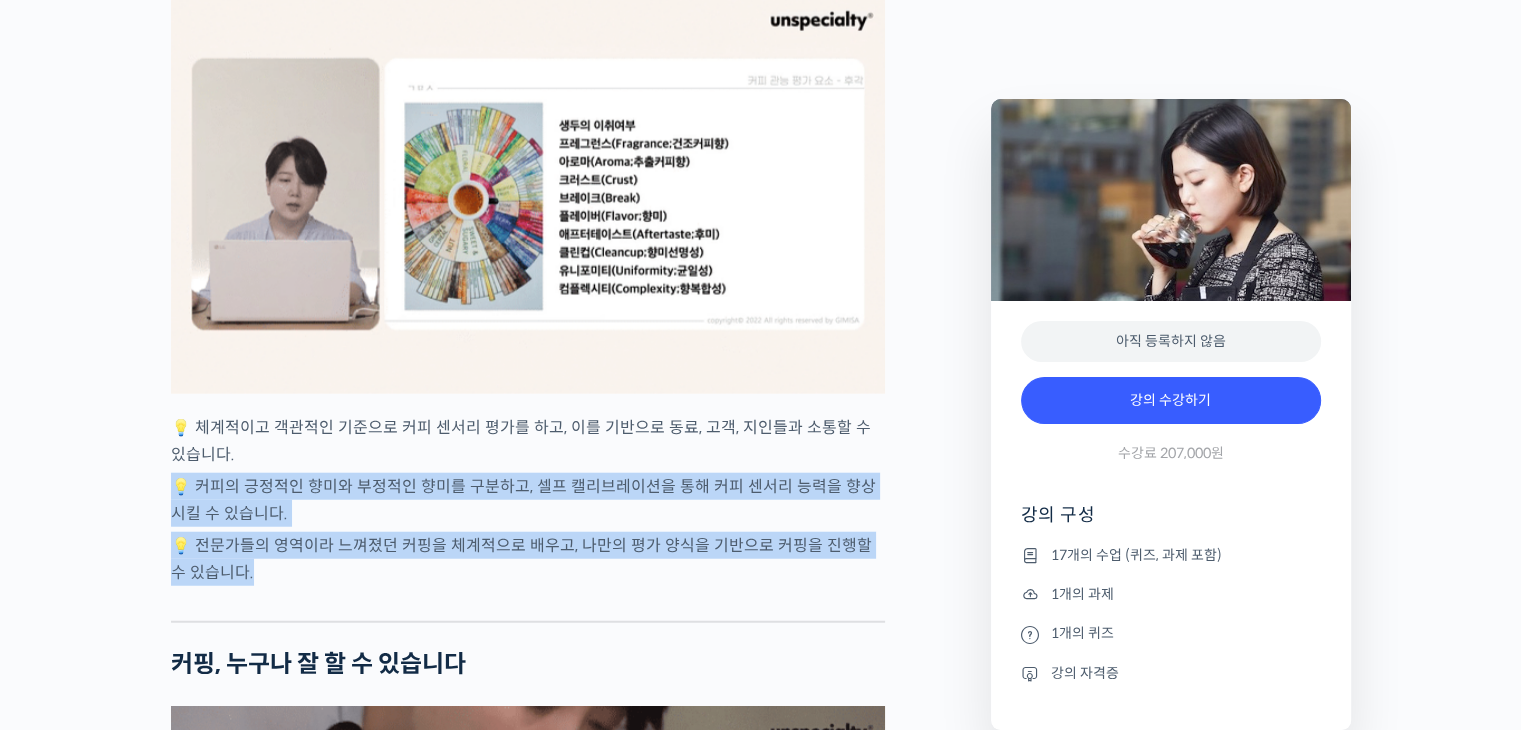 drag, startPoint x: 160, startPoint y: 564, endPoint x: 604, endPoint y: 682, distance: 459.41266 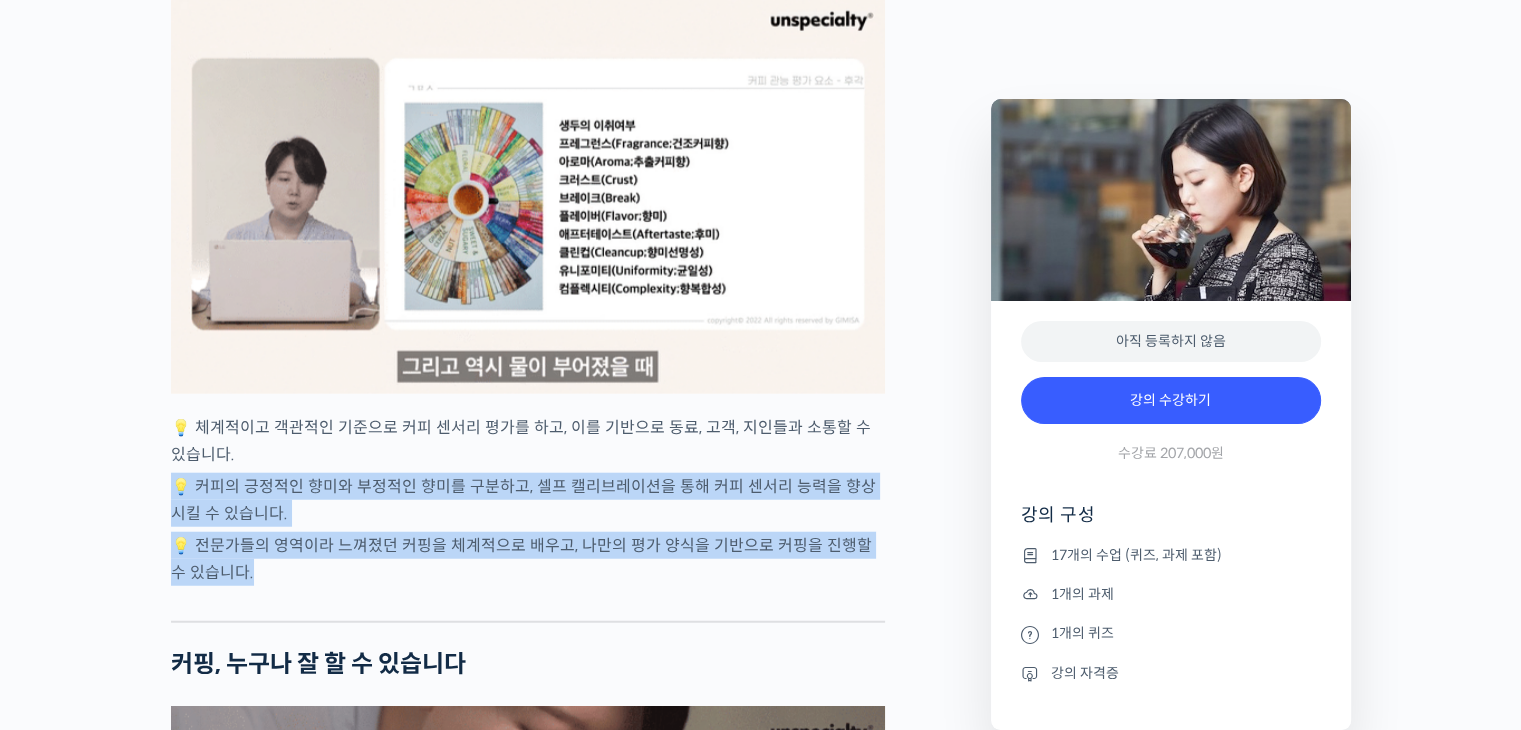 click on "송인영 심사위원을 소개합니다 !
WBC(World Barista Championship) 센서리 심사위원  (2013년~현재)
<기미사> 대표 (2021년~현재)
대한민국, 사우디아라비아, 중국, 필리핀 WCE(World Coffee Events) 국가대표 선발전 감독 심사 (2011년~현재)
스페셜티 커피 협회(SCA) 전체 과정 인증강사 AST (2013년~현재)
SPC 컬리너리 아카데미 커피 책임강사 (2013~2021년)
(주)파리크라상 기술인재팀 커피 책임강사 (2013~2021년)
2023년 Korea Brewers Cup Championship 국가대표 선발전 3위
월드 심사위원에게 센서리를 체계적으로 배워보세요
YouTube “안스타” 채널 출연 영상
맛보기 수업을 확인해보세요
맛보기 수업 “3-2강. 선호도 평가”
클래스 소개
." at bounding box center (571, 2790) 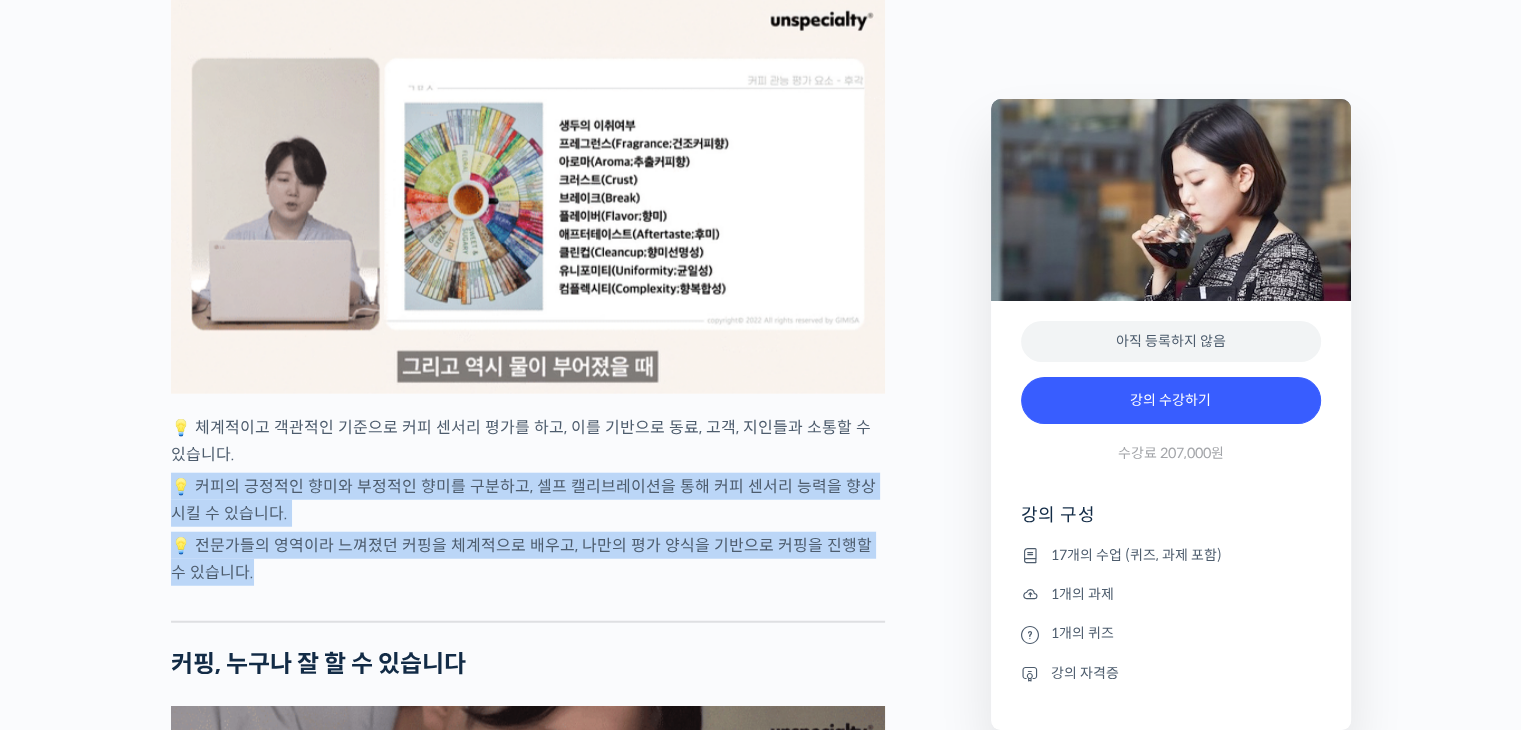 click at bounding box center [528, 606] 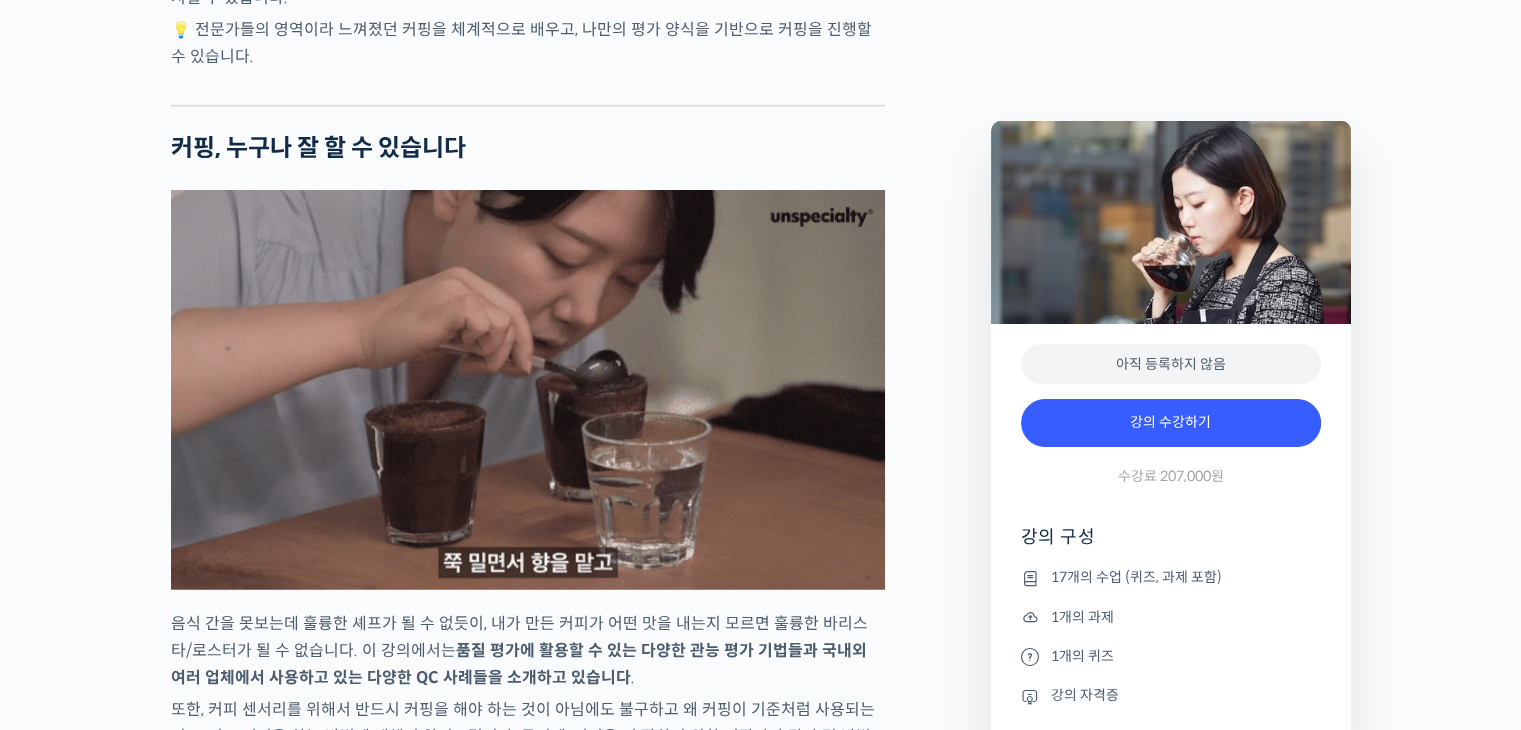 scroll, scrollTop: 5300, scrollLeft: 0, axis: vertical 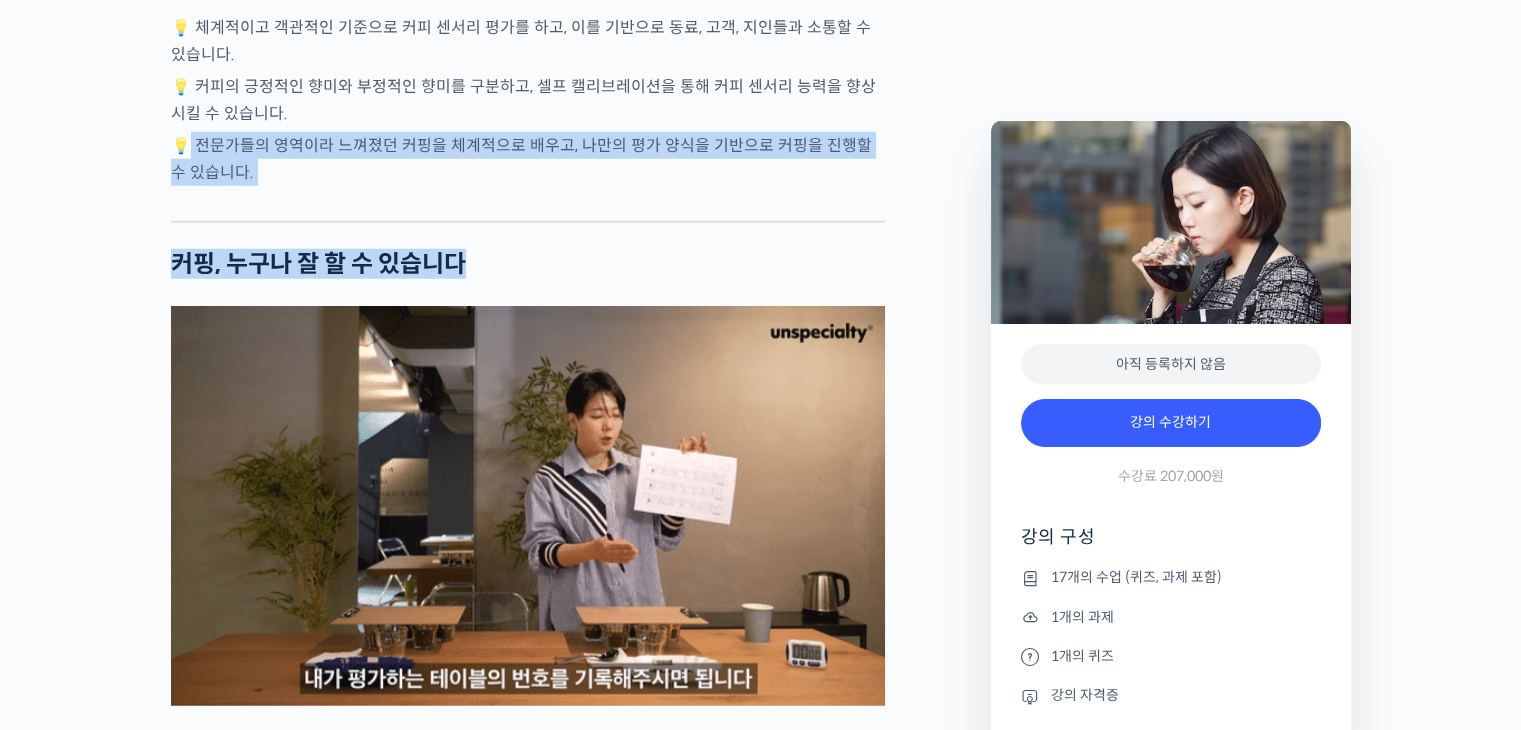 drag, startPoint x: 516, startPoint y: 324, endPoint x: 532, endPoint y: 325, distance: 16.03122 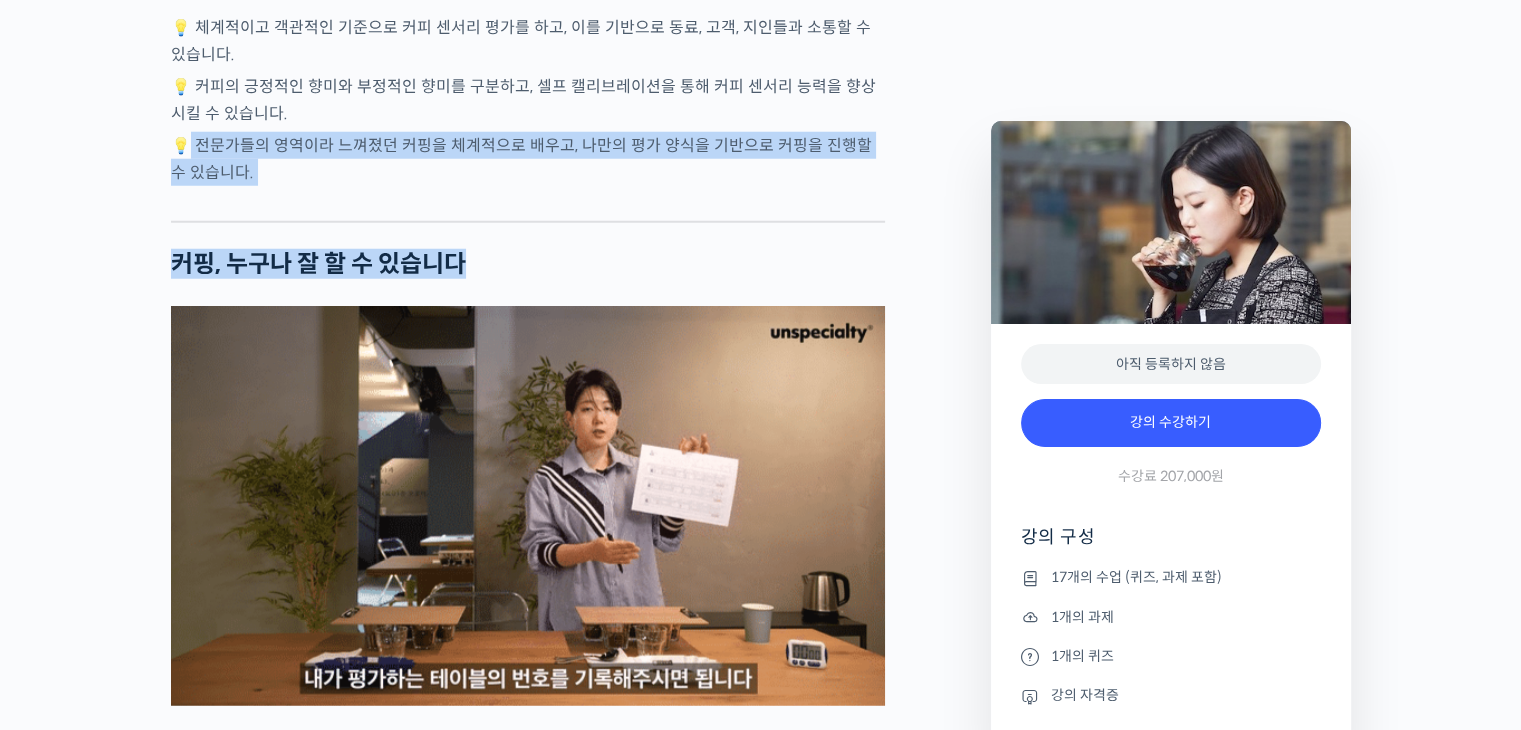 click on "송인영 심사위원을 소개합니다 !
WBC(World Barista Championship) 센서리 심사위원  (2013년~현재)
<기미사> 대표 (2021년~현재)
대한민국, 사우디아라비아, 중국, 필리핀 WCE(World Coffee Events) 국가대표 선발전 감독 심사 (2011년~현재)
스페셜티 커피 협회(SCA) 전체 과정 인증강사 AST (2013년~현재)
SPC 컬리너리 아카데미 커피 책임강사 (2013~2021년)
(주)파리크라상 기술인재팀 커피 책임강사 (2013~2021년)
2023년 Korea Brewers Cup Championship 국가대표 선발전 3위
월드 심사위원에게 센서리를 체계적으로 배워보세요
YouTube “안스타” 채널 출연 영상
맛보기 수업을 확인해보세요
맛보기 수업 “3-2강. 선호도 평가”
클래스 소개
.
이런 분들이 들으시면 좋습니다" at bounding box center [528, 1514] 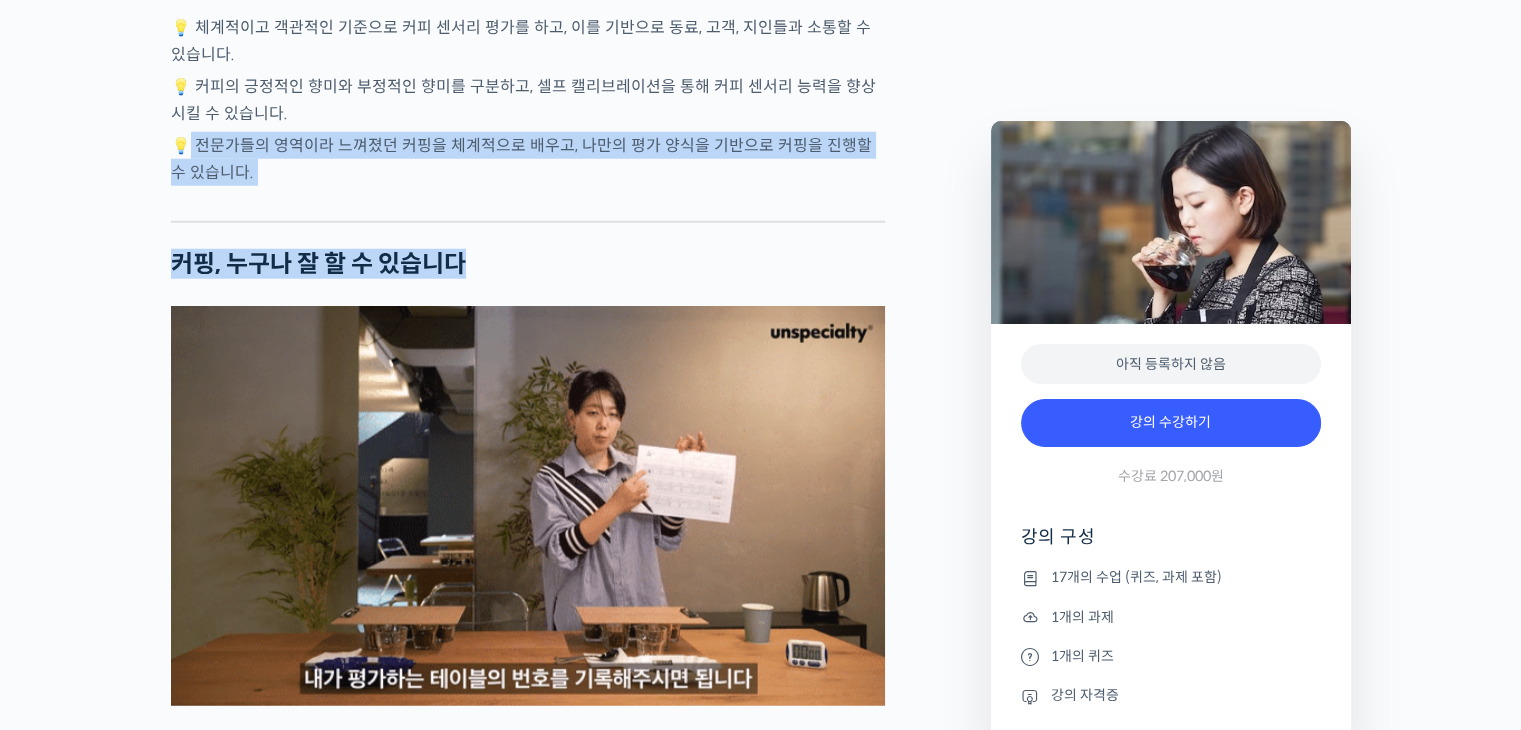 click on "커핑, 누구나 잘 할 수 있습니다" at bounding box center [528, 264] 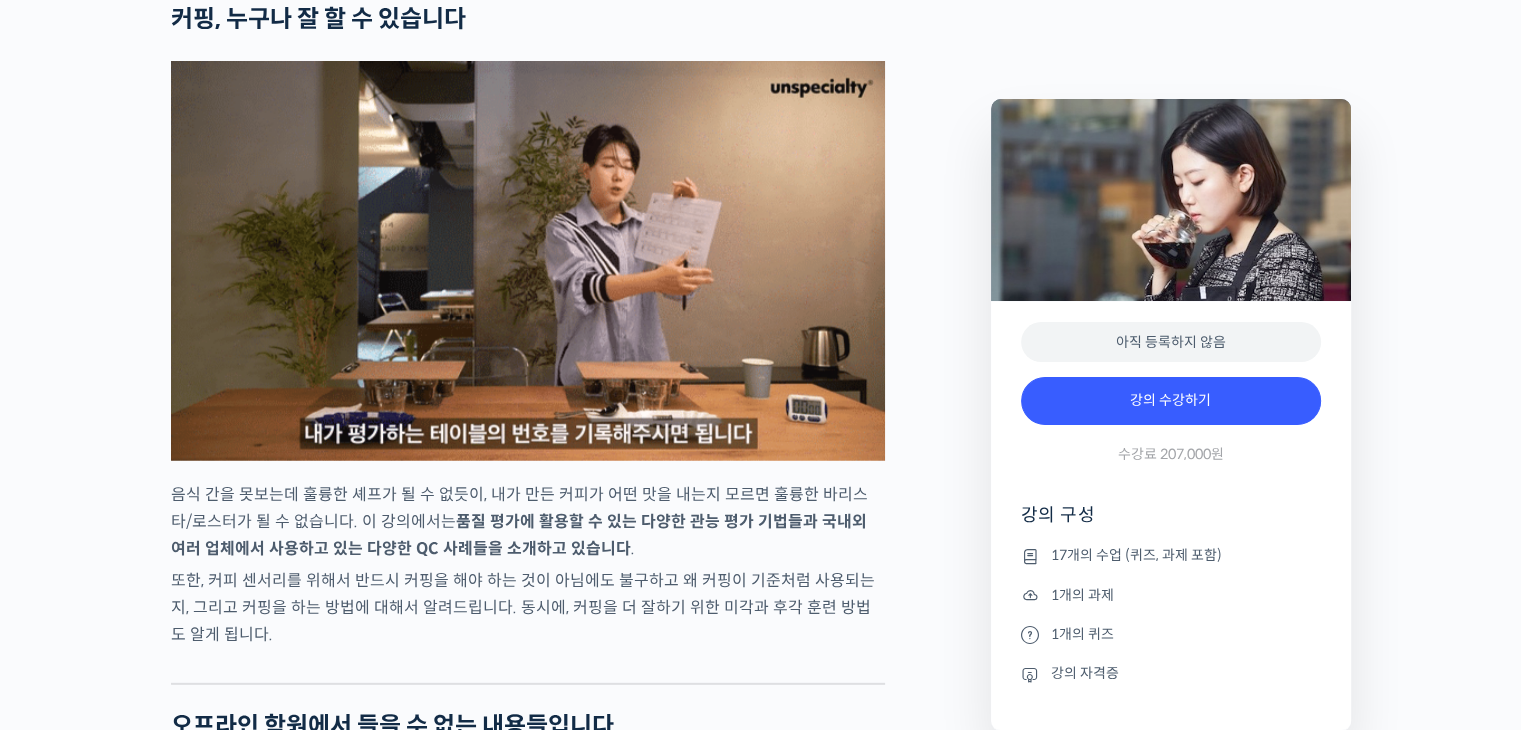 scroll, scrollTop: 5800, scrollLeft: 0, axis: vertical 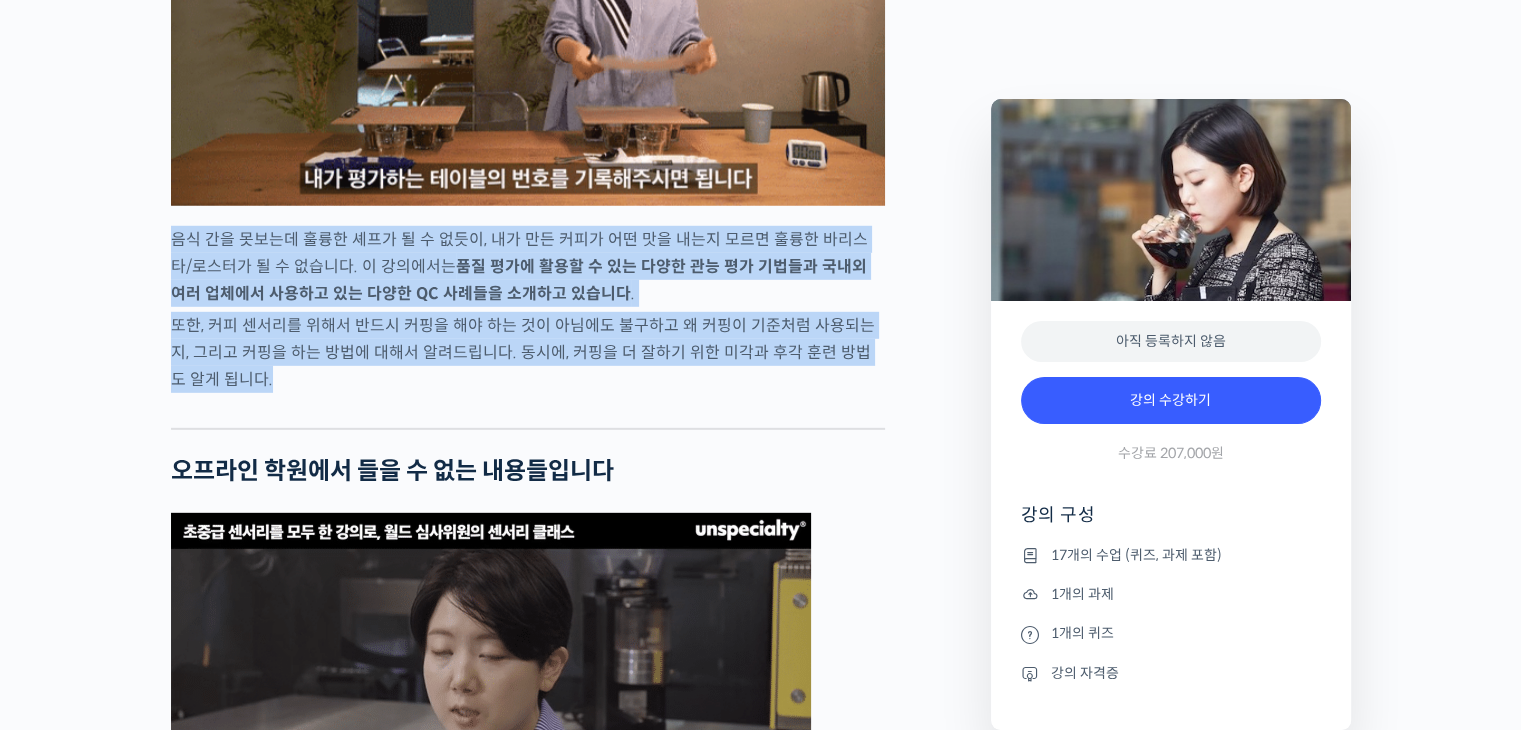 drag, startPoint x: 164, startPoint y: 314, endPoint x: 900, endPoint y: 493, distance: 757.4543 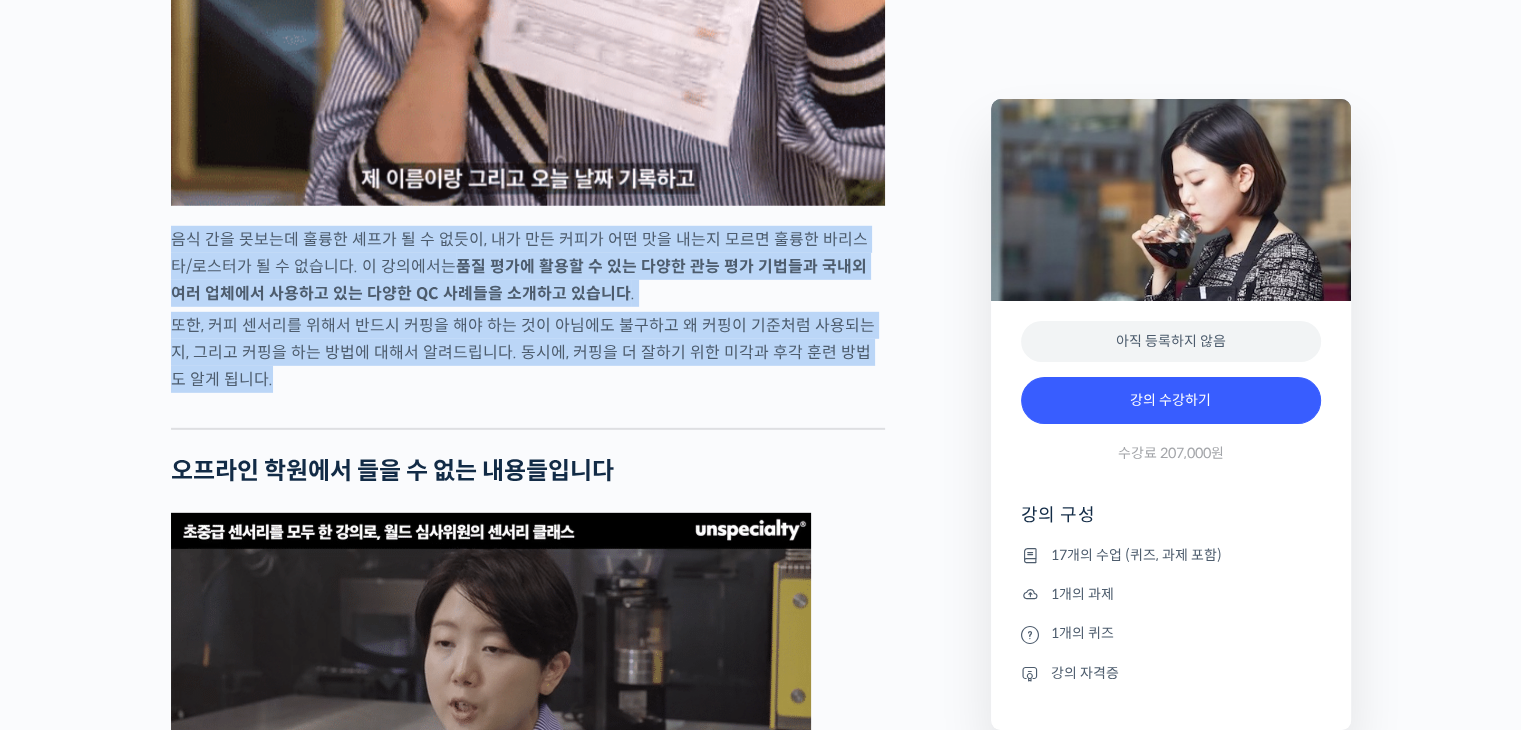 click on "송인영 심사위원을 소개합니다 !
WBC(World Barista Championship) 센서리 심사위원  (2013년~현재)
<기미사> 대표 (2021년~현재)
대한민국, 사우디아라비아, 중국, 필리핀 WCE(World Coffee Events) 국가대표 선발전 감독 심사 (2011년~현재)
스페셜티 커피 협회(SCA) 전체 과정 인증강사 AST (2013년~현재)
SPC 컬리너리 아카데미 커피 책임강사 (2013~2021년)
(주)파리크라상 기술인재팀 커피 책임강사 (2013~2021년)
2023년 Korea Brewers Cup Championship 국가대표 선발전 3위
월드 심사위원에게 센서리를 체계적으로 배워보세요
YouTube “안스타” 채널 출연 영상
맛보기 수업을 확인해보세요
맛보기 수업 “3-2강. 선호도 평가”
클래스 소개
." at bounding box center (571, 1890) 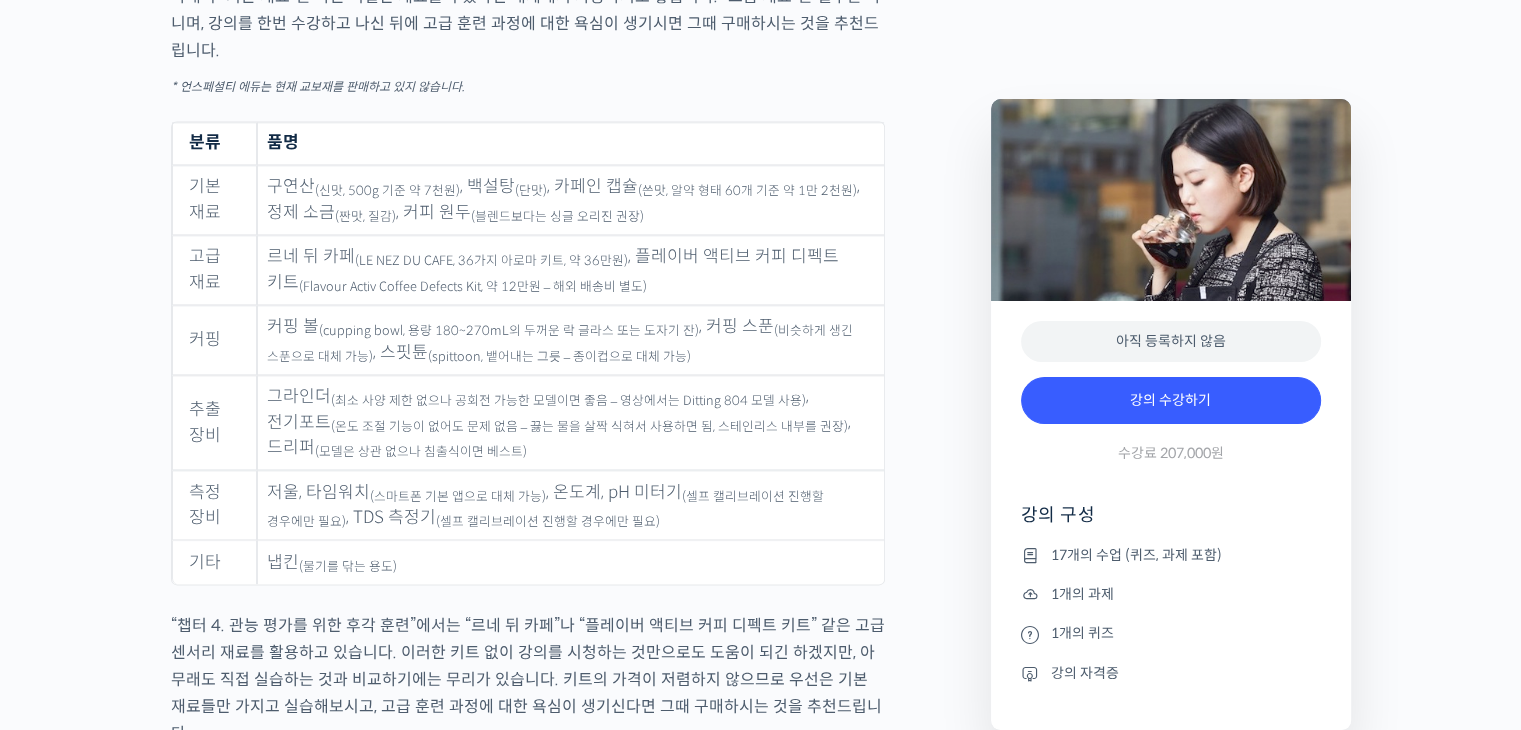scroll, scrollTop: 9800, scrollLeft: 0, axis: vertical 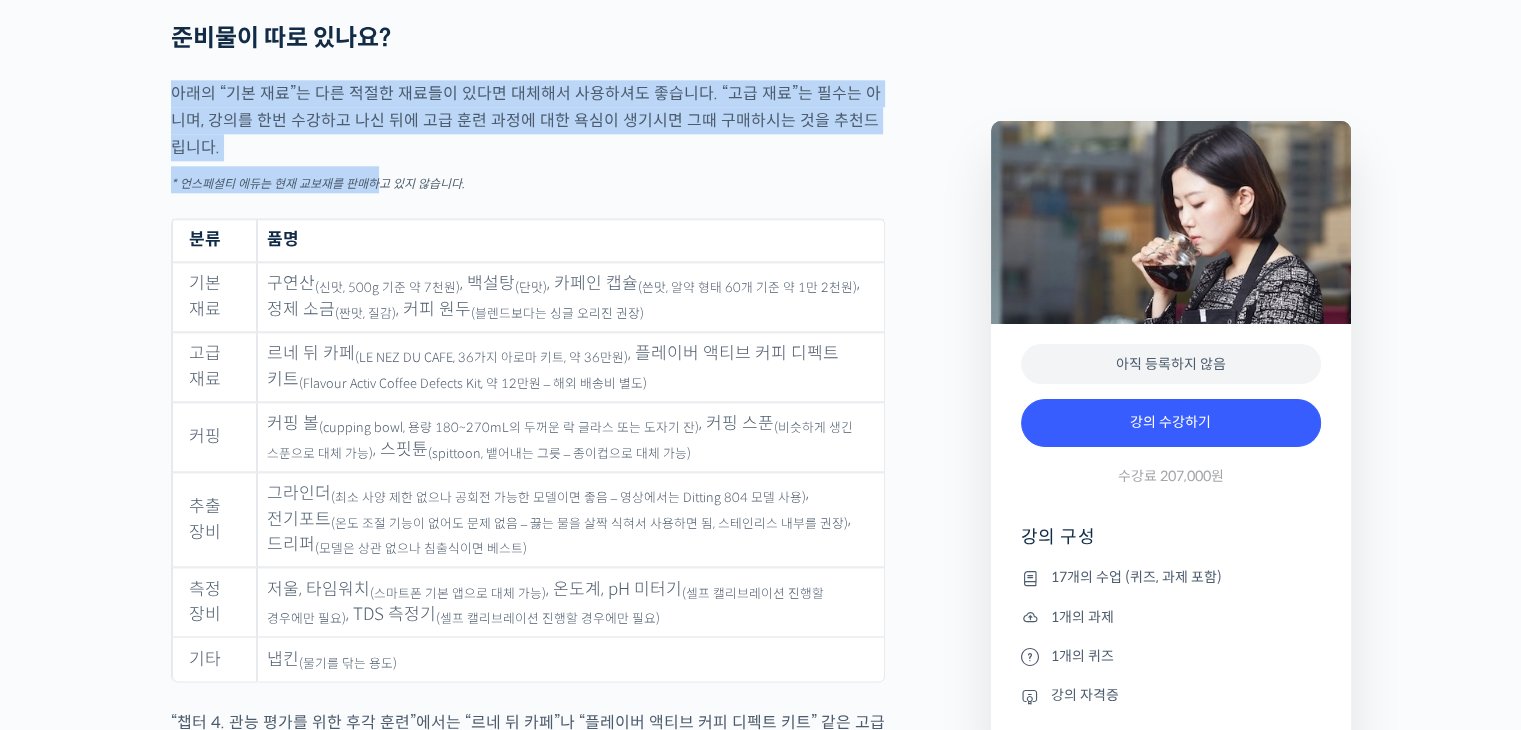 drag, startPoint x: 348, startPoint y: 214, endPoint x: 376, endPoint y: 226, distance: 30.463093 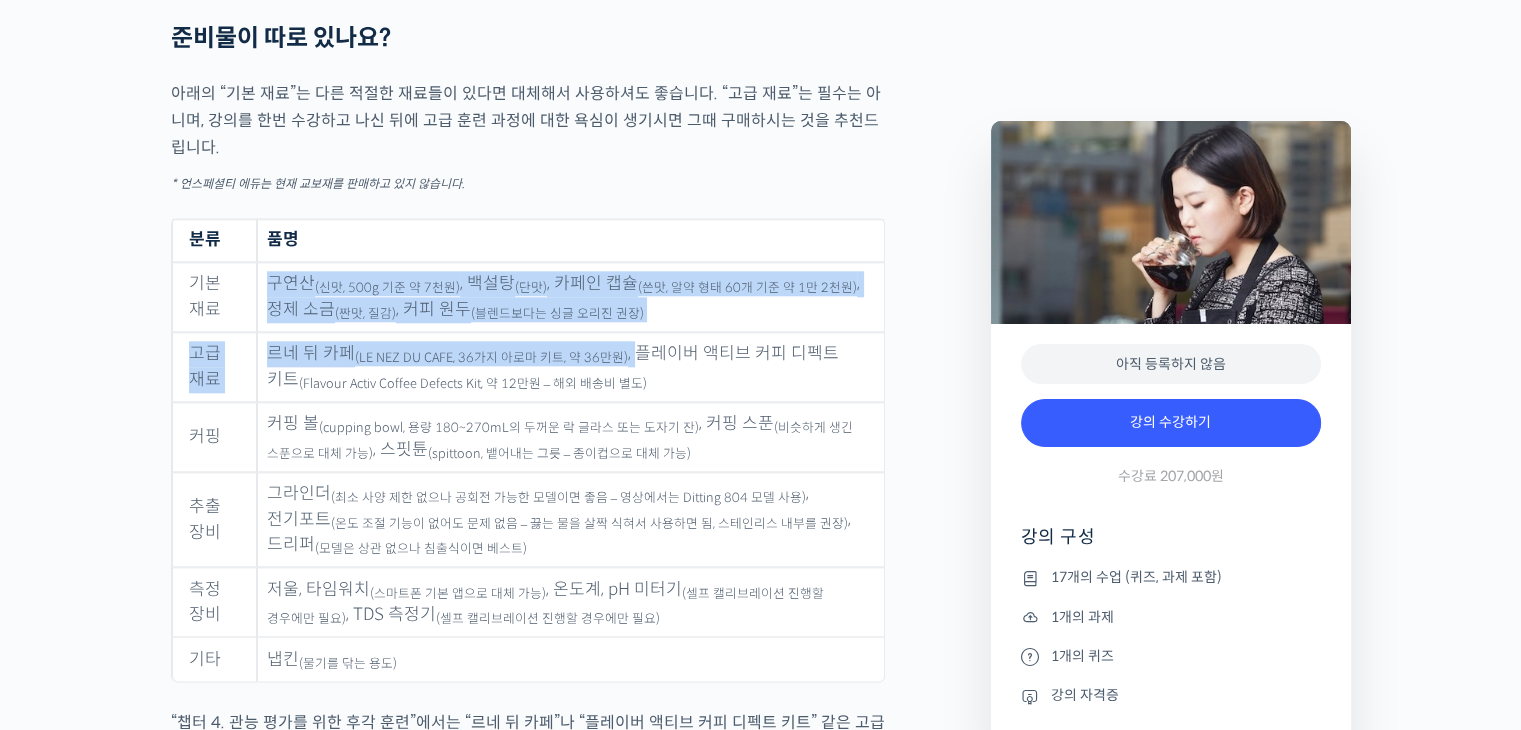 drag, startPoint x: 268, startPoint y: 350, endPoint x: 632, endPoint y: 402, distance: 367.69553 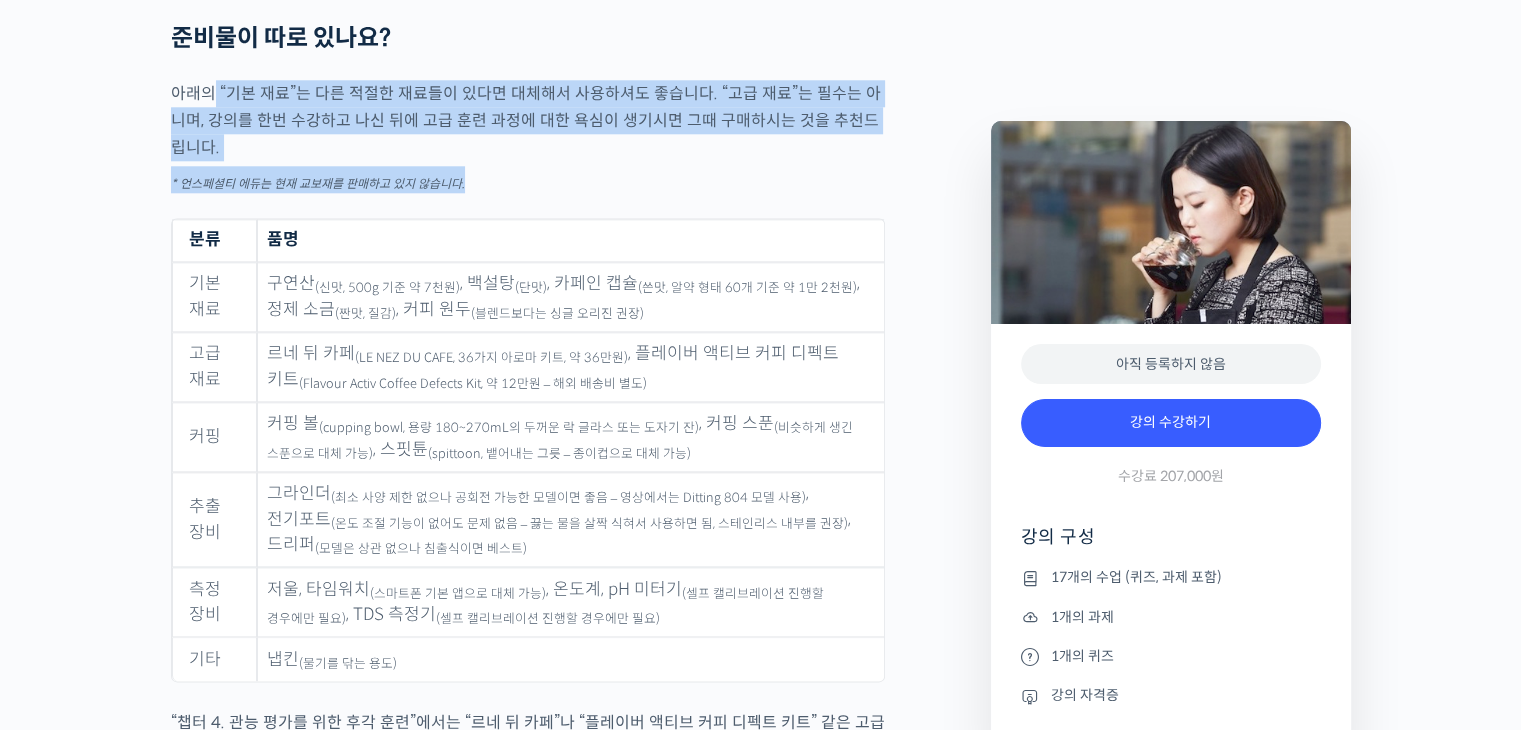 drag, startPoint x: 213, startPoint y: 160, endPoint x: 812, endPoint y: 235, distance: 603.67706 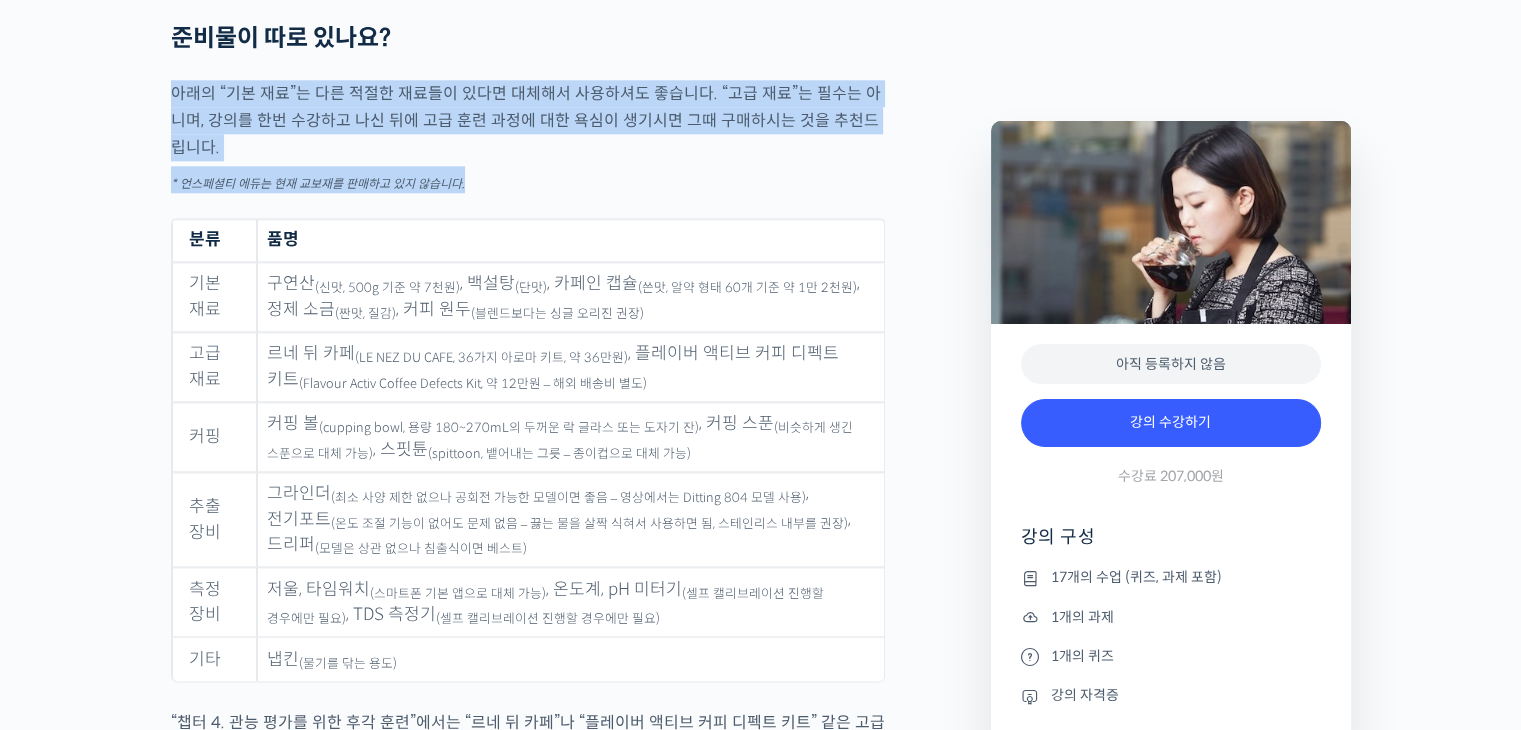 drag, startPoint x: 237, startPoint y: 159, endPoint x: 628, endPoint y: 266, distance: 405.37637 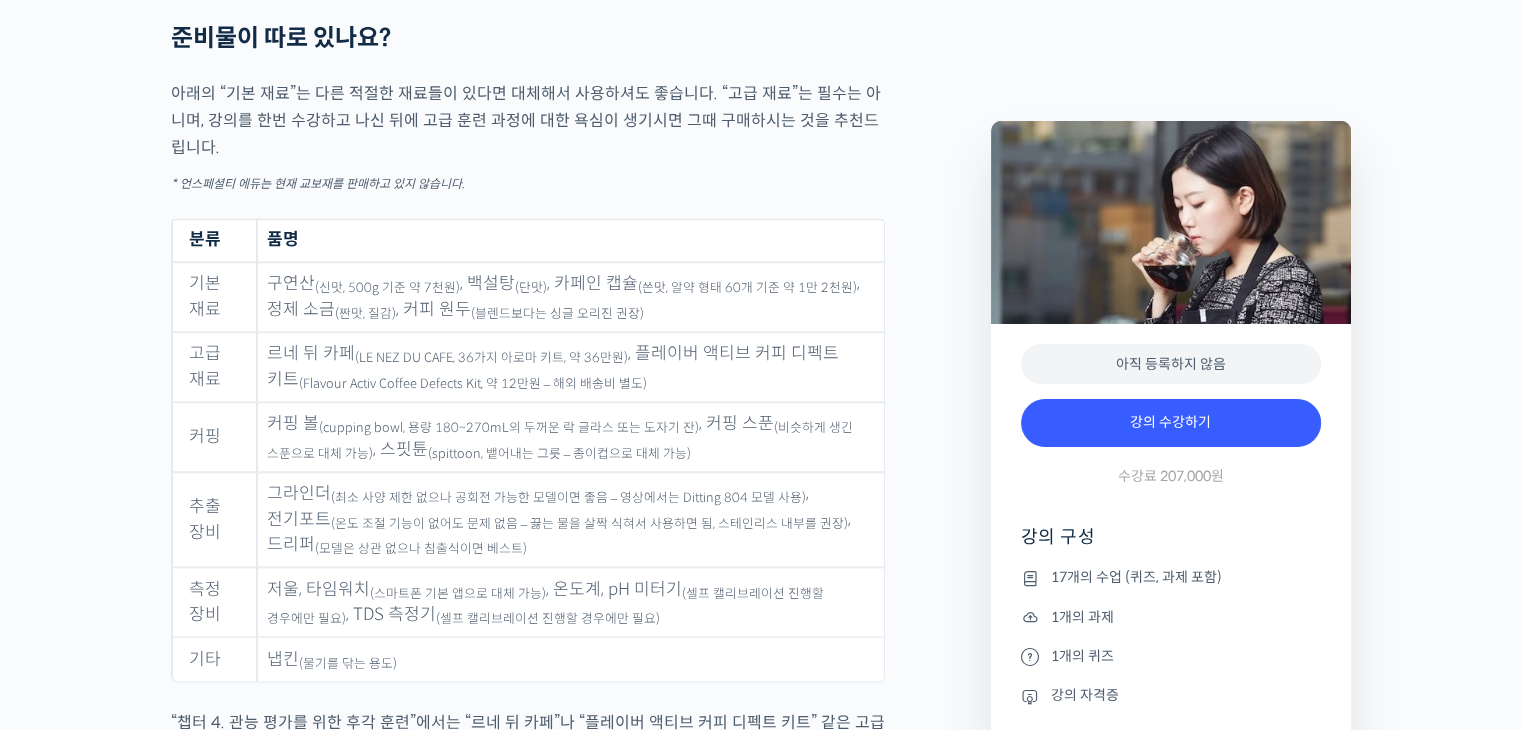 drag, startPoint x: 183, startPoint y: 157, endPoint x: 439, endPoint y: 223, distance: 264.37094 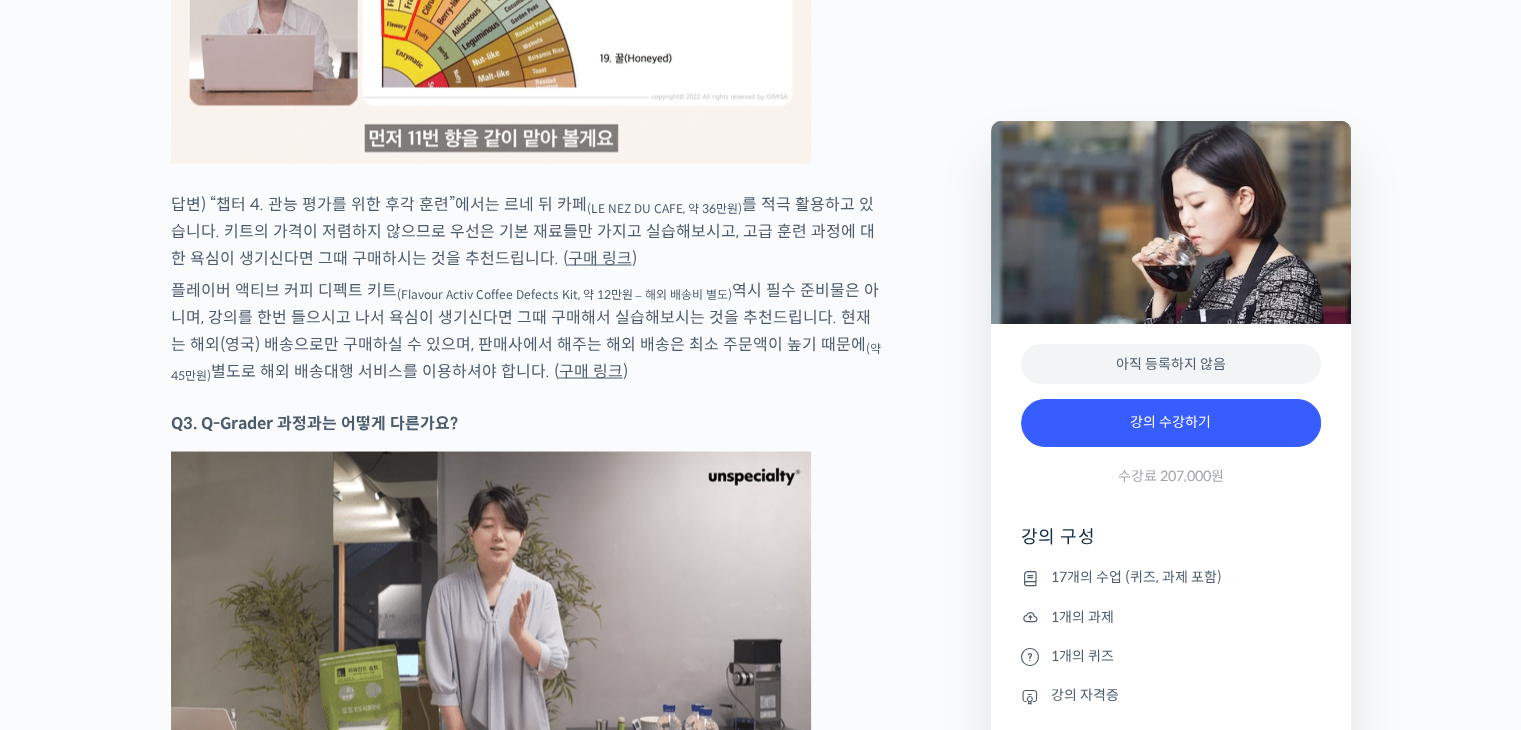scroll, scrollTop: 10898, scrollLeft: 0, axis: vertical 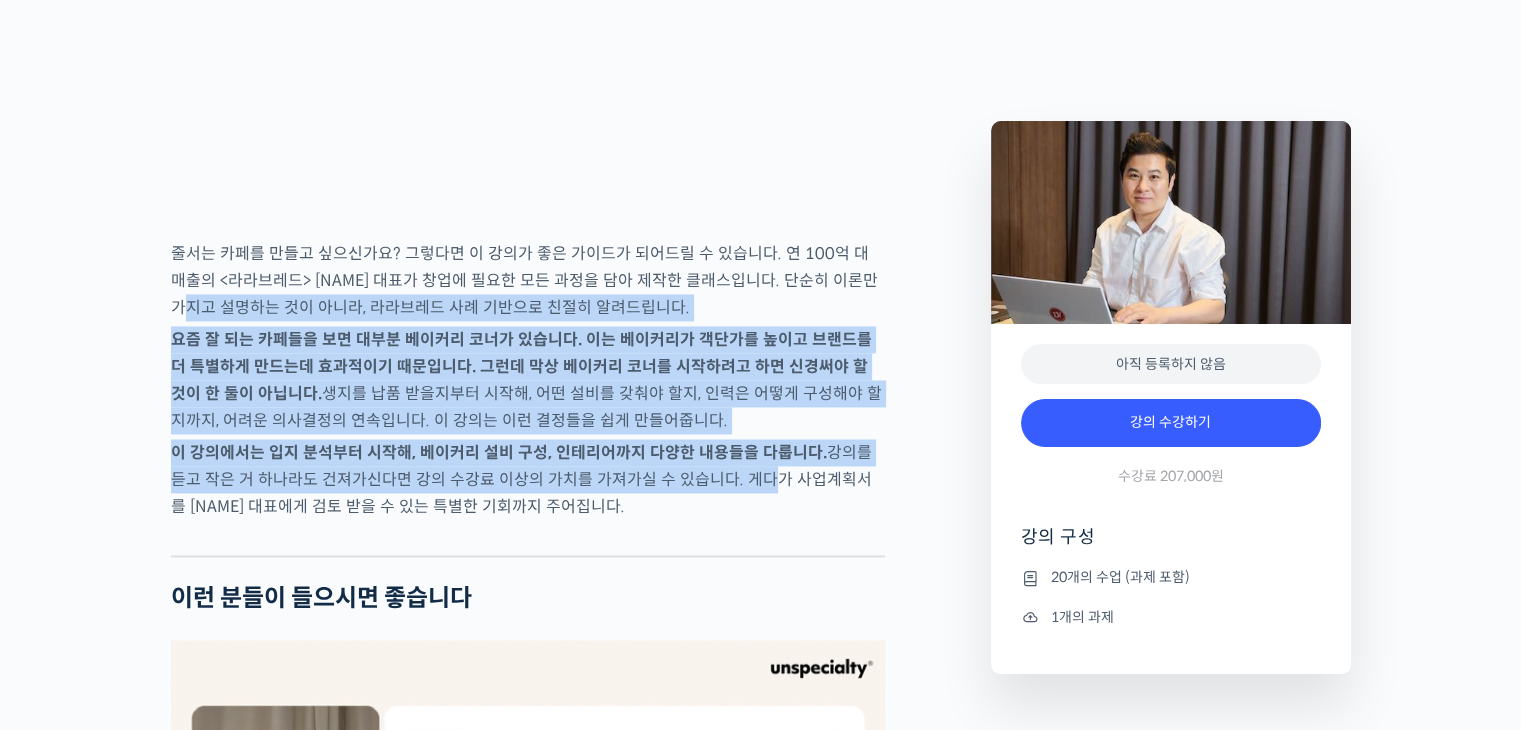 drag, startPoint x: 159, startPoint y: 367, endPoint x: 732, endPoint y: 554, distance: 602.74207 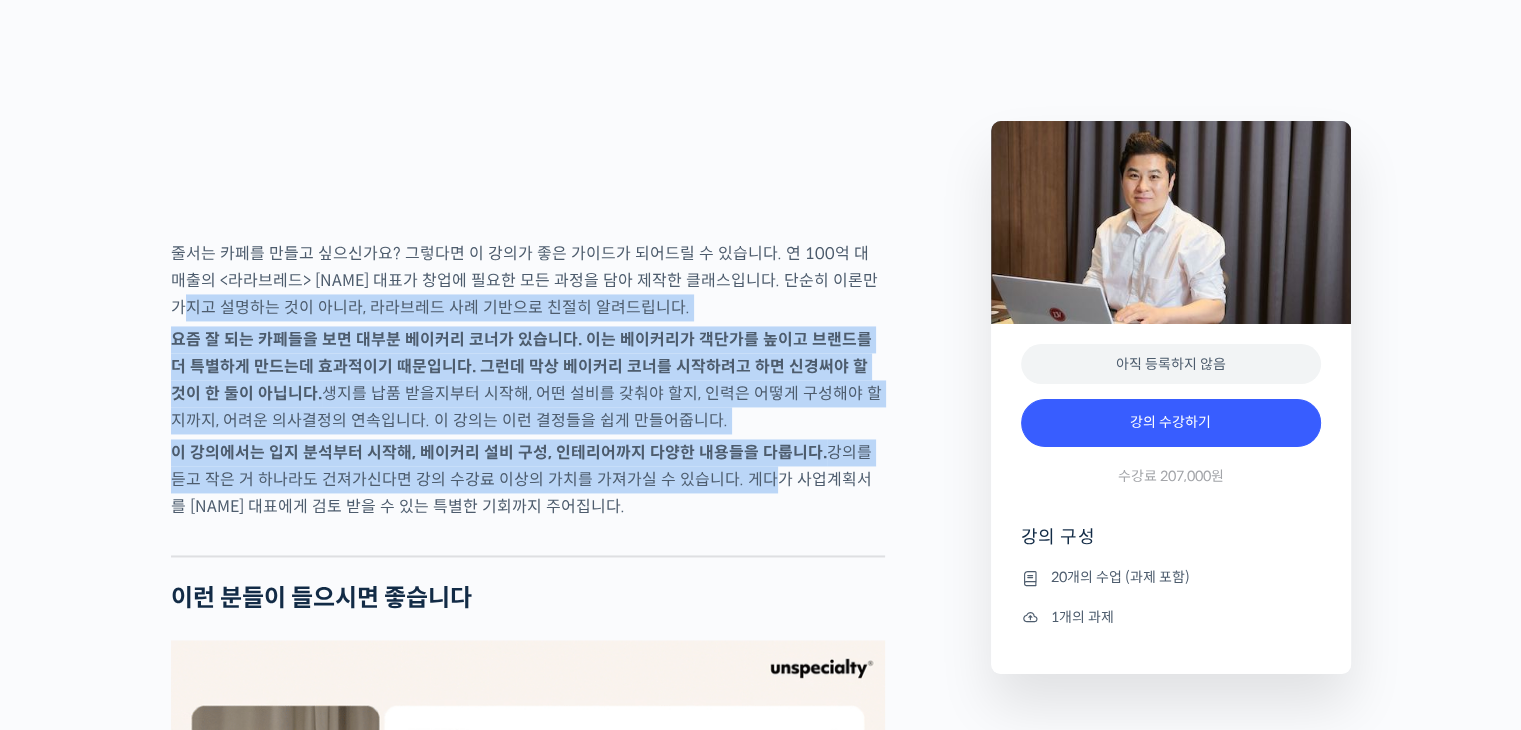 click on "줄서는 카페 창업, 골목상권에서도 차별화된 카페 창업하기
강의 상세 내용 확인하기
[NAME] 대표를 소개합니다!
<라라브레드> 대표
YouTube <창업오빠 [NAME]> 채널 운영
베스트셀러 <이렇게만 장사하면 저절로 됩니다> 출판
1인 창조기업 멘토링, 마케팅 컨설팅, 종합 건설 등 다방면의 전문가
자수성가의 아이콘, [NAME] 대표가 알려드립니다
YouTube <안스타> 채널 출연 영상
맛보기 수업을 확인해보세요
맛보기 수업 “4강. 입지 선정과 상권 분석”
클래스 소개
이런 분들이 들으시면 좋습니다" at bounding box center [760, 2787] 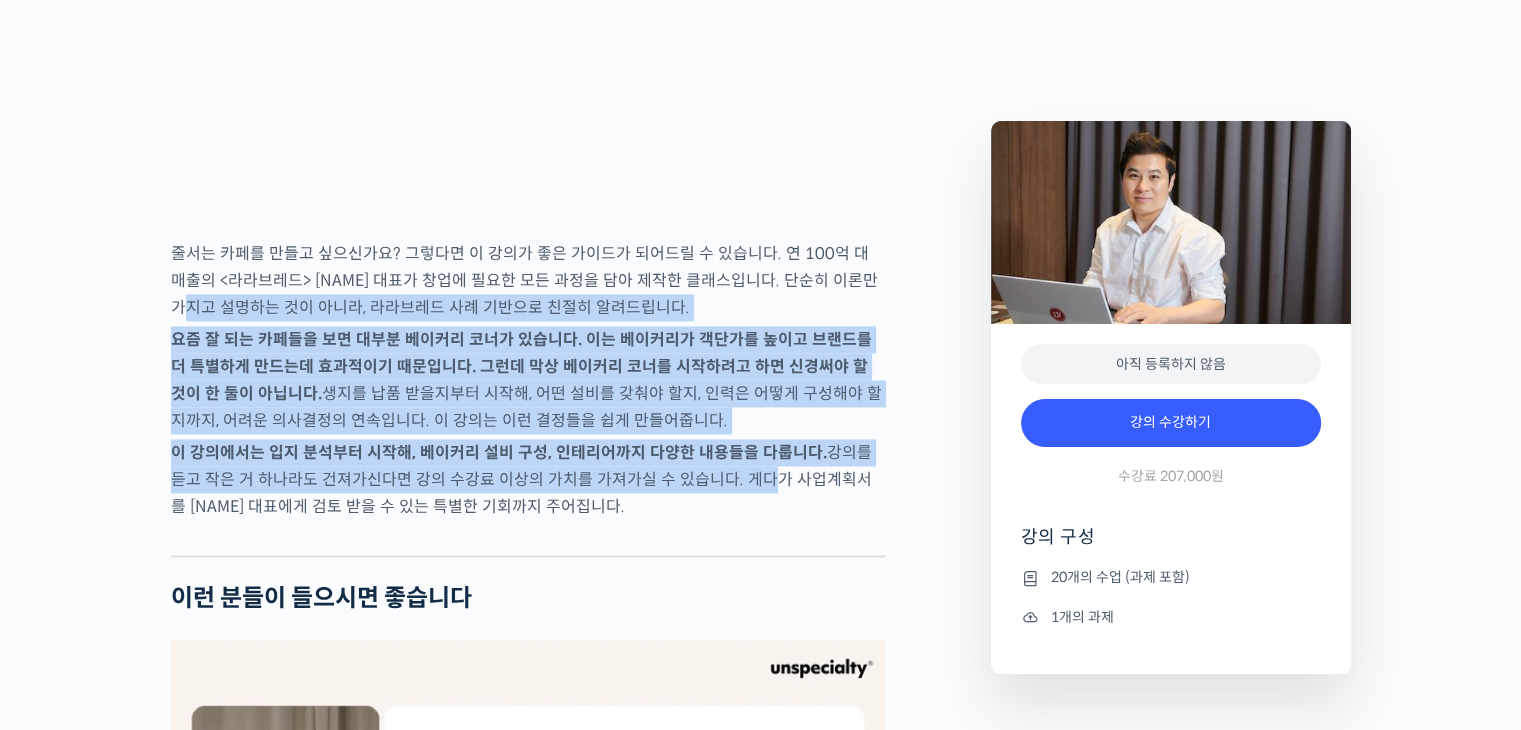 click on "이 강의에서는 입지 분석부터 시작해, 베이커리 설비 구성, 인테리어까지 다양한 내용들을 다룹니다.  강의를 듣고 작은 거 하나라도 건져가신다면 강의 수강료 이상의 가치를 가져가실 수 있습니다. 게다가 사업계획서를 [NAME] 대표에게 검토 받을 수 있는 특별한 기회까지 주어집니다." at bounding box center (528, 479) 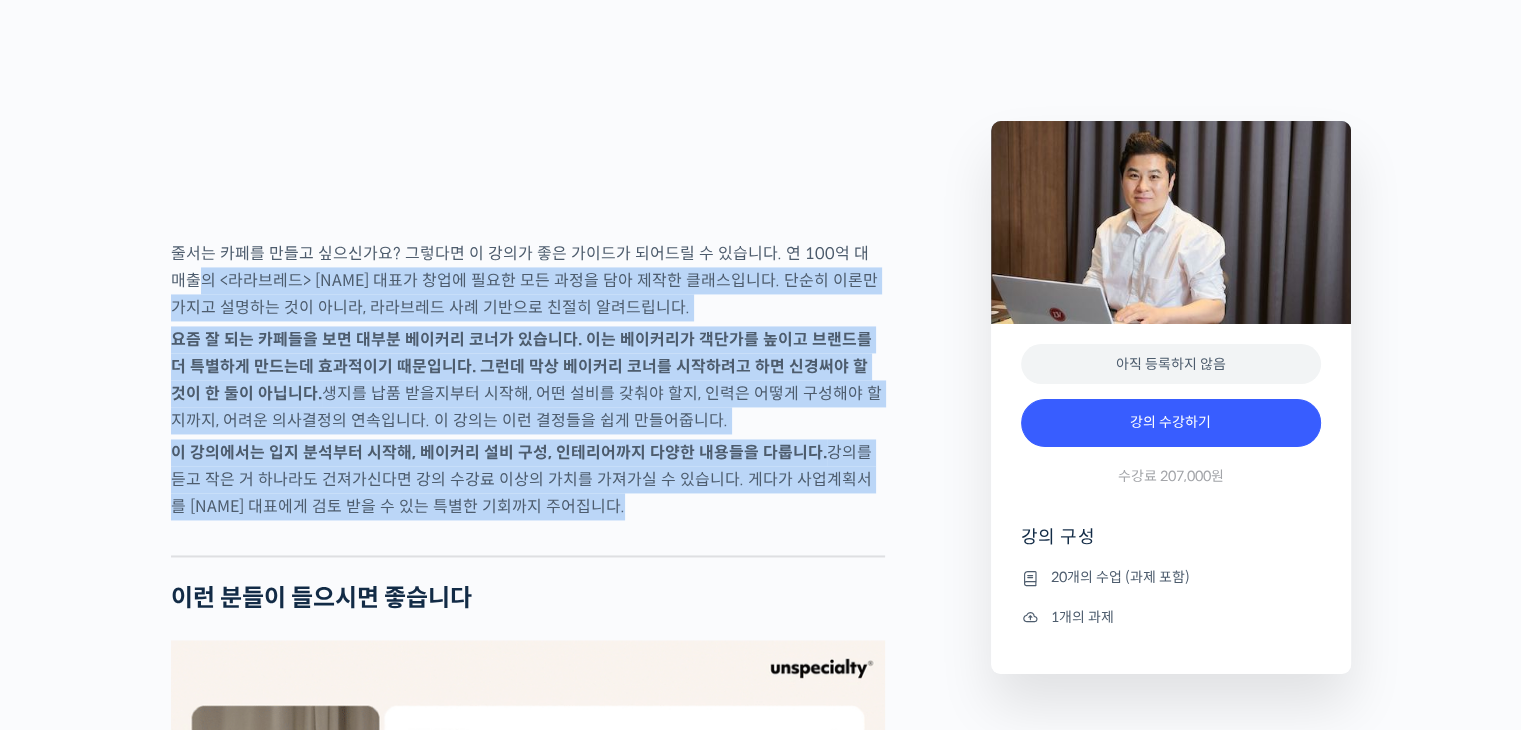 drag, startPoint x: 192, startPoint y: 353, endPoint x: 841, endPoint y: 606, distance: 696.5702 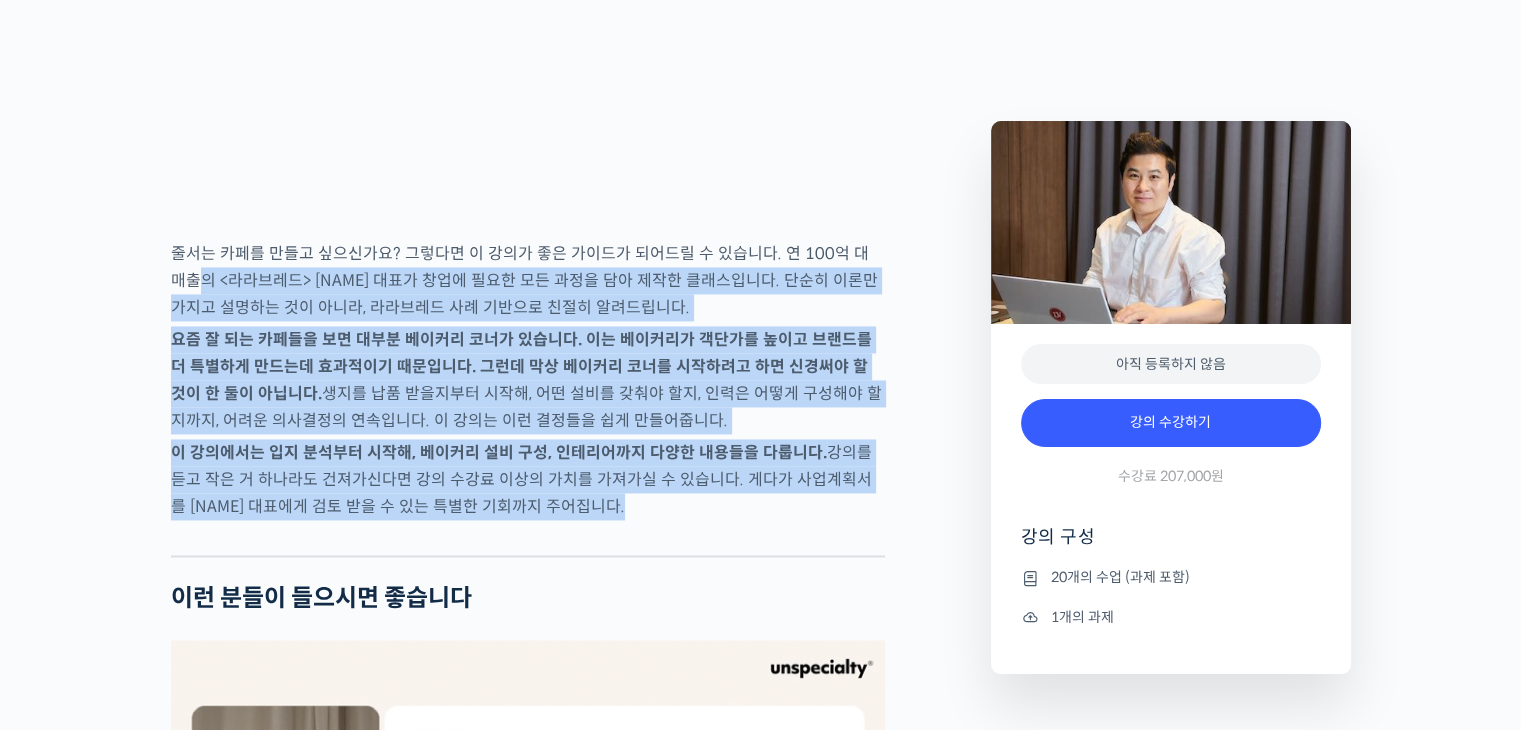 click on "[NAME] 대표를 소개합니다!
<라라브레드> 대표
YouTube <창업오빠 [NAME]> 채널 운영
베스트셀러 <이렇게만 장사하면 저절로 됩니다> 출판
1인 창조기업 멘토링, 마케팅 컨설팅, 종합 건설 등 다방면의 전문가
자수성가의 아이콘, [NAME] 대표가 알려드립니다
YouTube <안스타> 채널 출연 영상
맛보기 수업을 확인해보세요
맛보기 수업 “4강. 입지 선정과 상권 분석”
클래스 소개
요즘 잘 되는 카페들을 보면 대부분 베이커리 코너가 있습니다. 이는 베이커리가 객단가를 높이고 브랜드를 더 특별하게 만드는데 효과적이기 때문입니다. 그런데 막상 베이커리 코너를 시작하려고 하면 신경써야 할 것이 한 둘이 아닙니다." at bounding box center (571, 2769) 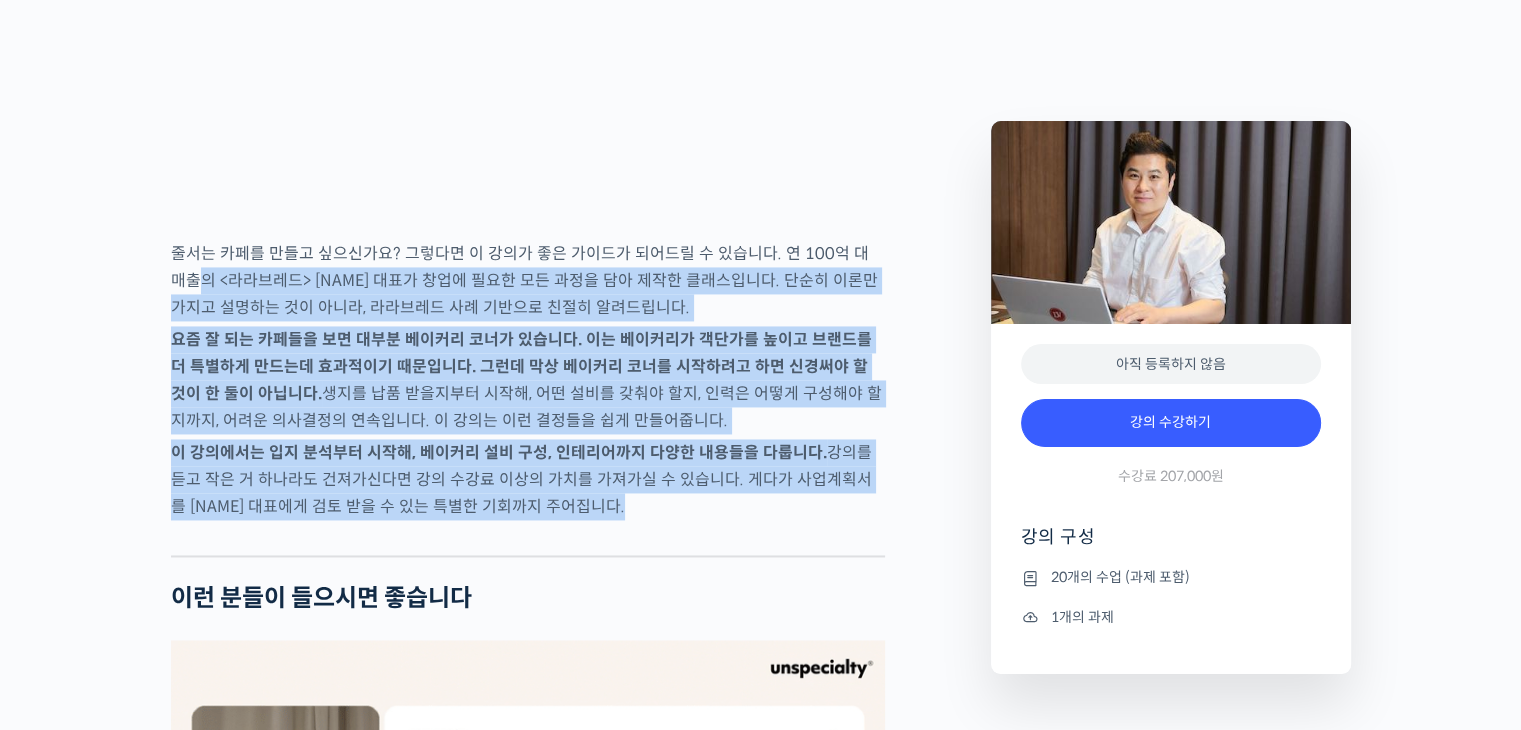 click at bounding box center [528, 540] 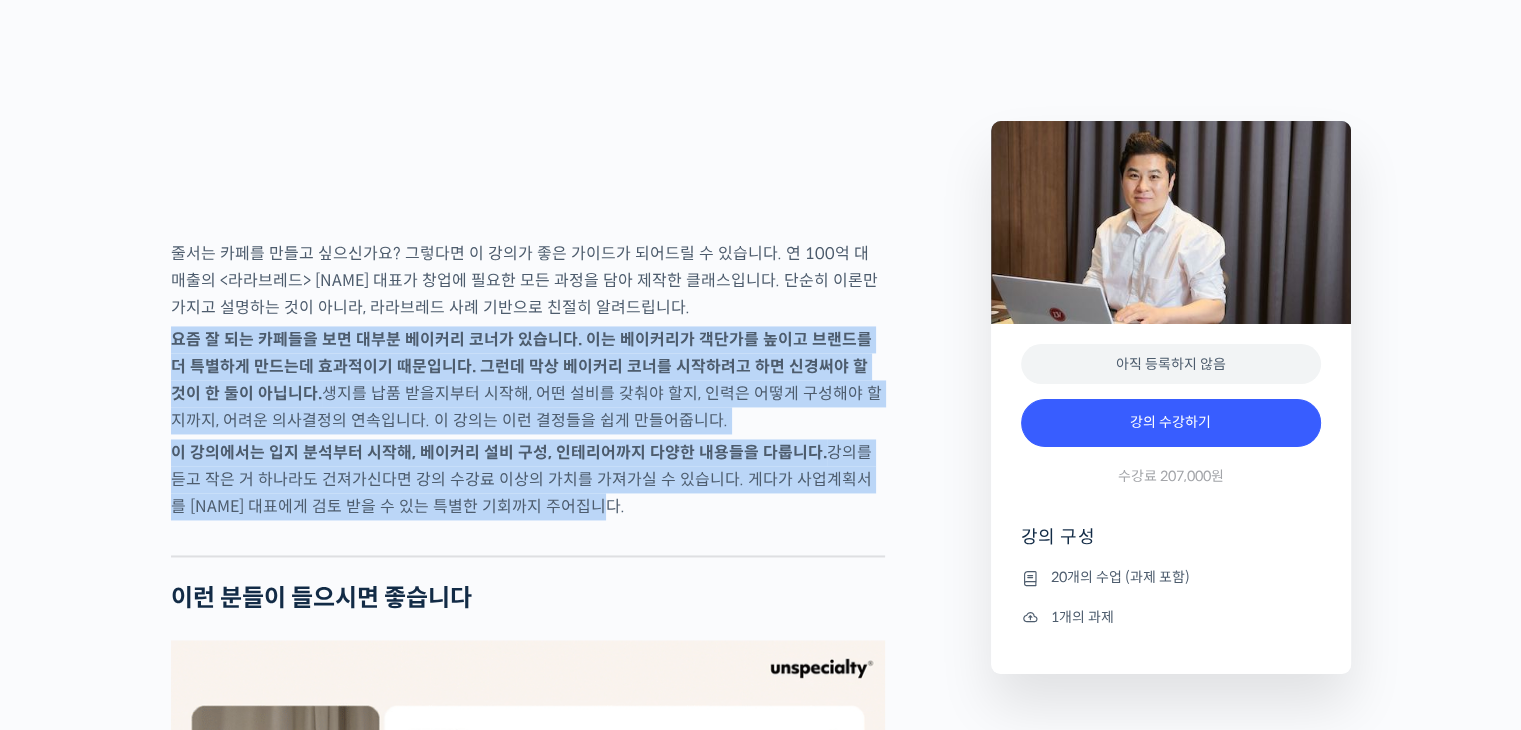 drag, startPoint x: 305, startPoint y: 440, endPoint x: 749, endPoint y: 566, distance: 461.53223 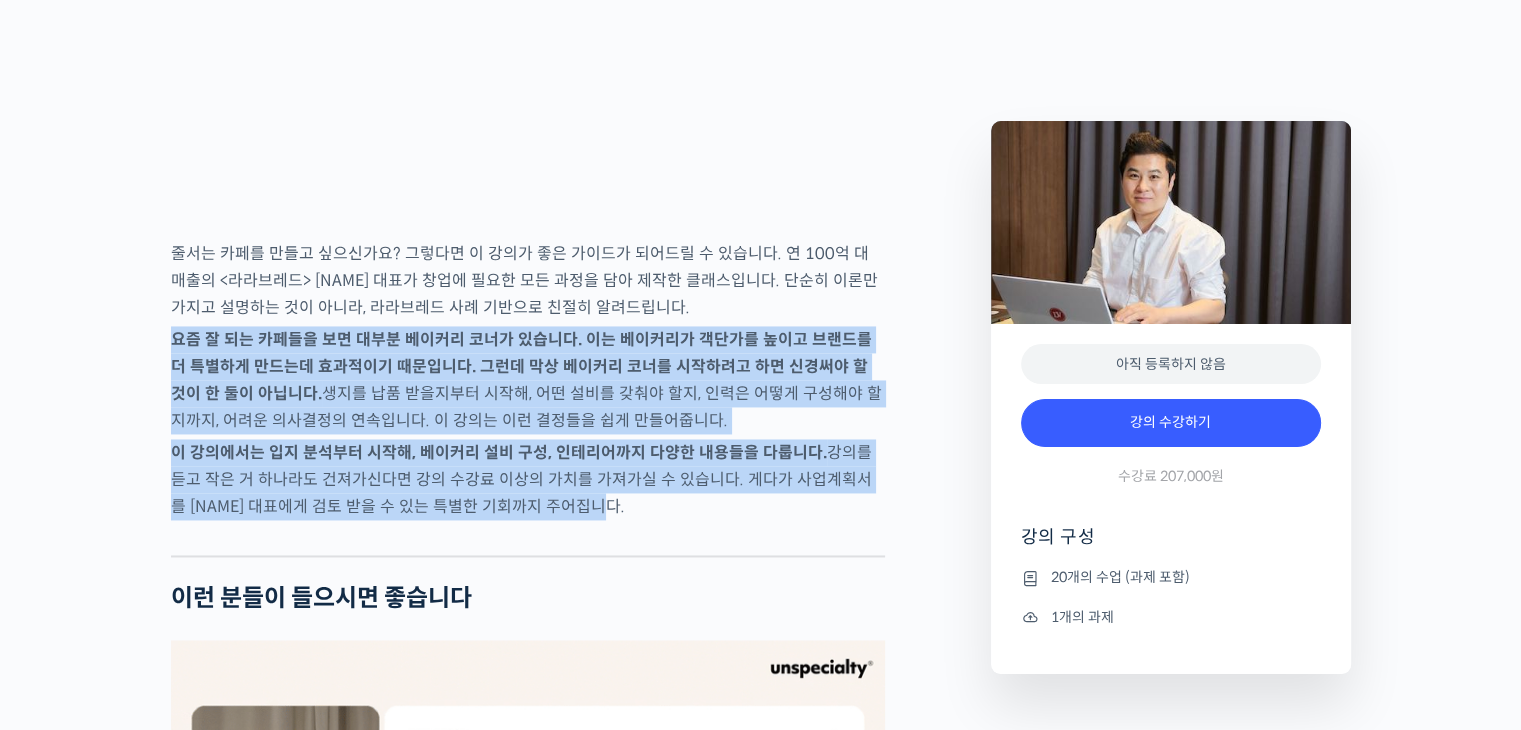 click on "줄서는 카페 창업, 골목상권에서도 차별화된 카페 창업하기
강의 상세 내용 확인하기
[NAME] 대표를 소개합니다!
<라라브레드> 대표
YouTube <창업오빠 [NAME]> 채널 운영
베스트셀러 <이렇게만 장사하면 저절로 됩니다> 출판
1인 창조기업 멘토링, 마케팅 컨설팅, 종합 건설 등 다방면의 전문가
자수성가의 아이콘, [NAME] 대표가 알려드립니다
YouTube <안스타> 채널 출연 영상
맛보기 수업을 확인해보세요
맛보기 수업 “4강. 입지 선정과 상권 분석”
클래스 소개
이런 분들이 들으시면 좋습니다" at bounding box center [760, 2787] 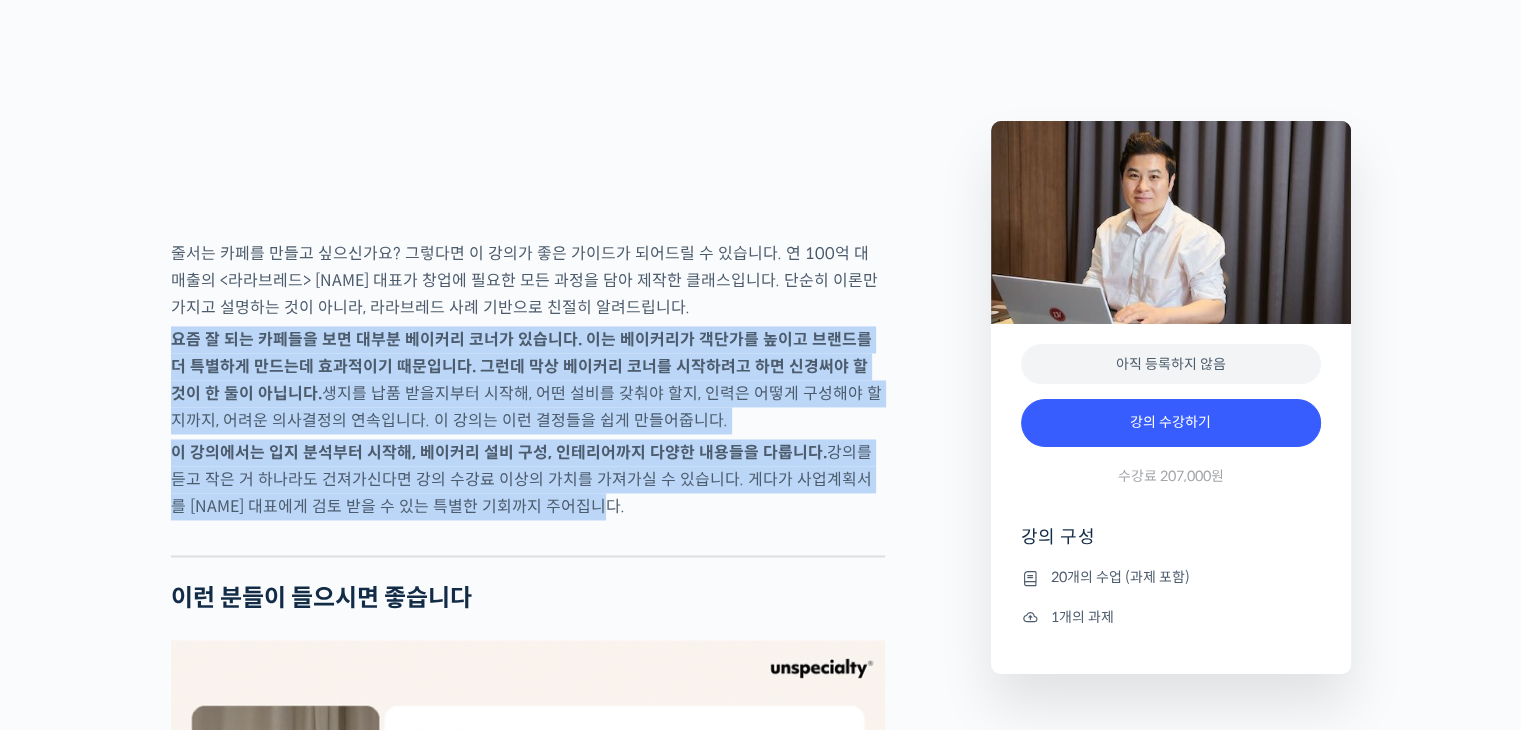 click on "이 강의에서는 입지 분석부터 시작해, 베이커리 설비 구성, 인테리어까지 다양한 내용들을 다룹니다.  강의를 듣고 작은 거 하나라도 건져가신다면 강의 수강료 이상의 가치를 가져가실 수 있습니다. 게다가 사업계획서를 [NAME] 대표에게 검토 받을 수 있는 특별한 기회까지 주어집니다." at bounding box center [528, 479] 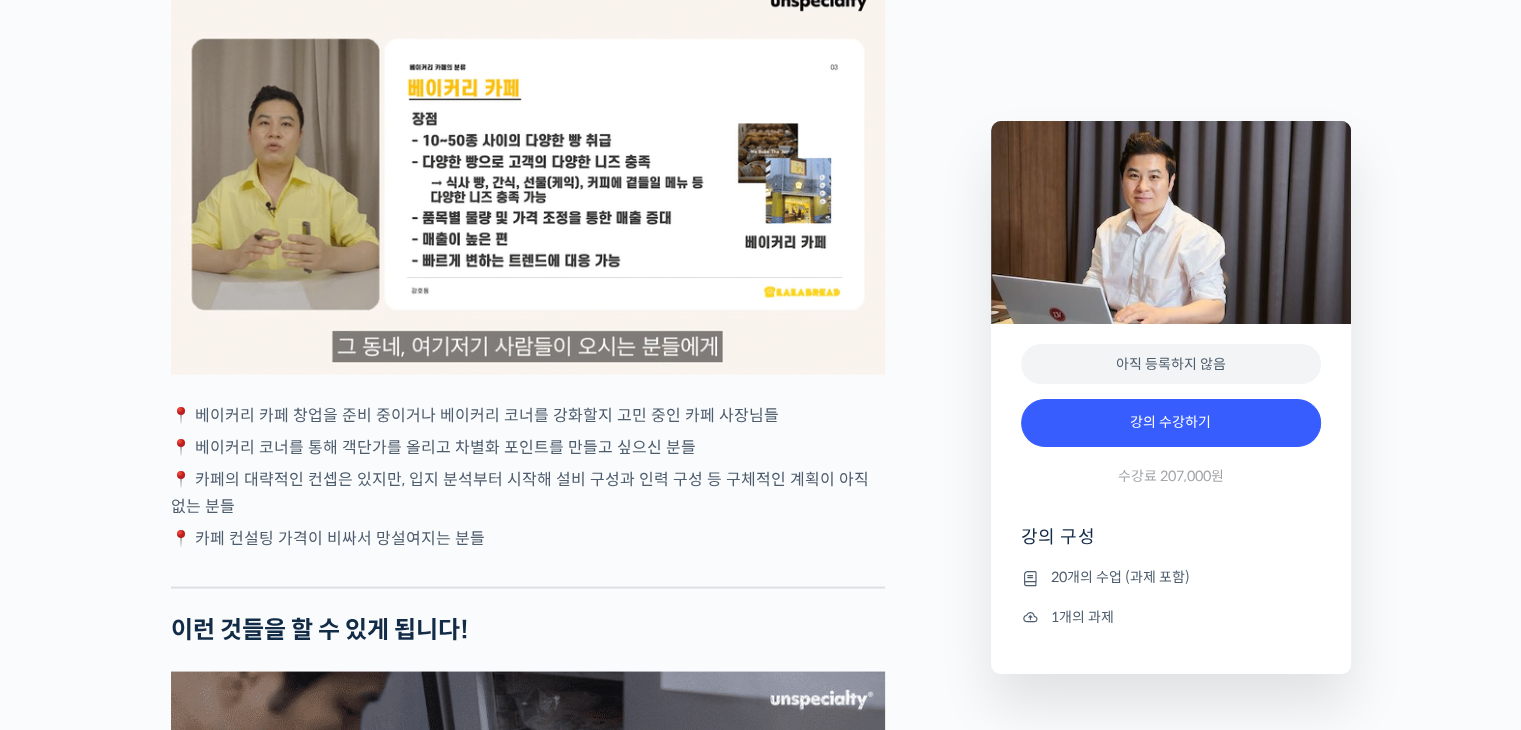 scroll, scrollTop: 3700, scrollLeft: 0, axis: vertical 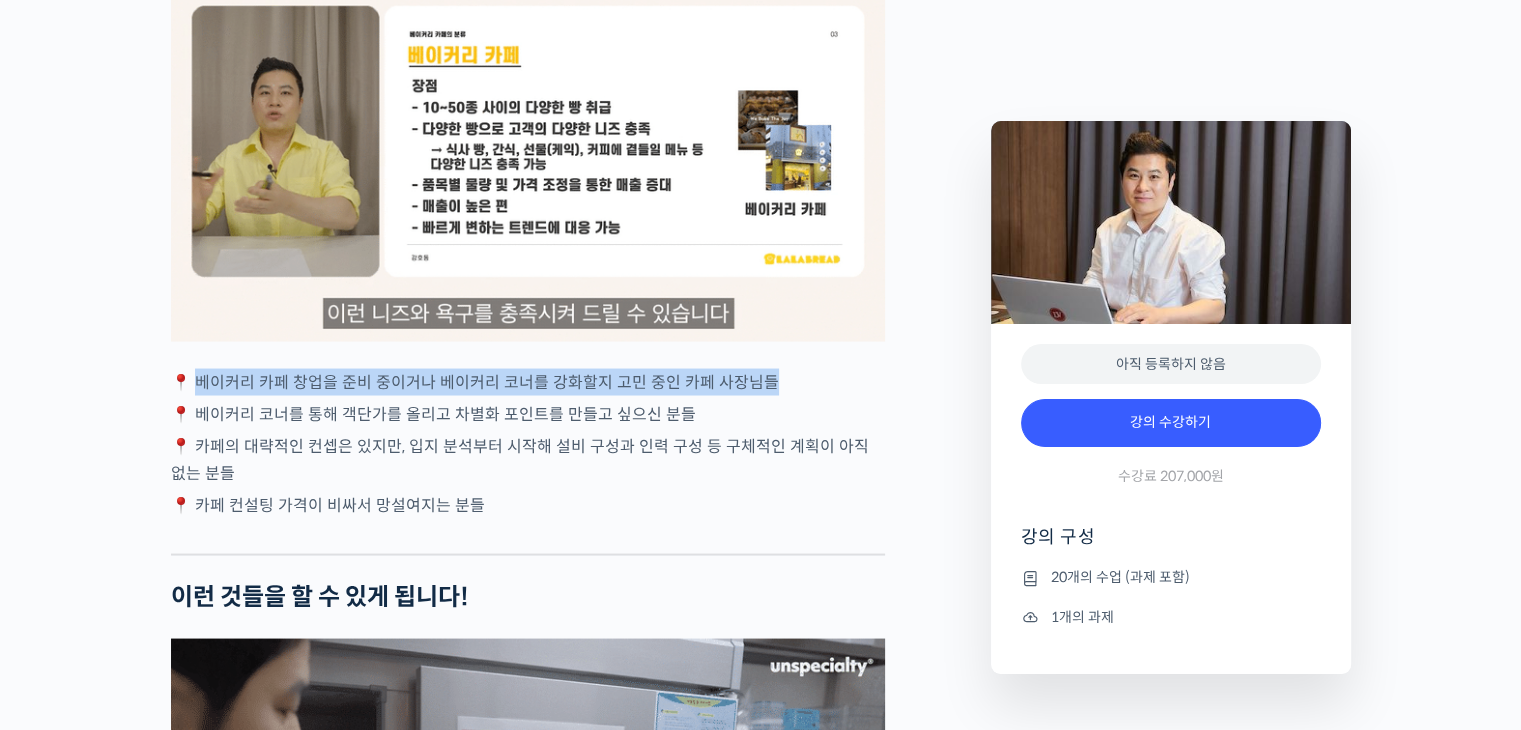 drag, startPoint x: 196, startPoint y: 441, endPoint x: 834, endPoint y: 449, distance: 638.0502 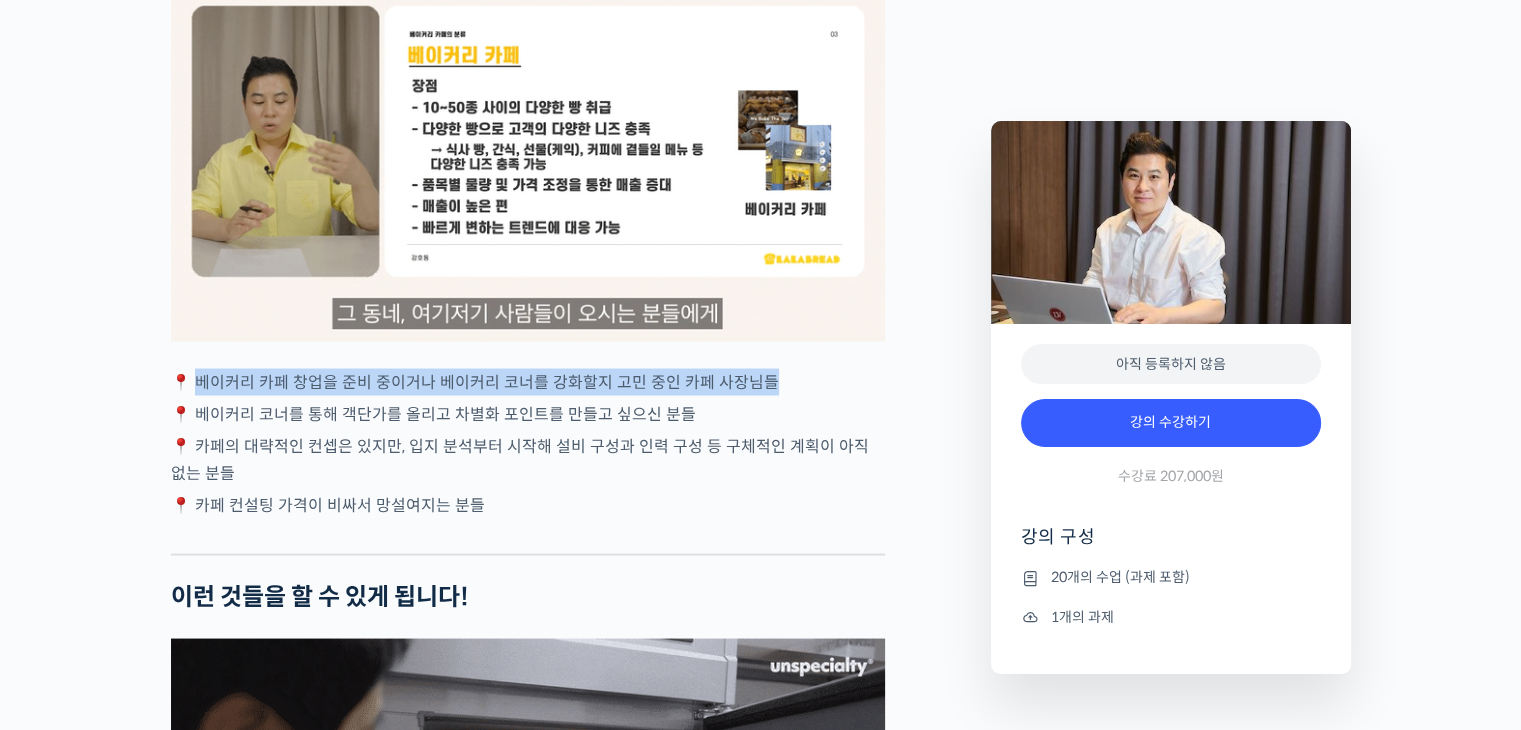 click on "📍 베이커리 카페 창업을 준비 중이거나 베이커리 코너를 강화할지 고민 중인 카페 사장님들" at bounding box center (528, 381) 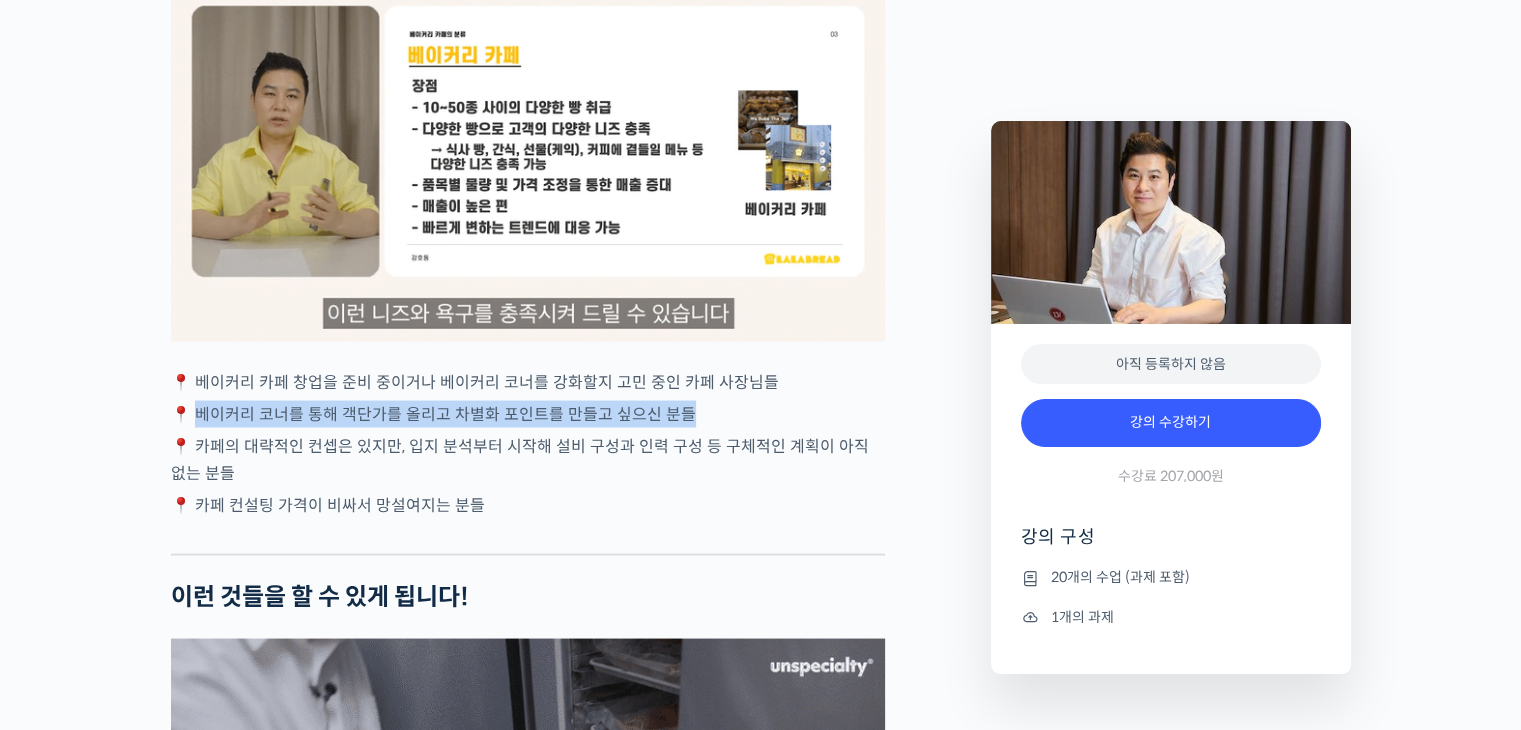 drag, startPoint x: 198, startPoint y: 474, endPoint x: 845, endPoint y: 497, distance: 647.4087 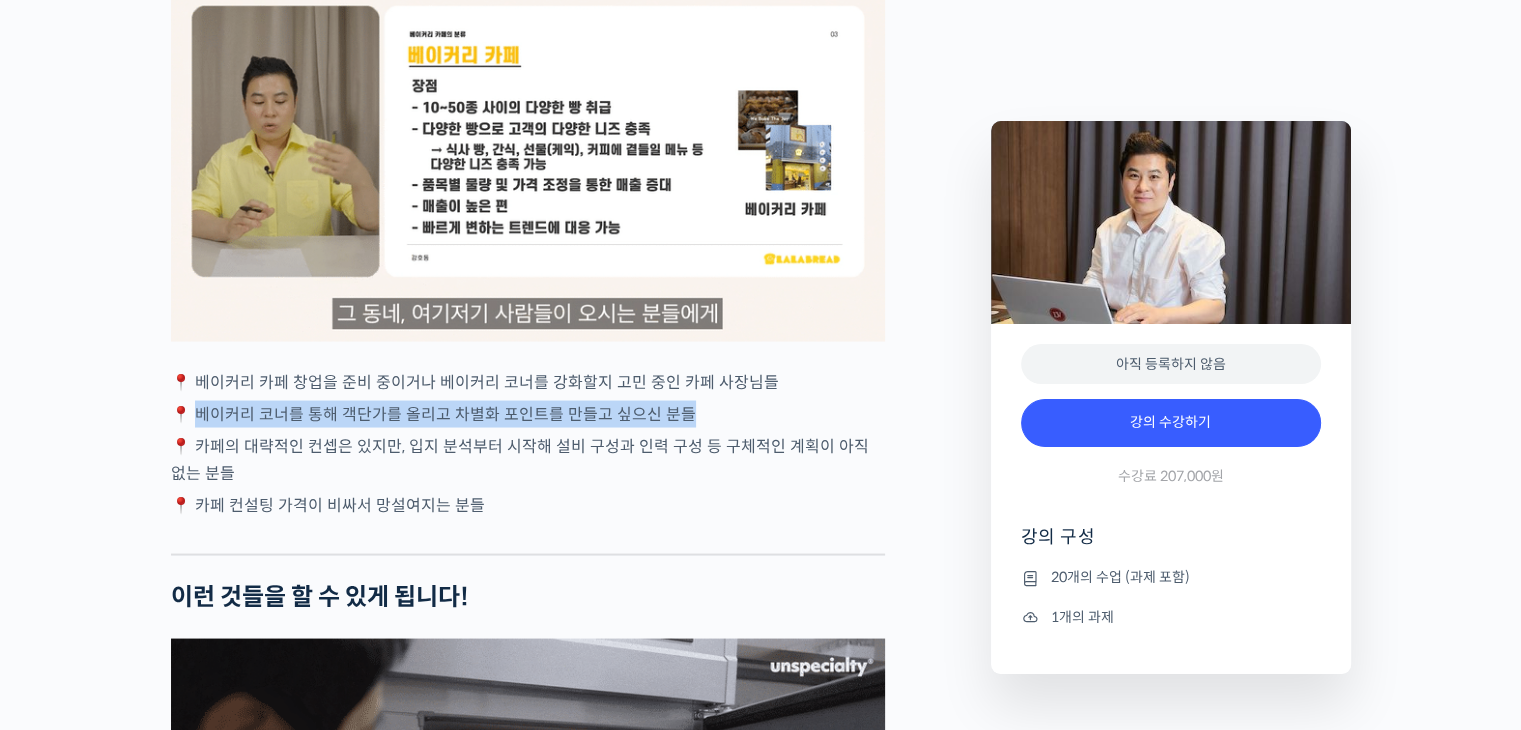 click on "📍 베이커리 코너를 통해 객단가를 올리고 차별화 포인트를 만들고 싶으신 분들" at bounding box center [528, 413] 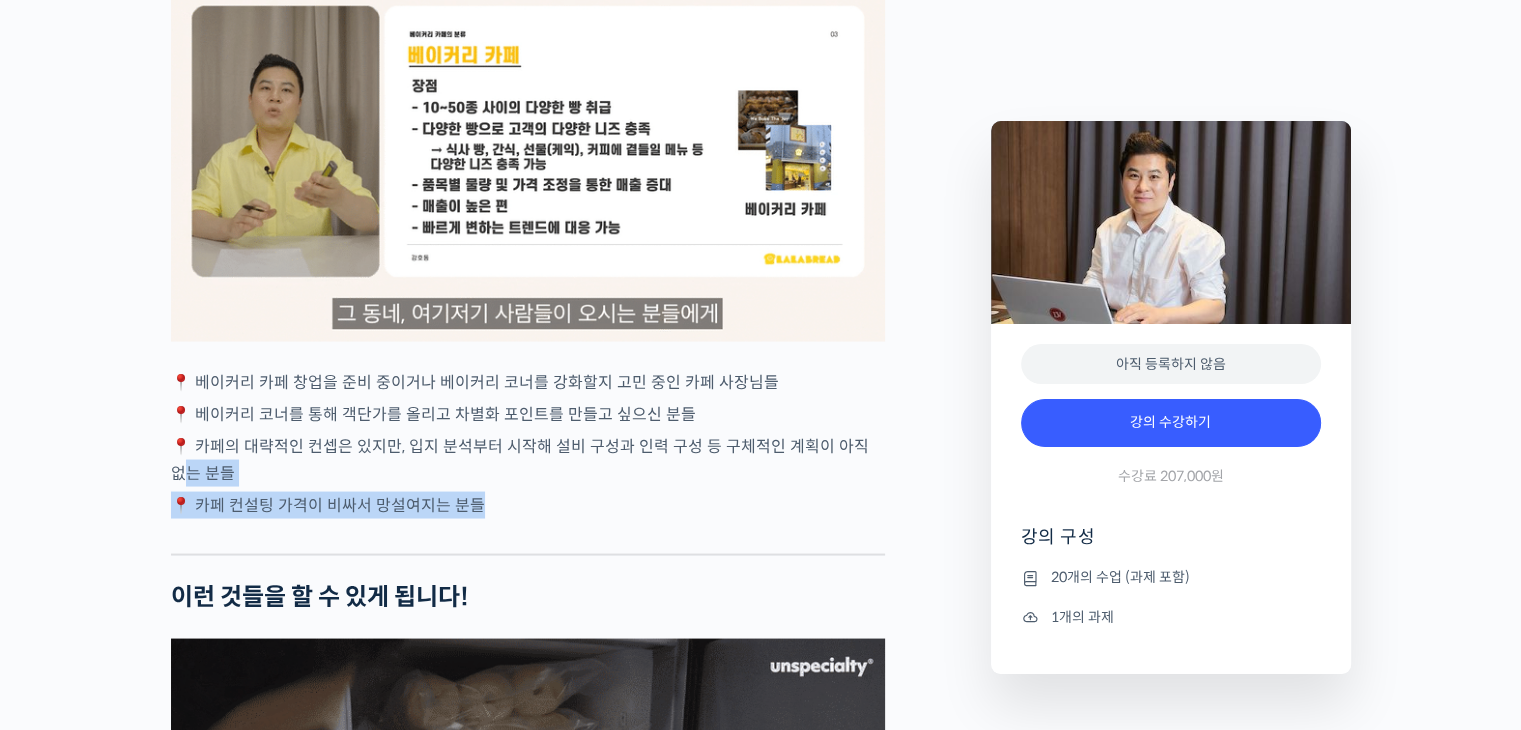 drag, startPoint x: 156, startPoint y: 539, endPoint x: 632, endPoint y: 562, distance: 476.55536 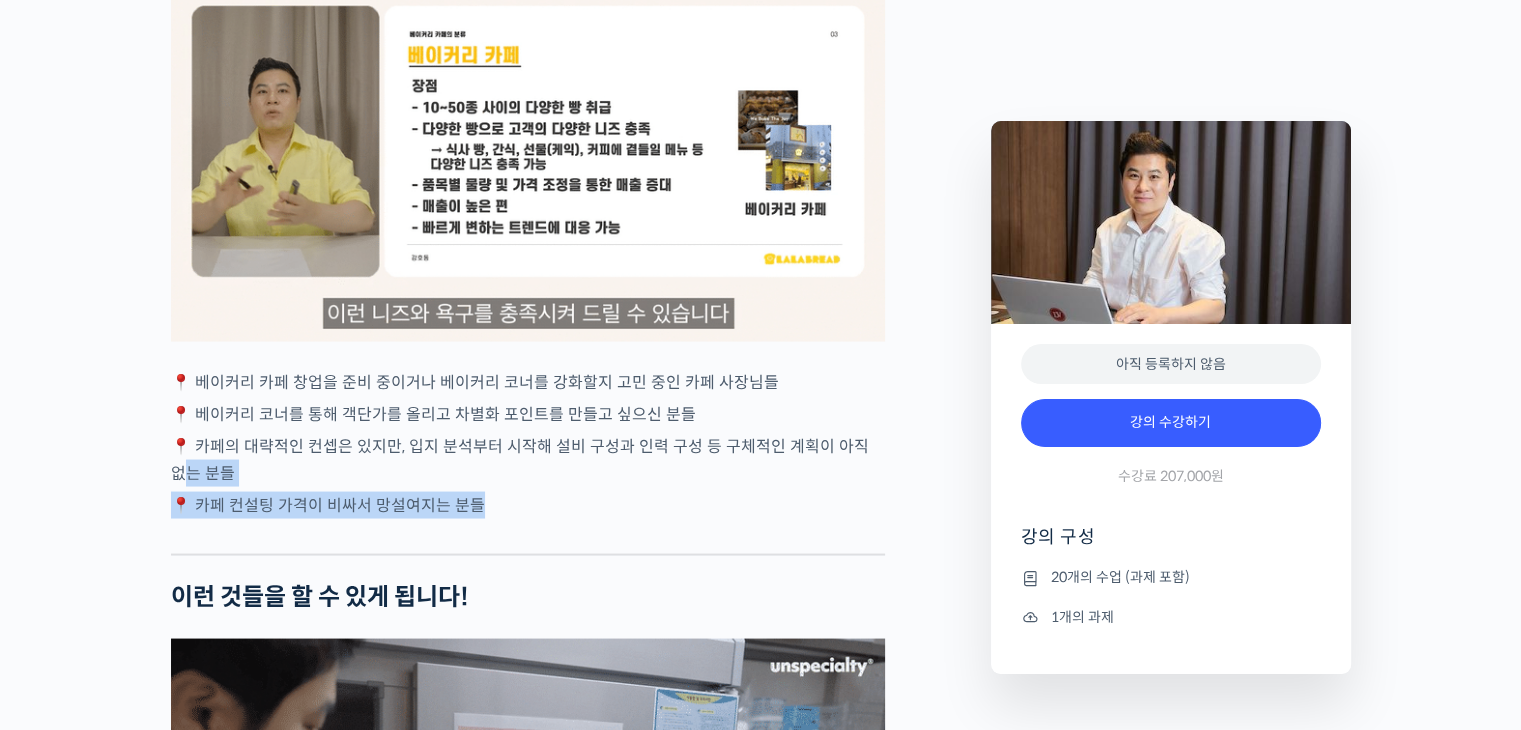 click on "줄서는 카페 창업, 골목상권에서도 차별화된 카페 창업하기
강의 상세 내용 확인하기
[NAME] 대표를 소개합니다!
<라라브레드> 대표
YouTube <창업오빠 [NAME]> 채널 운영
베스트셀러 <이렇게만 장사하면 저절로 됩니다> 출판
1인 창조기업 멘토링, 마케팅 컨설팅, 종합 건설 등 다방면의 전문가
자수성가의 아이콘, [NAME] 대표가 알려드립니다
YouTube <안스타> 채널 출연 영상
맛보기 수업을 확인해보세요
맛보기 수업 “4강. 입지 선정과 상권 분석”
클래스 소개
이런 분들이 들으시면 좋습니다" at bounding box center (760, 2087) 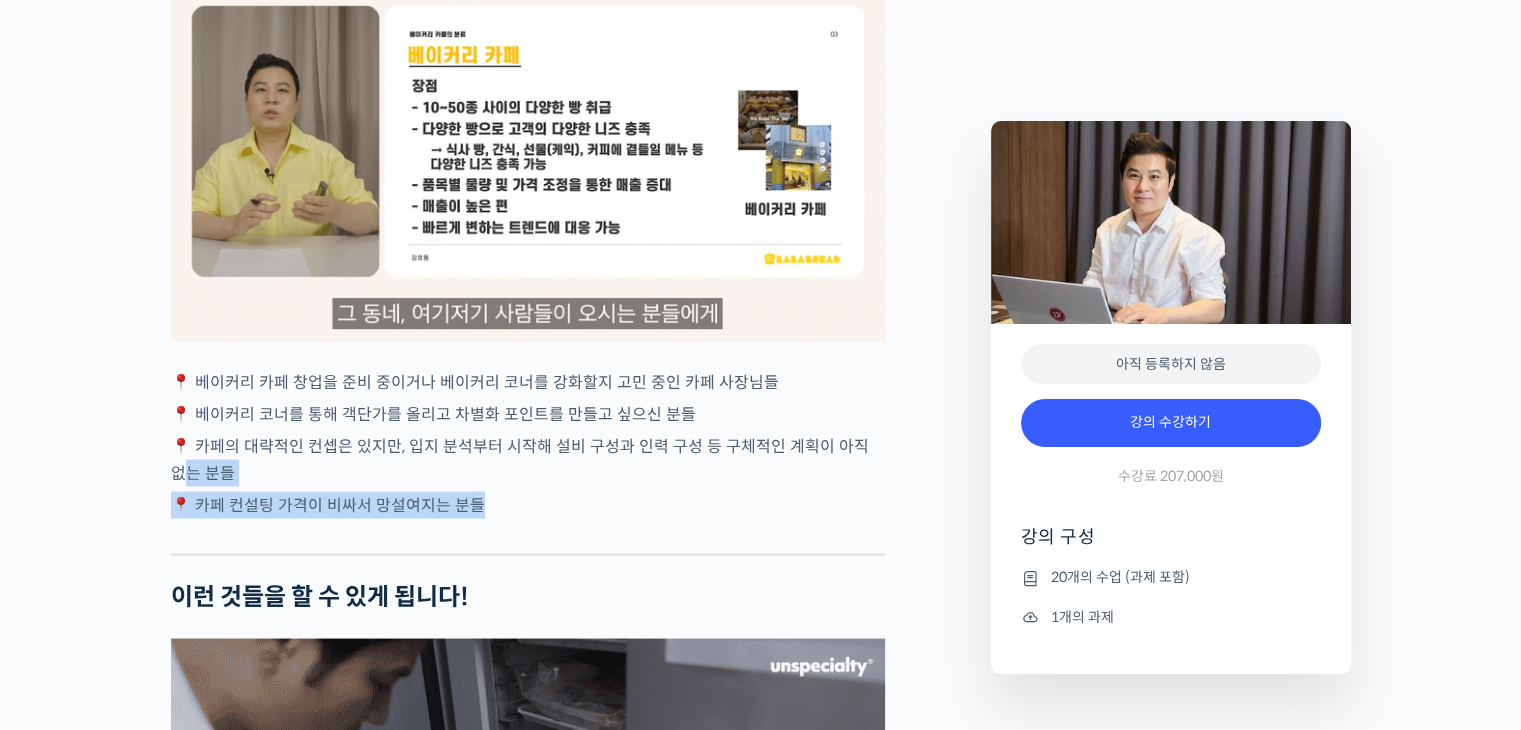 click on "📍 카페 컨설팅 가격이 비싸서 망설여지는 분들" at bounding box center [528, 504] 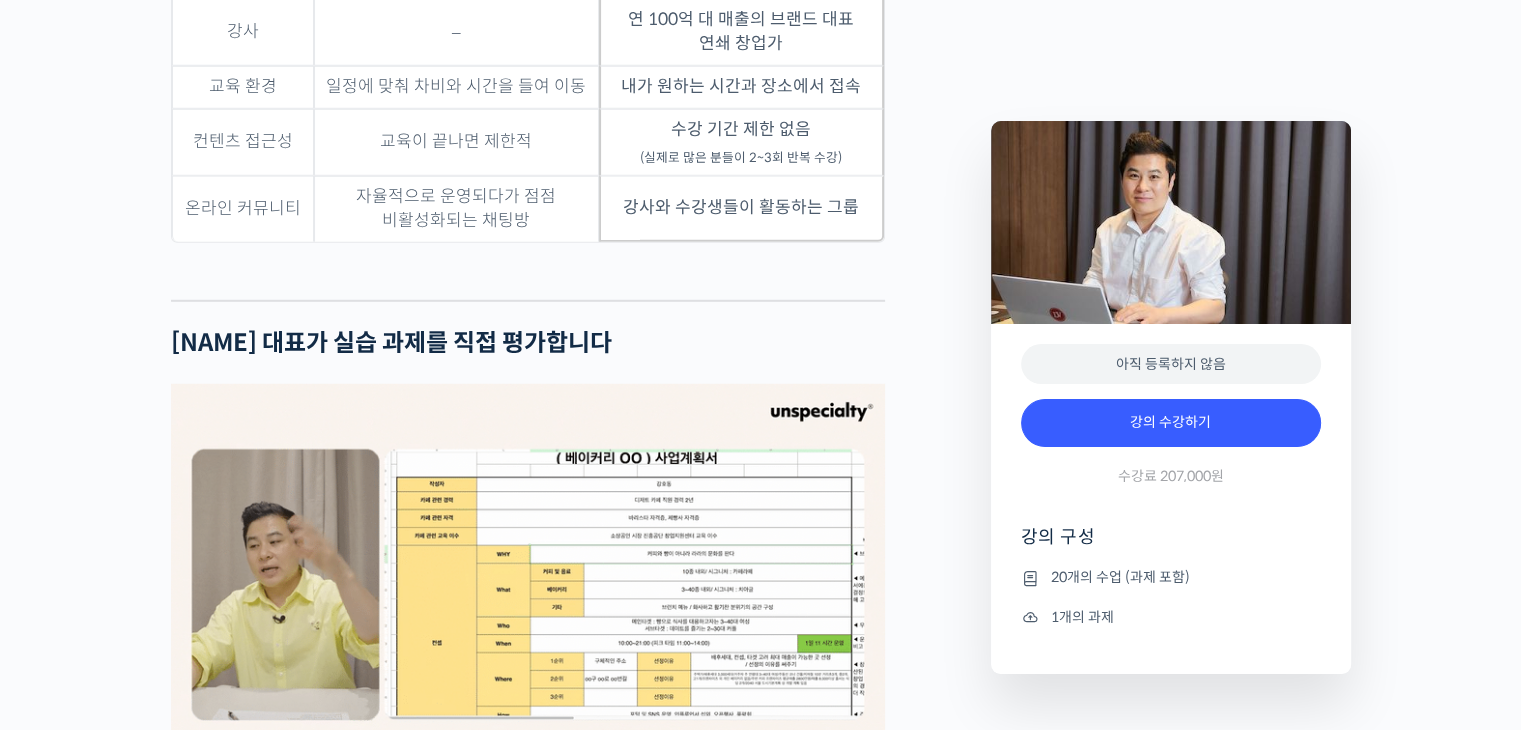 scroll, scrollTop: 5900, scrollLeft: 0, axis: vertical 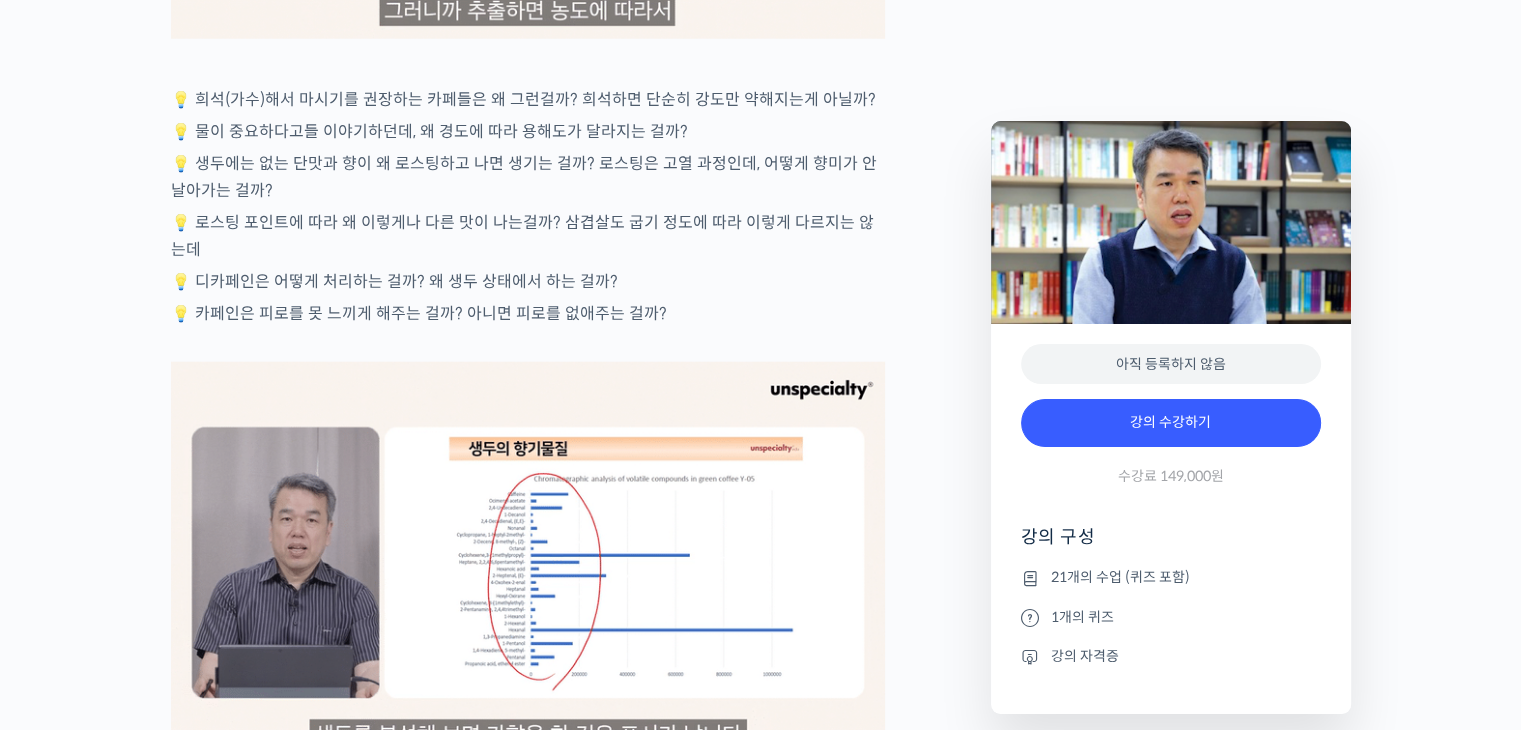 drag, startPoint x: 114, startPoint y: 477, endPoint x: 150, endPoint y: 469, distance: 36.878178 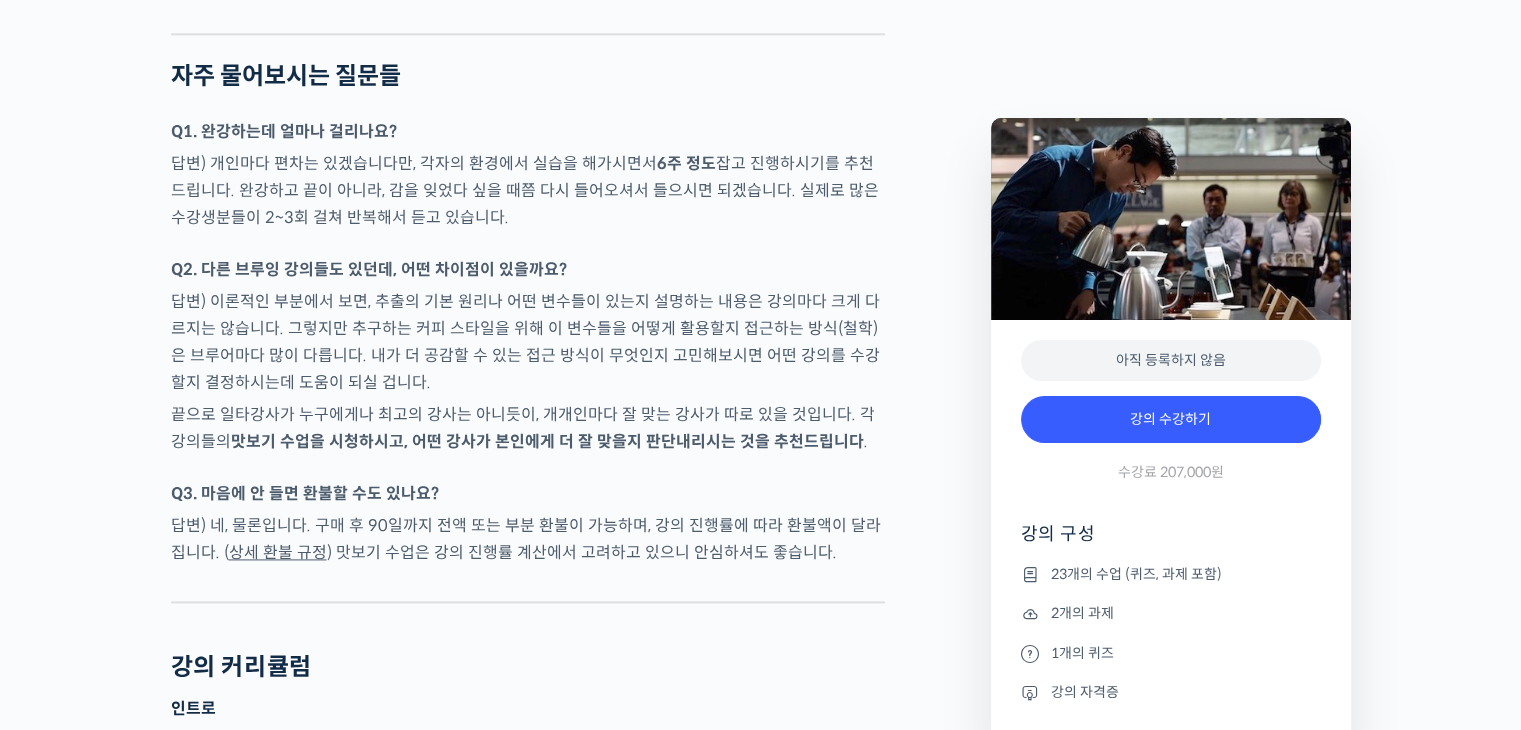 scroll, scrollTop: 9500, scrollLeft: 0, axis: vertical 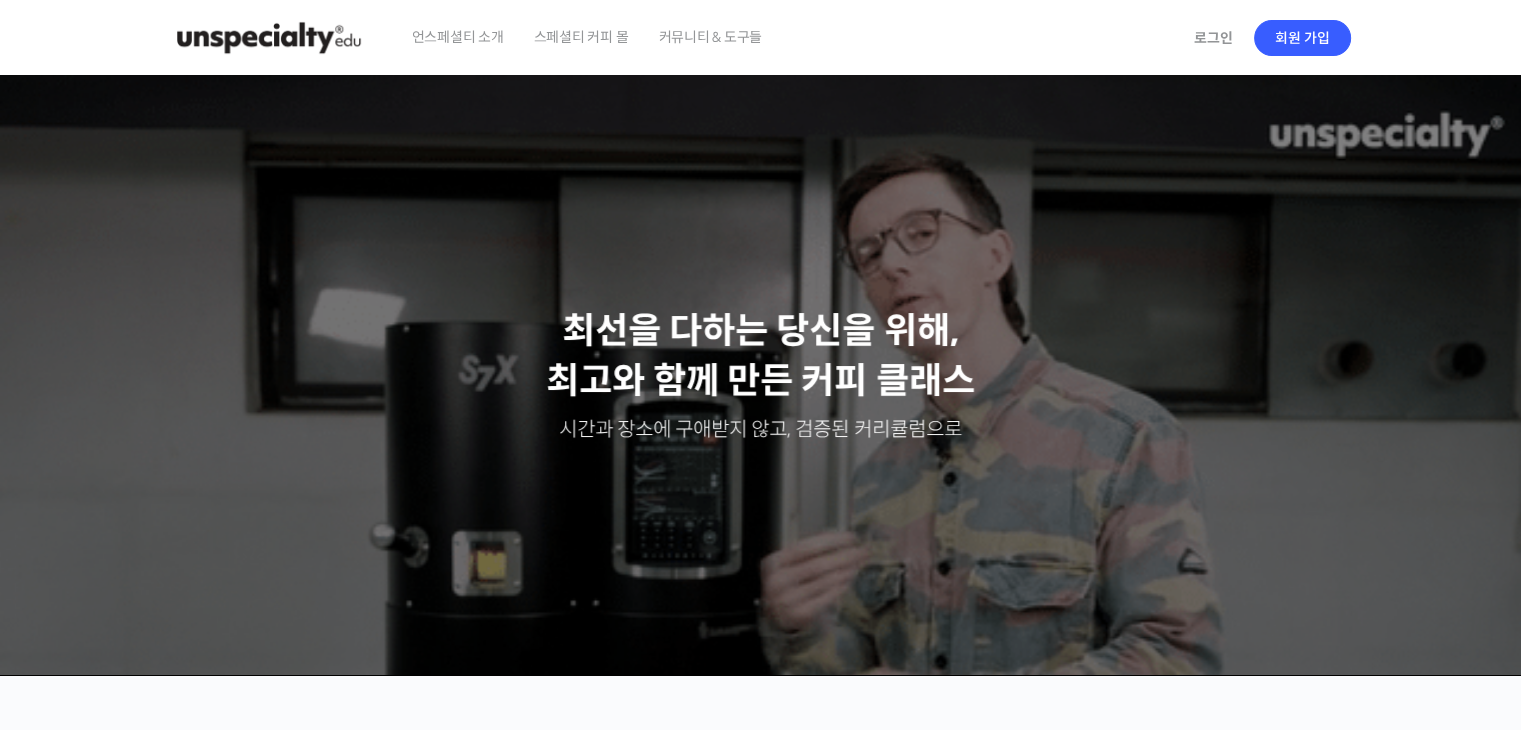 click on "커뮤니티 & 도구들" at bounding box center (710, 37) 